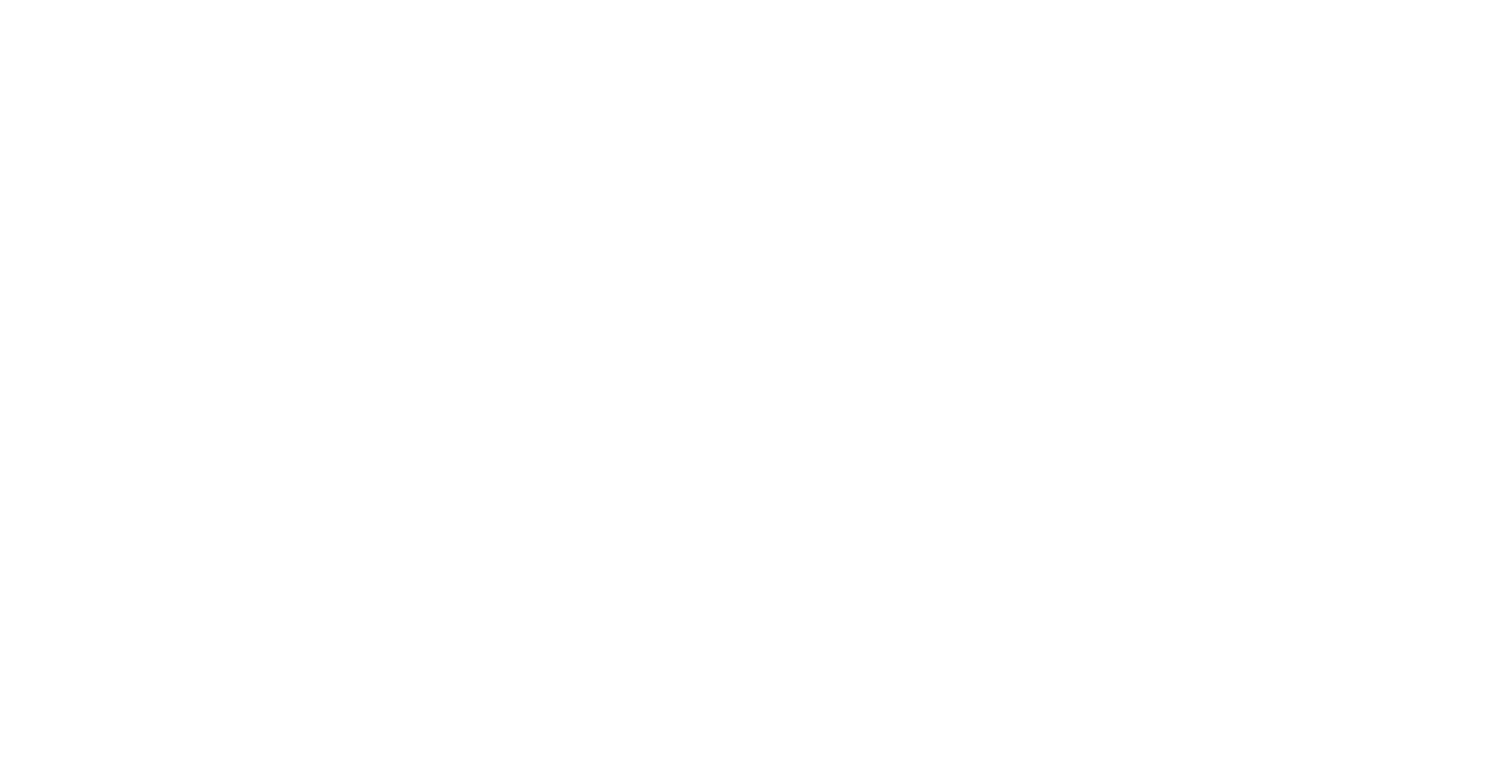 scroll, scrollTop: 0, scrollLeft: 0, axis: both 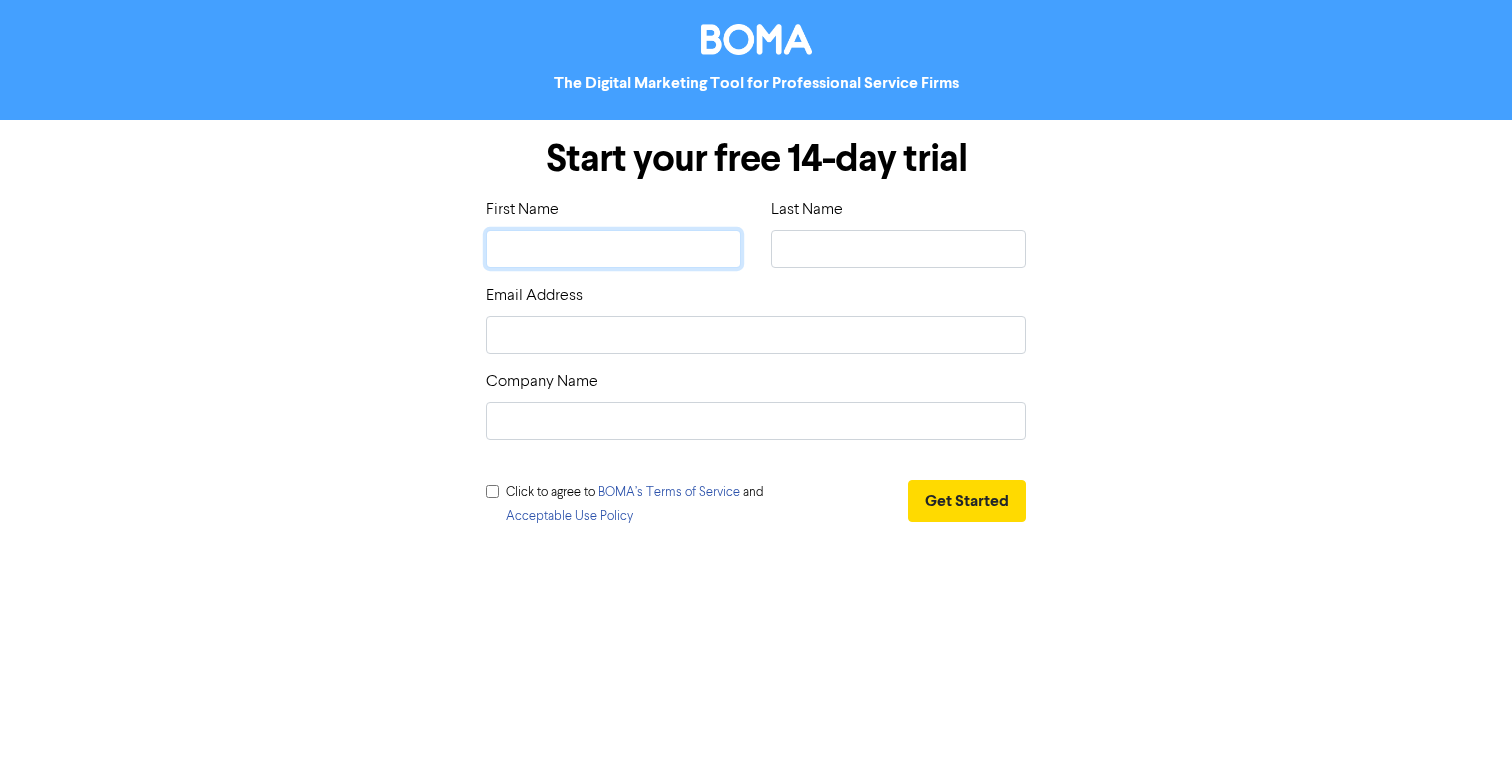 click 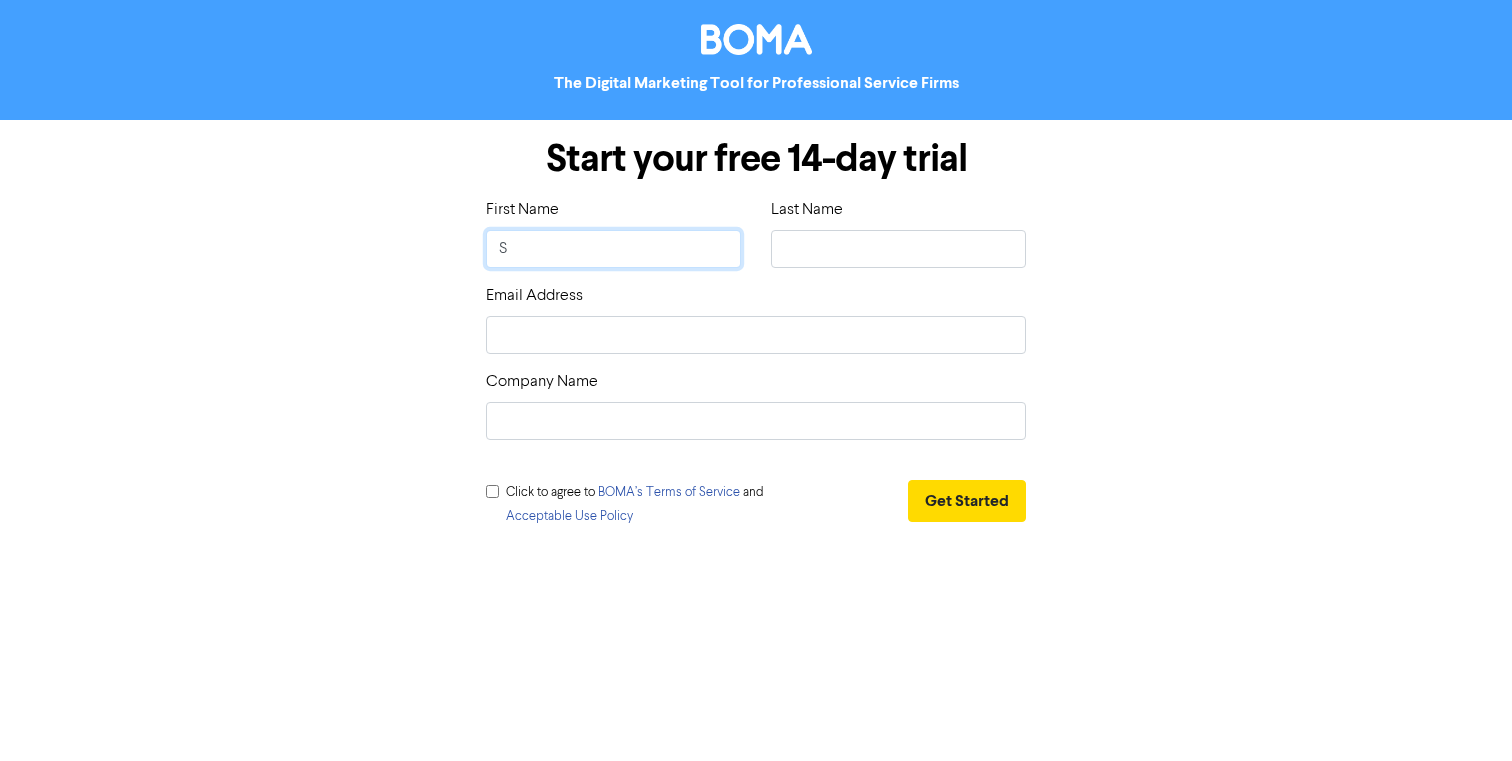 type on "Sa" 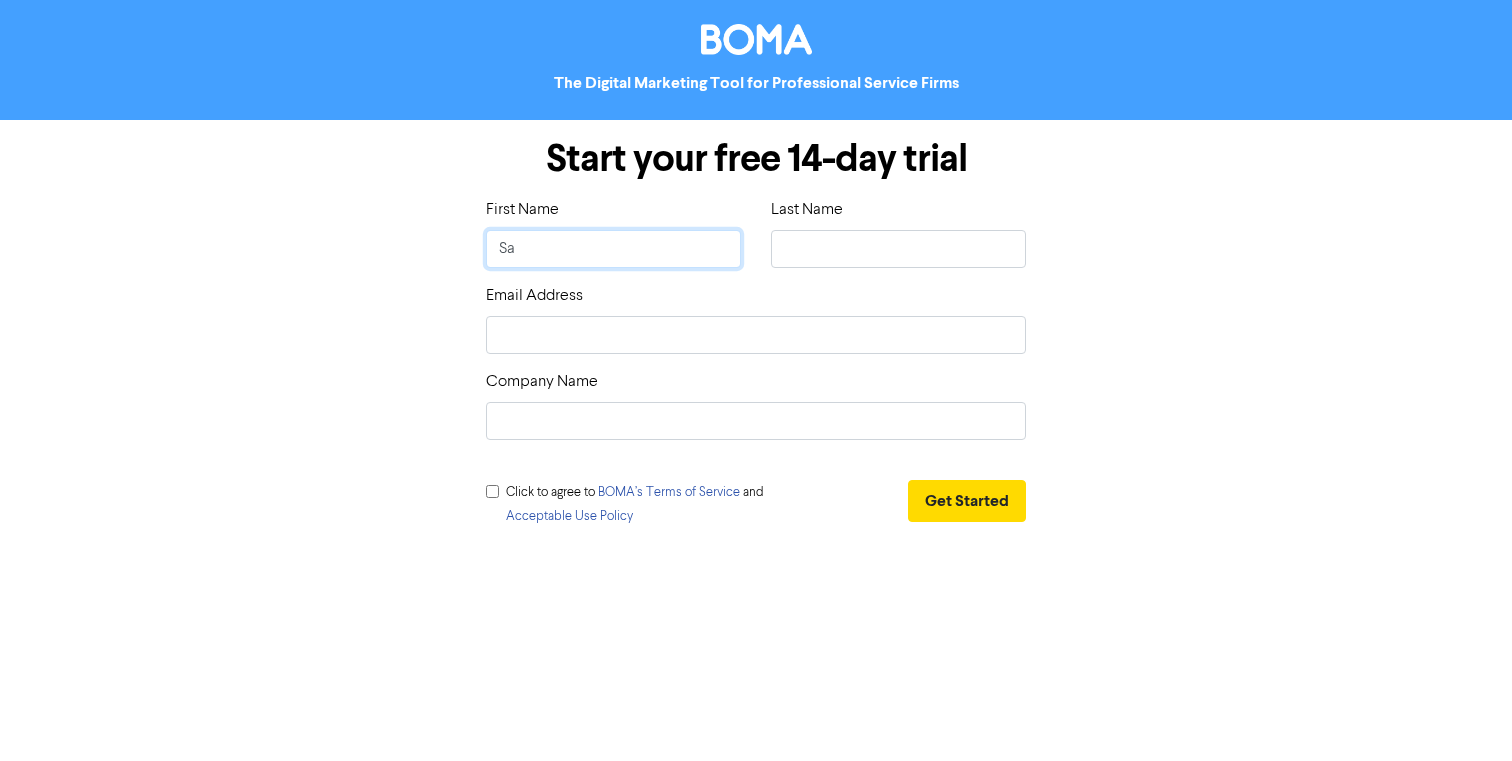 type on "Sat" 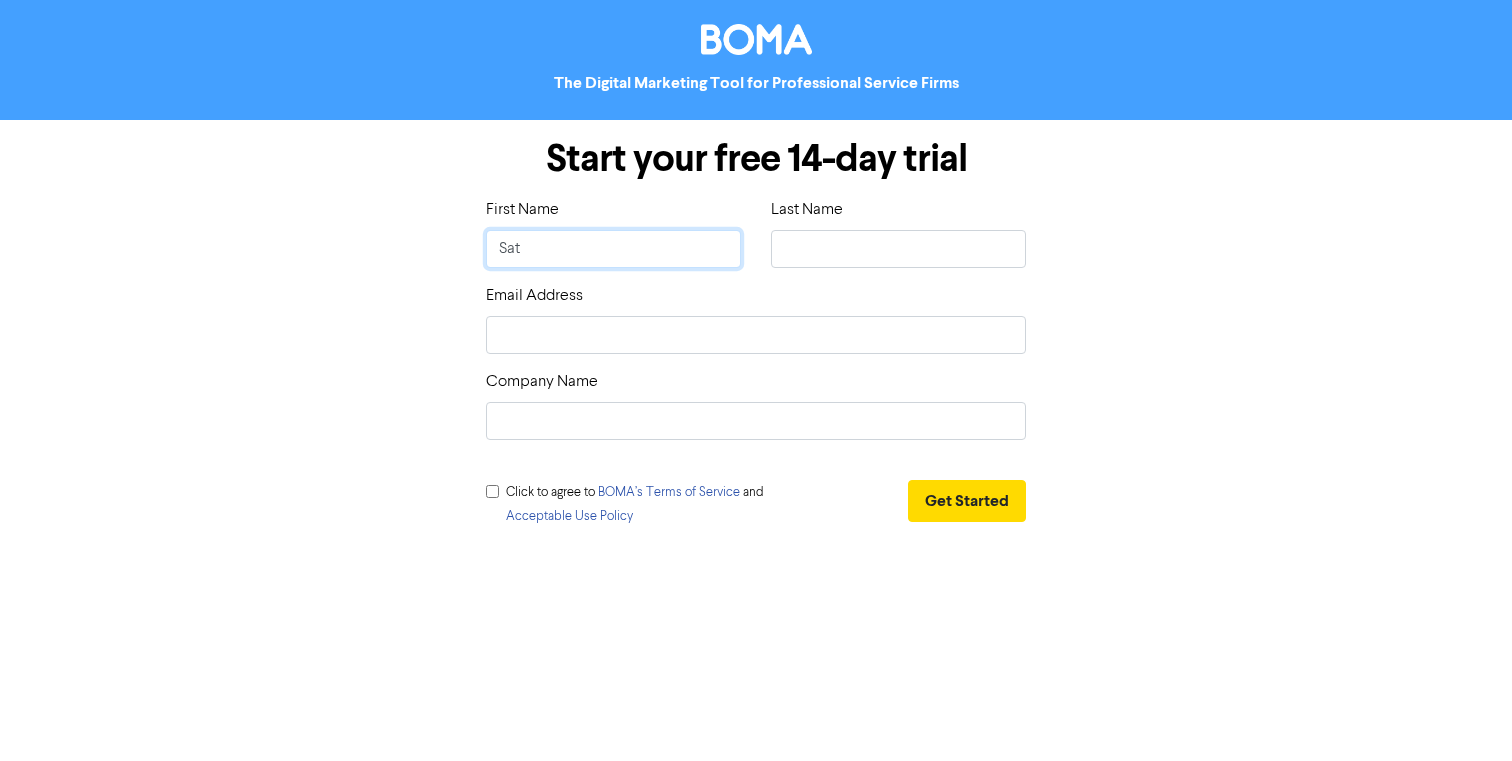 type on "Sati" 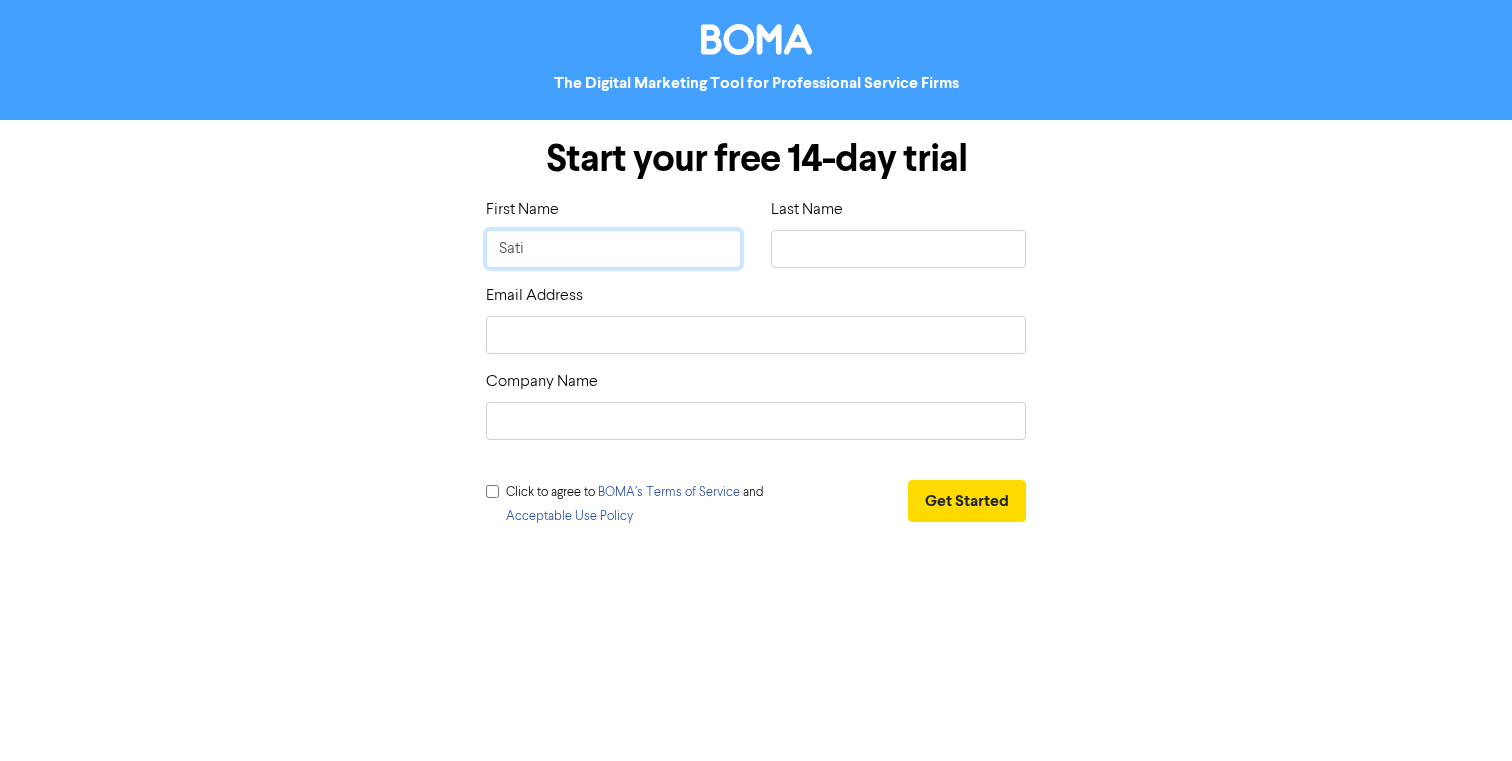 type on "Satis" 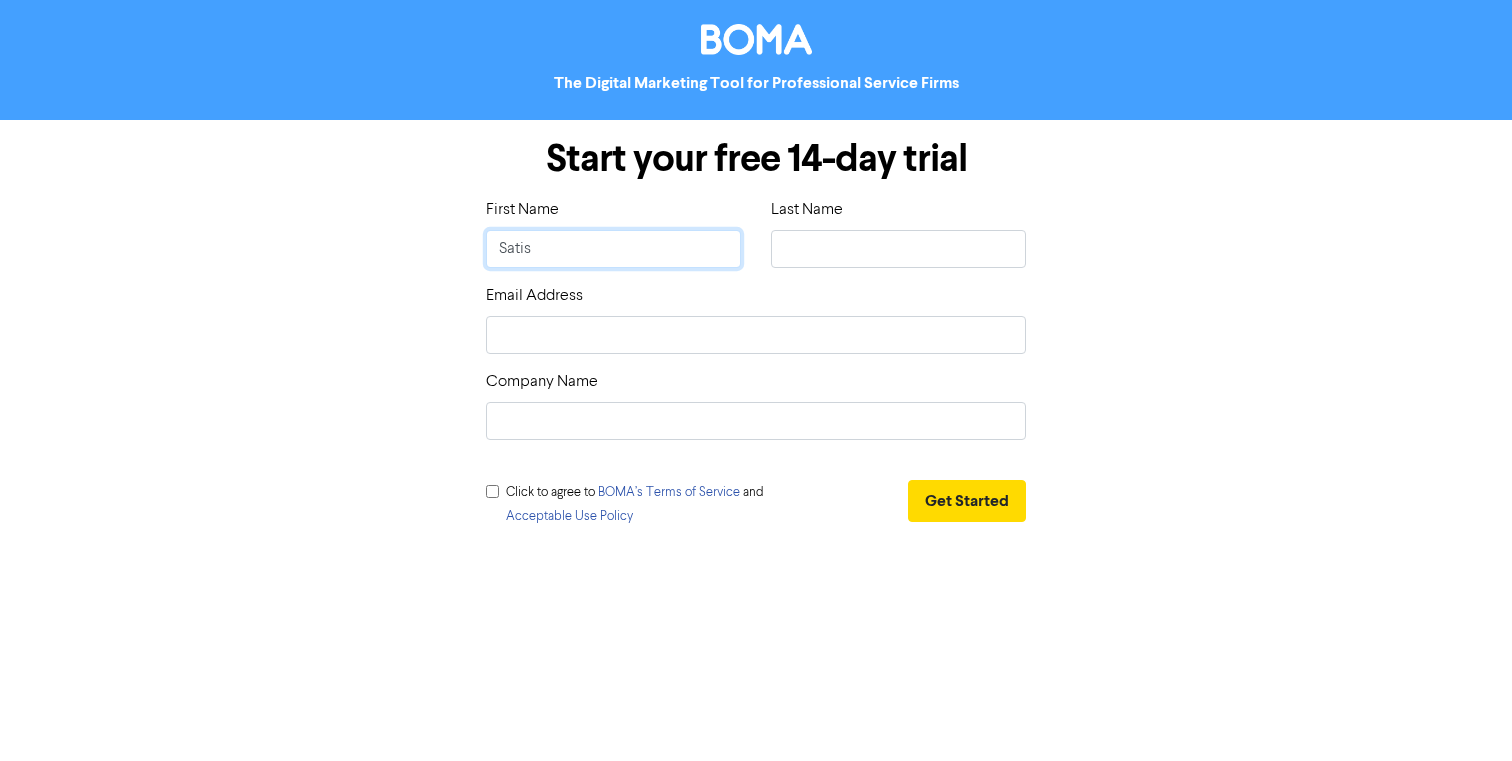 type on "Satish" 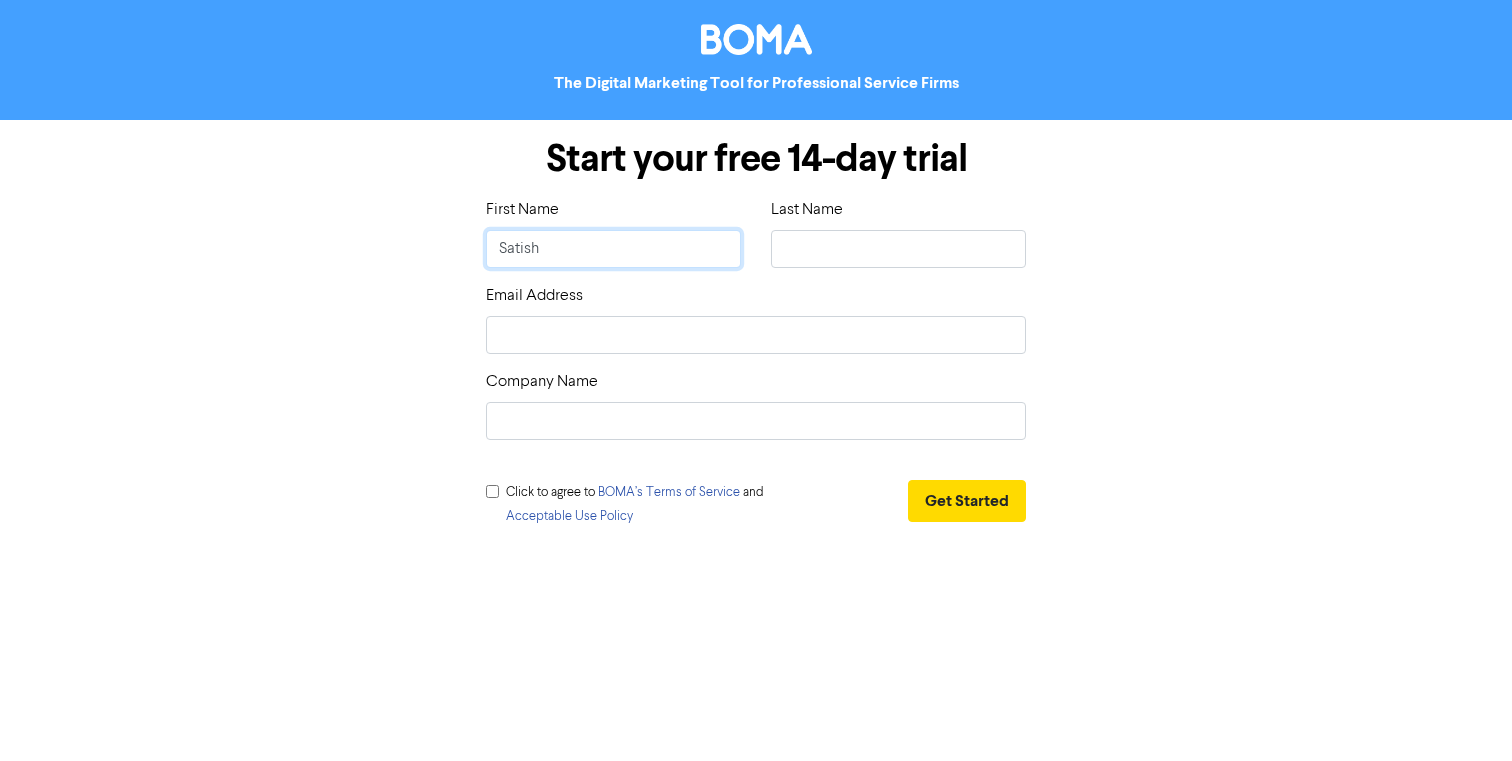 type on "Satish" 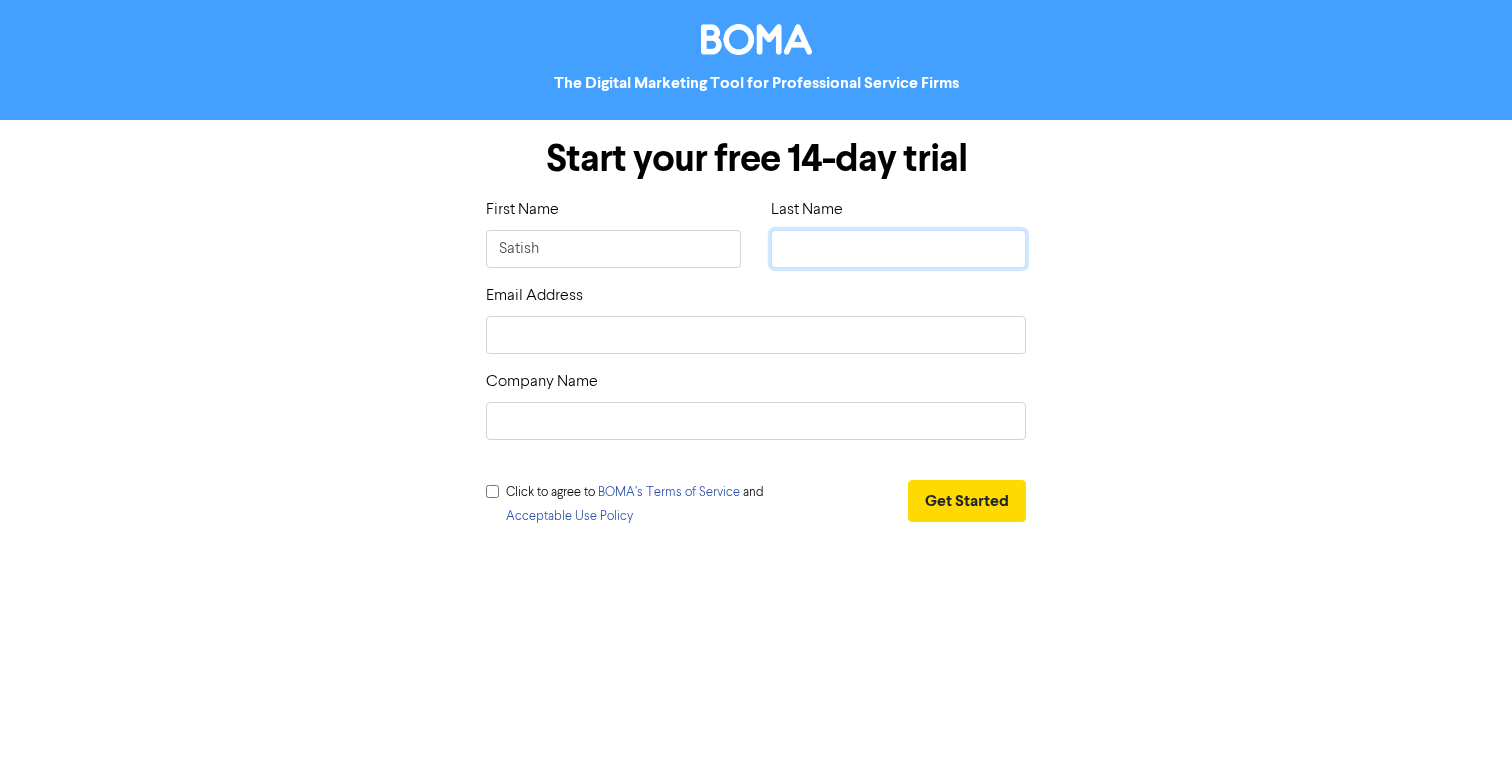 type on "B" 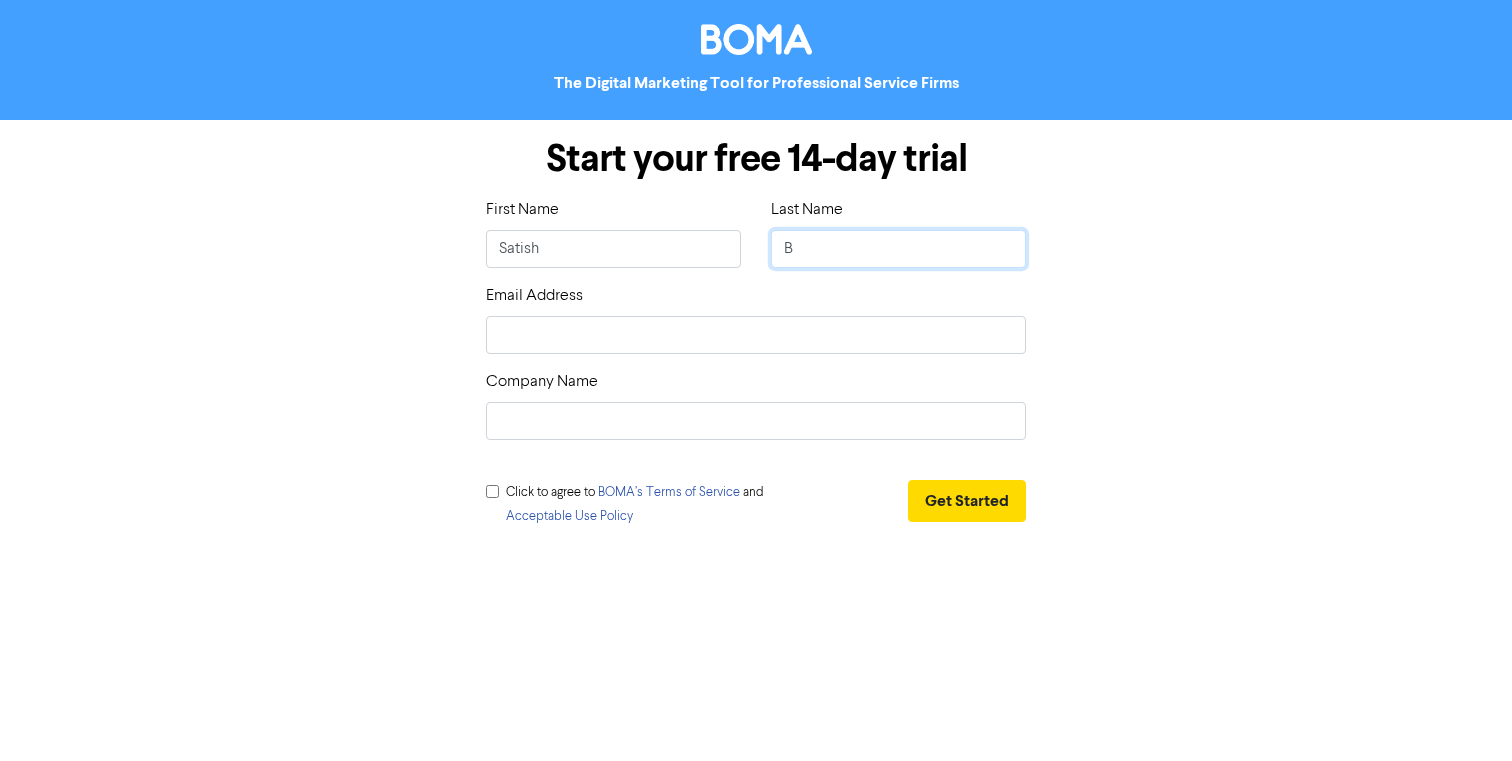 type on "Bo" 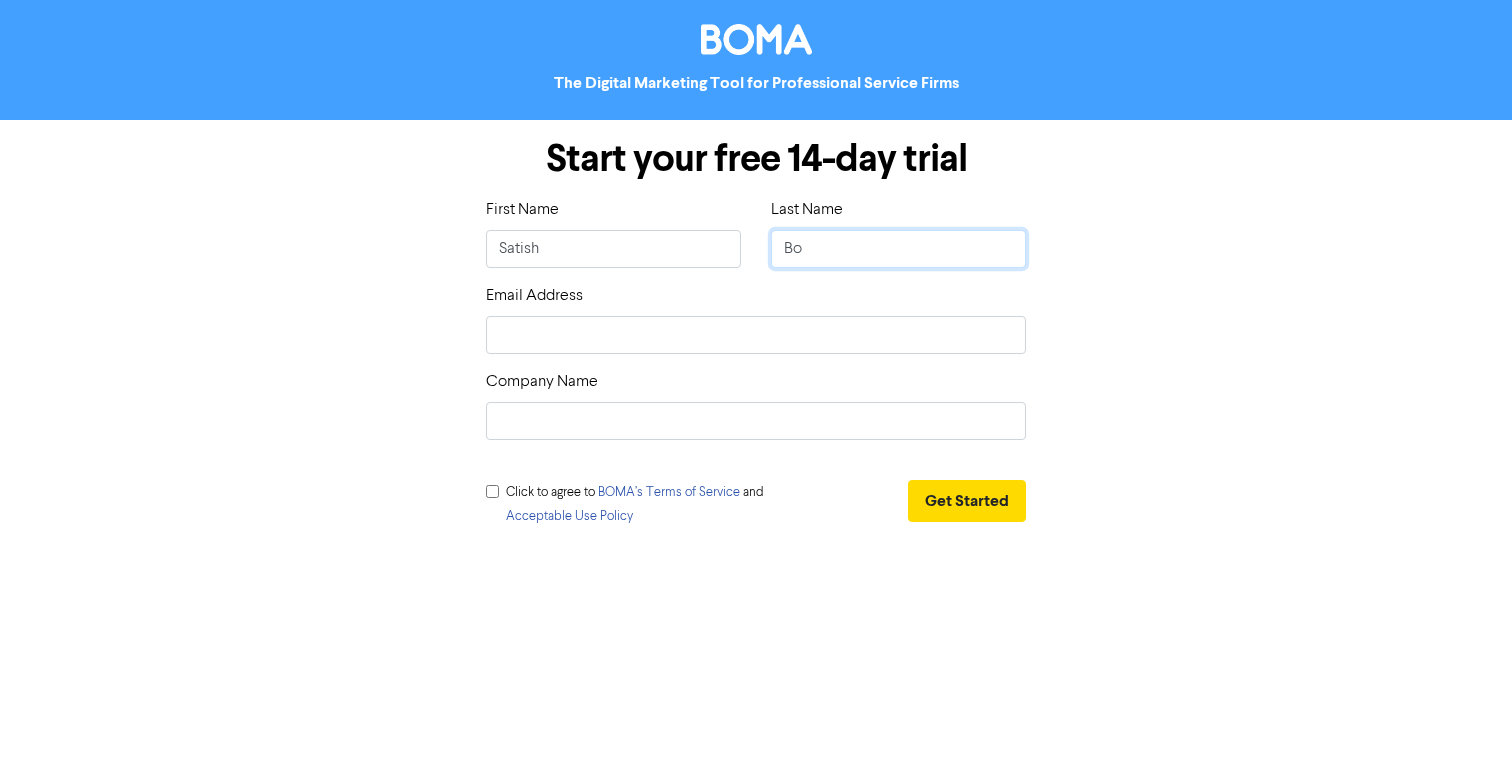 type on "Bop" 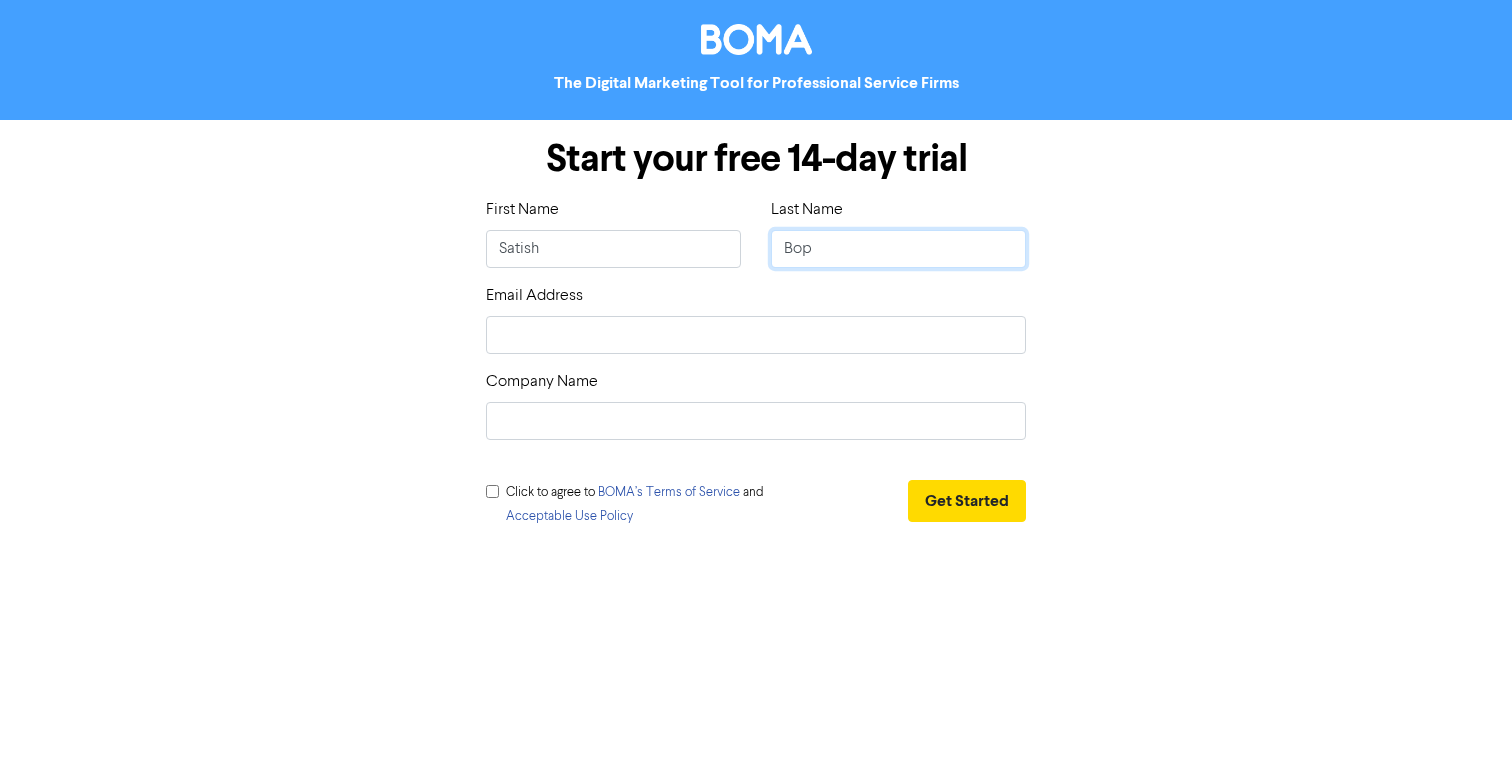 type on "Bopp" 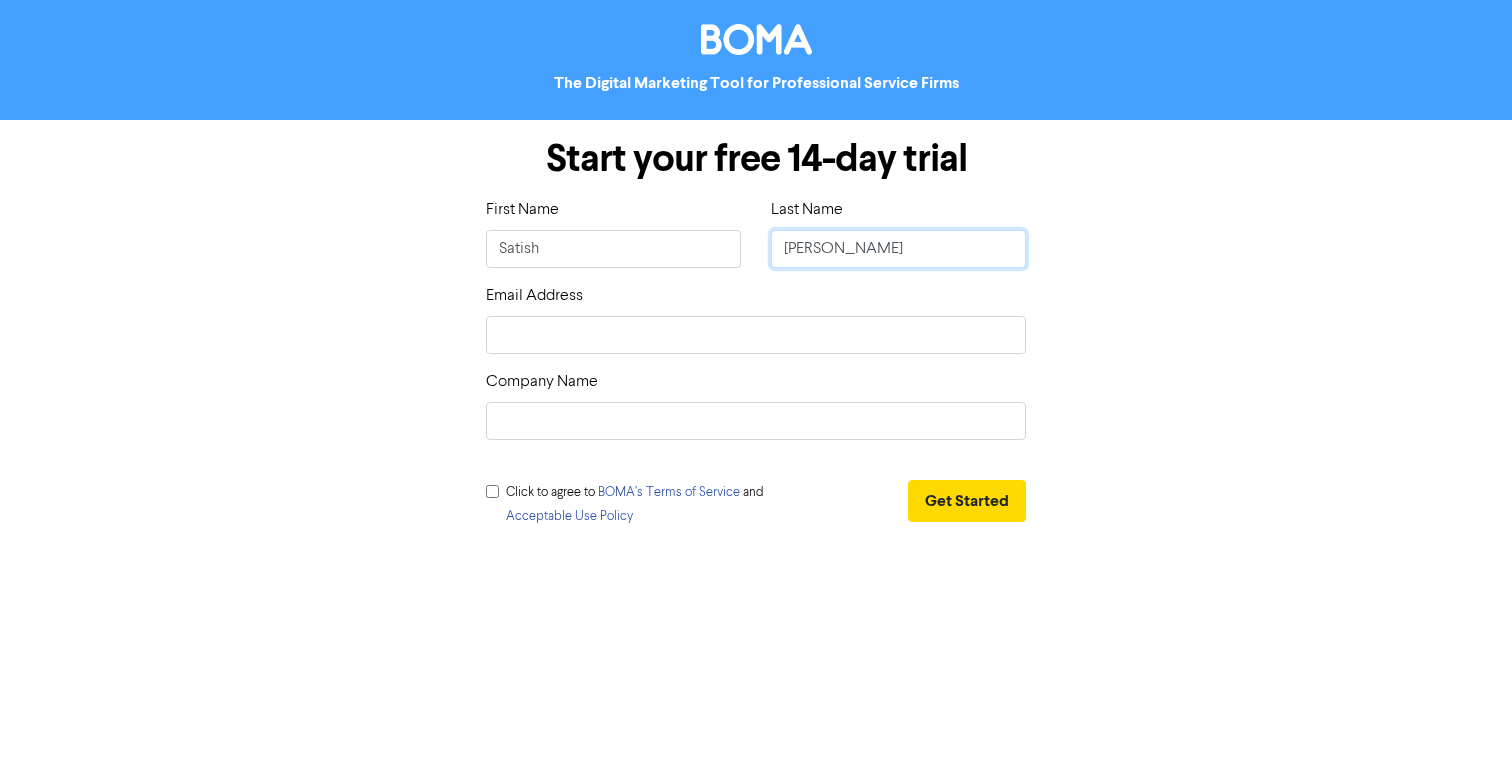 type on "Boppa" 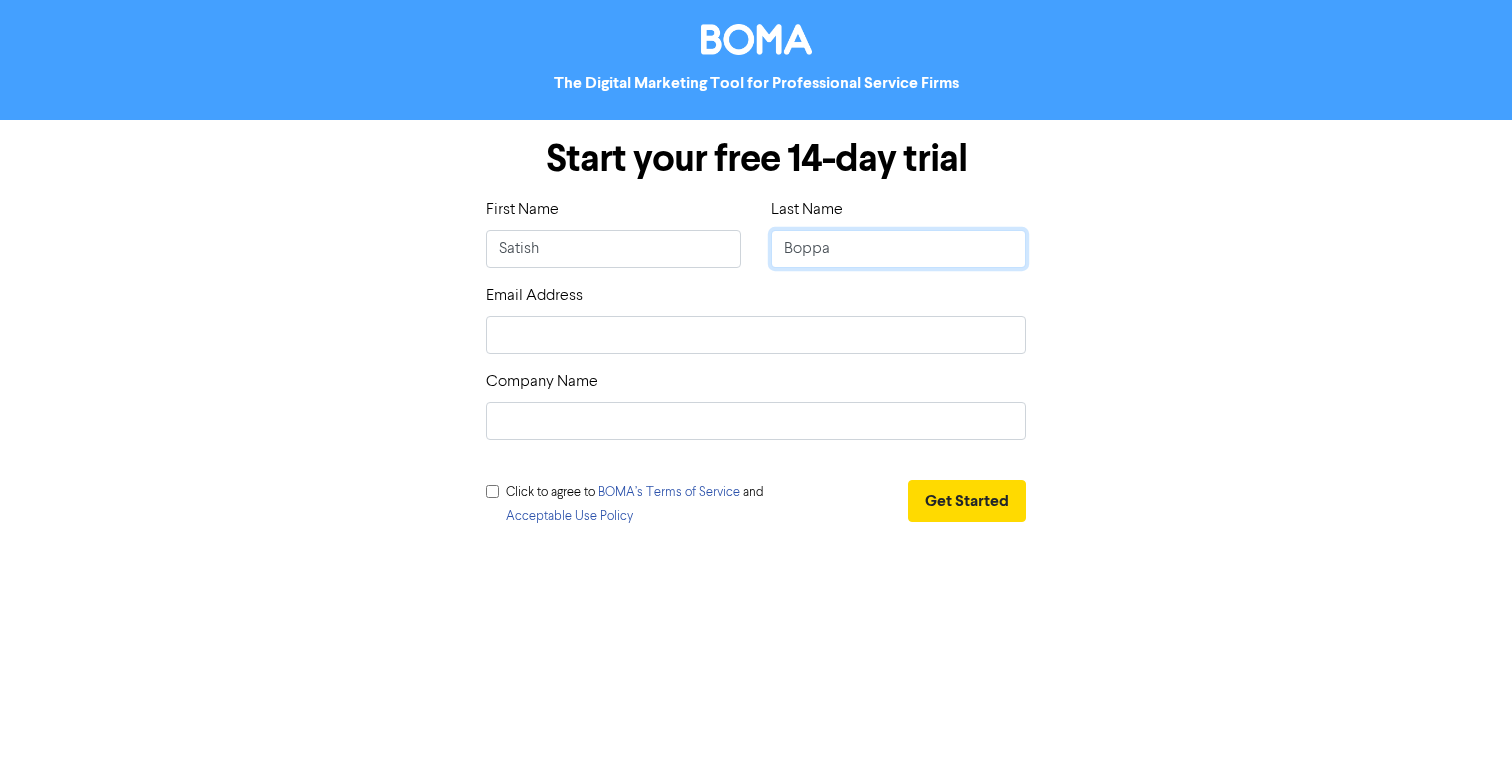 type on "Boppan" 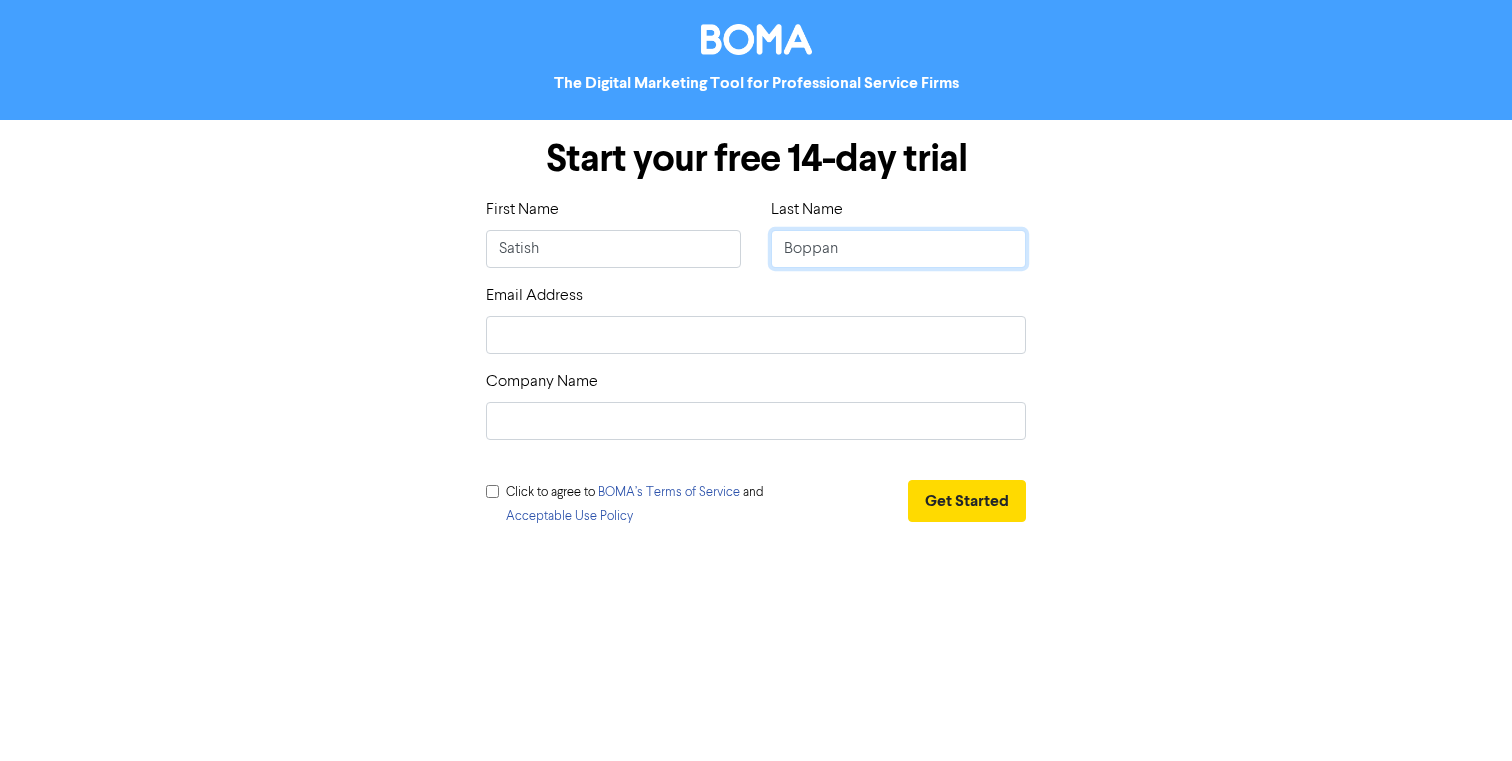type on "[PERSON_NAME]" 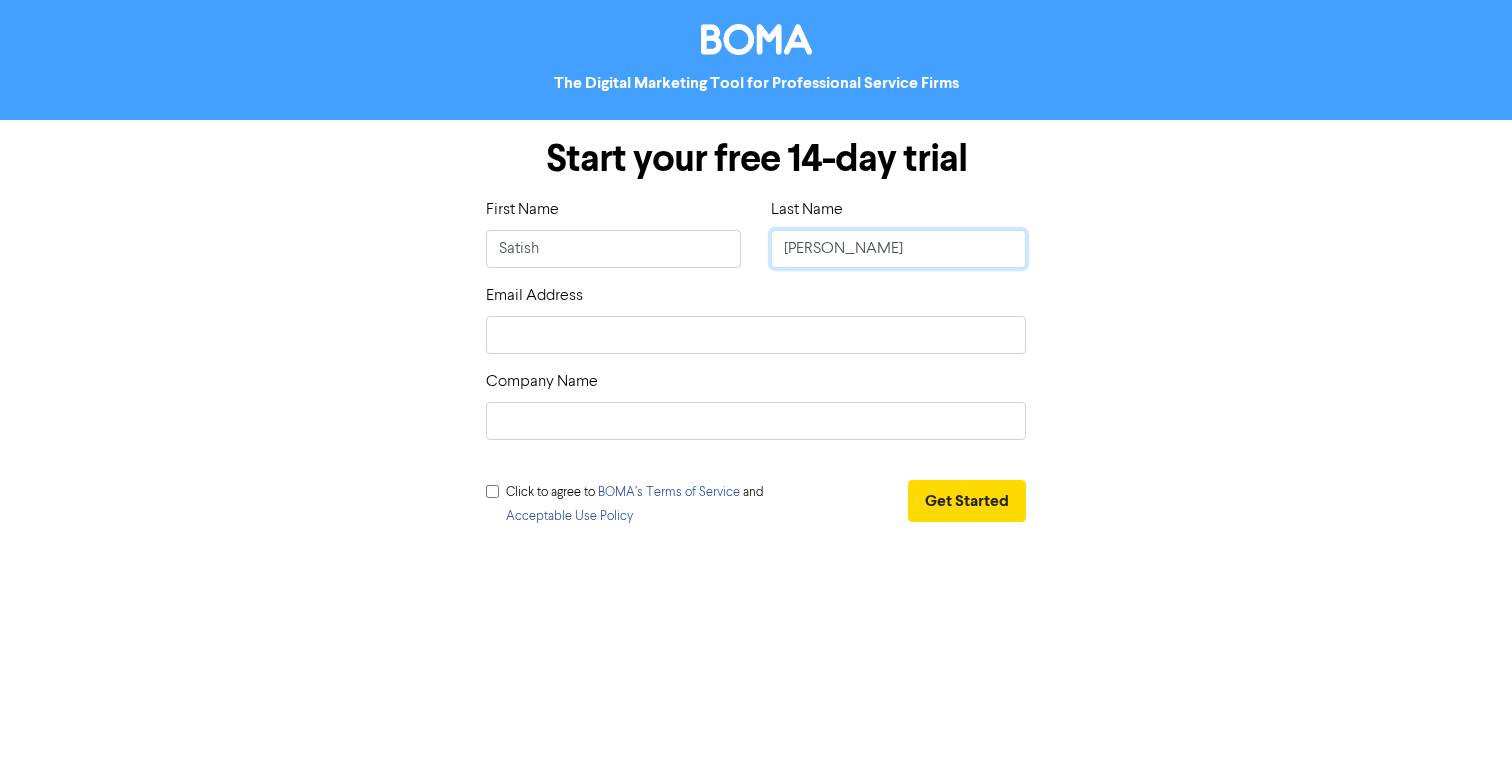 type on "[PERSON_NAME]" 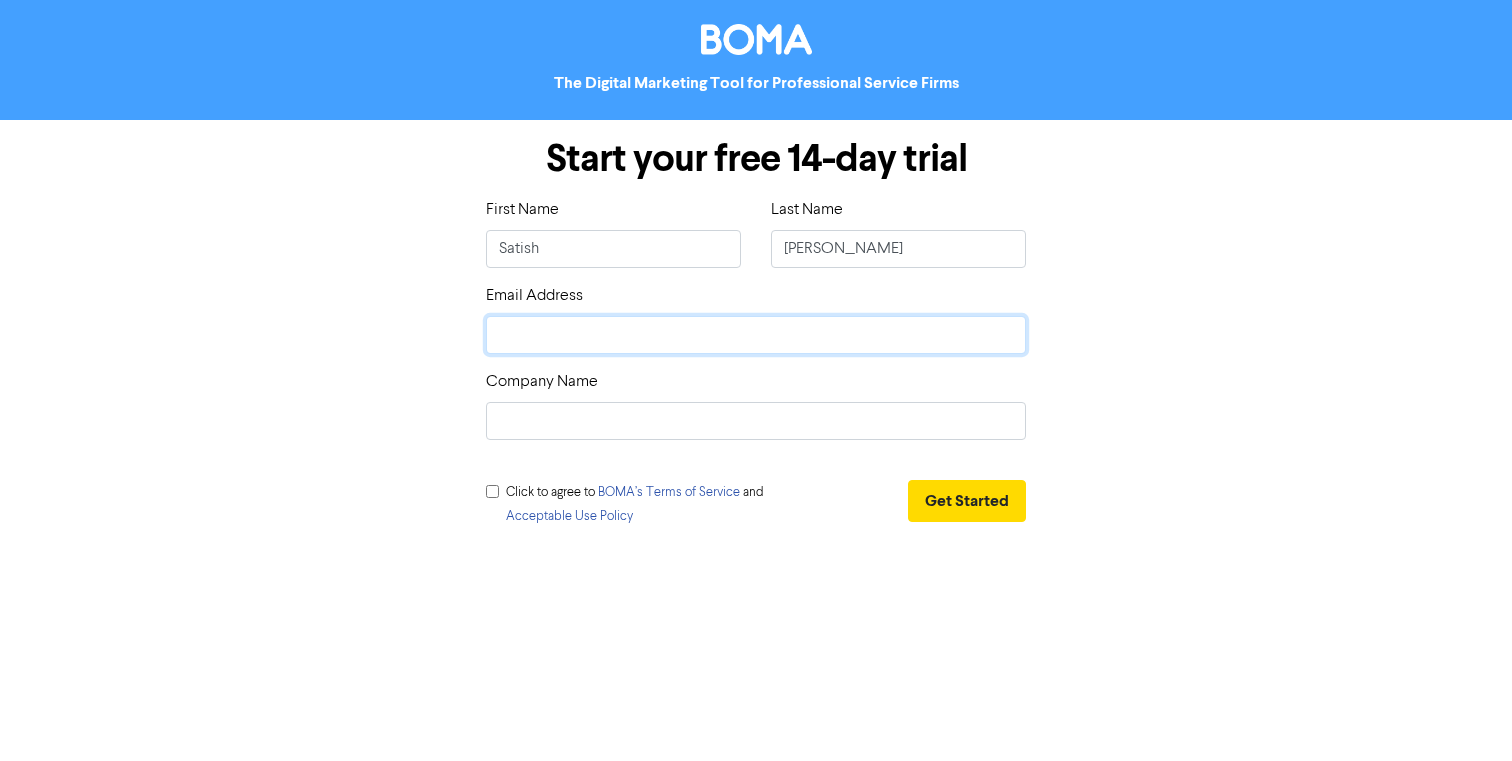 type on "b" 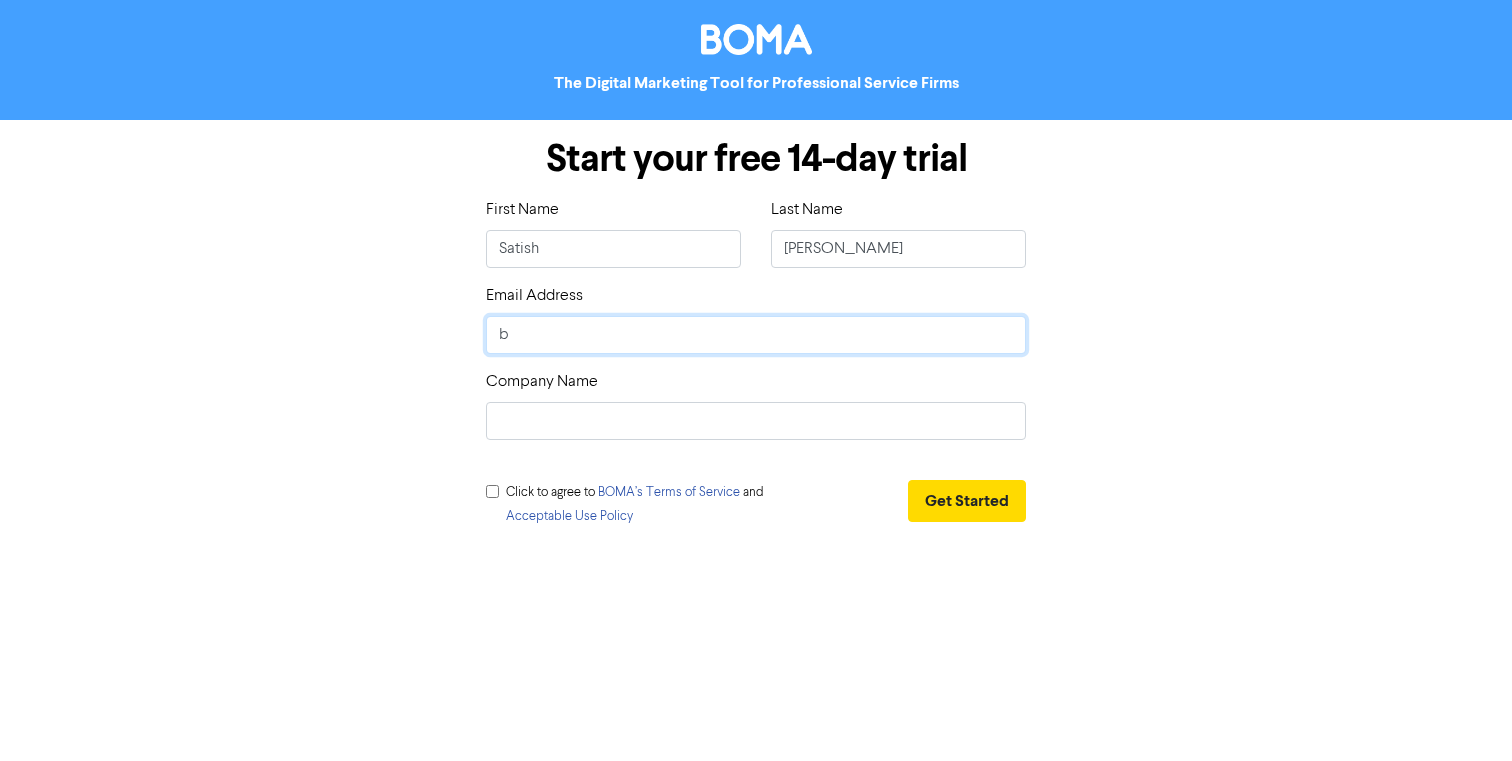 type on "bs" 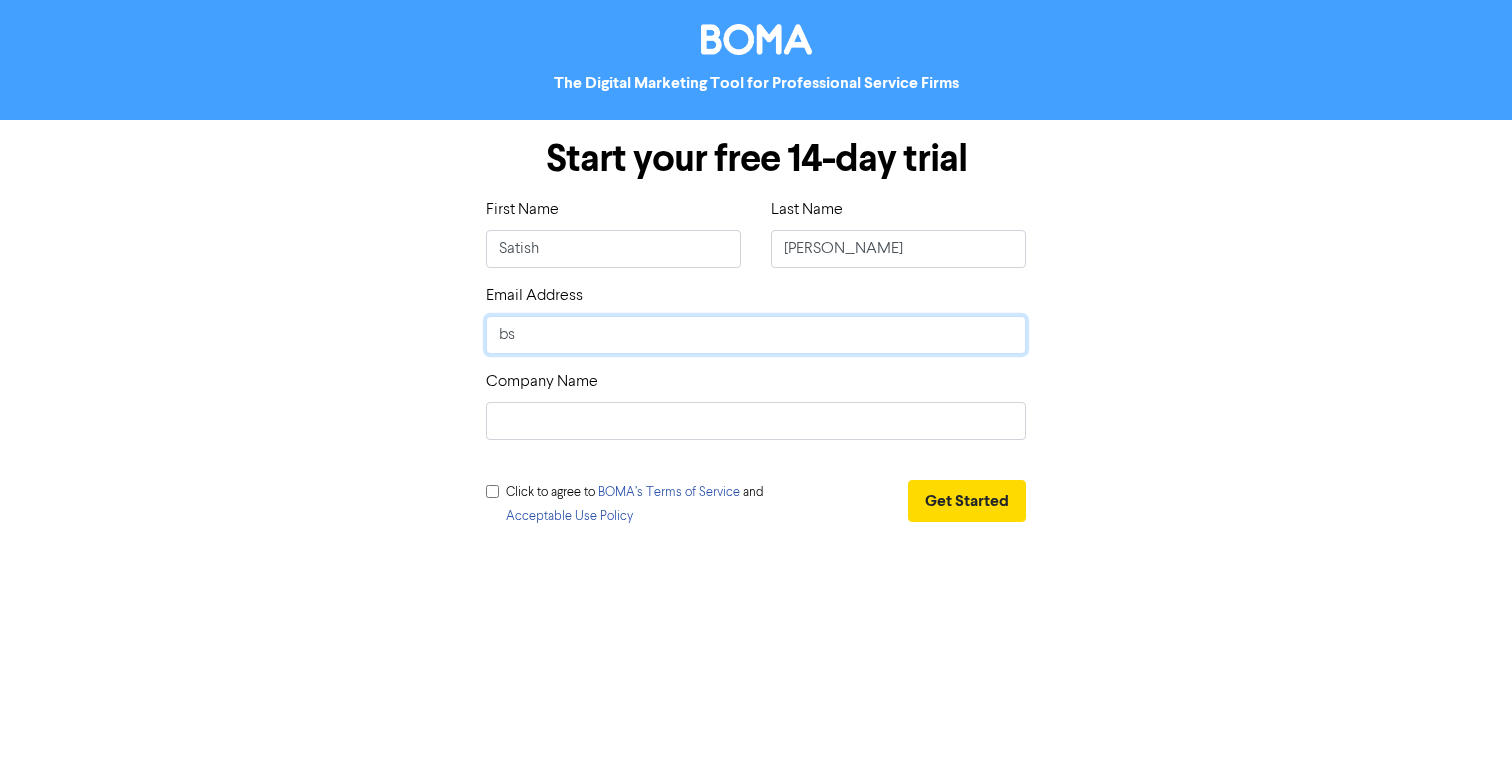 type on "bsa" 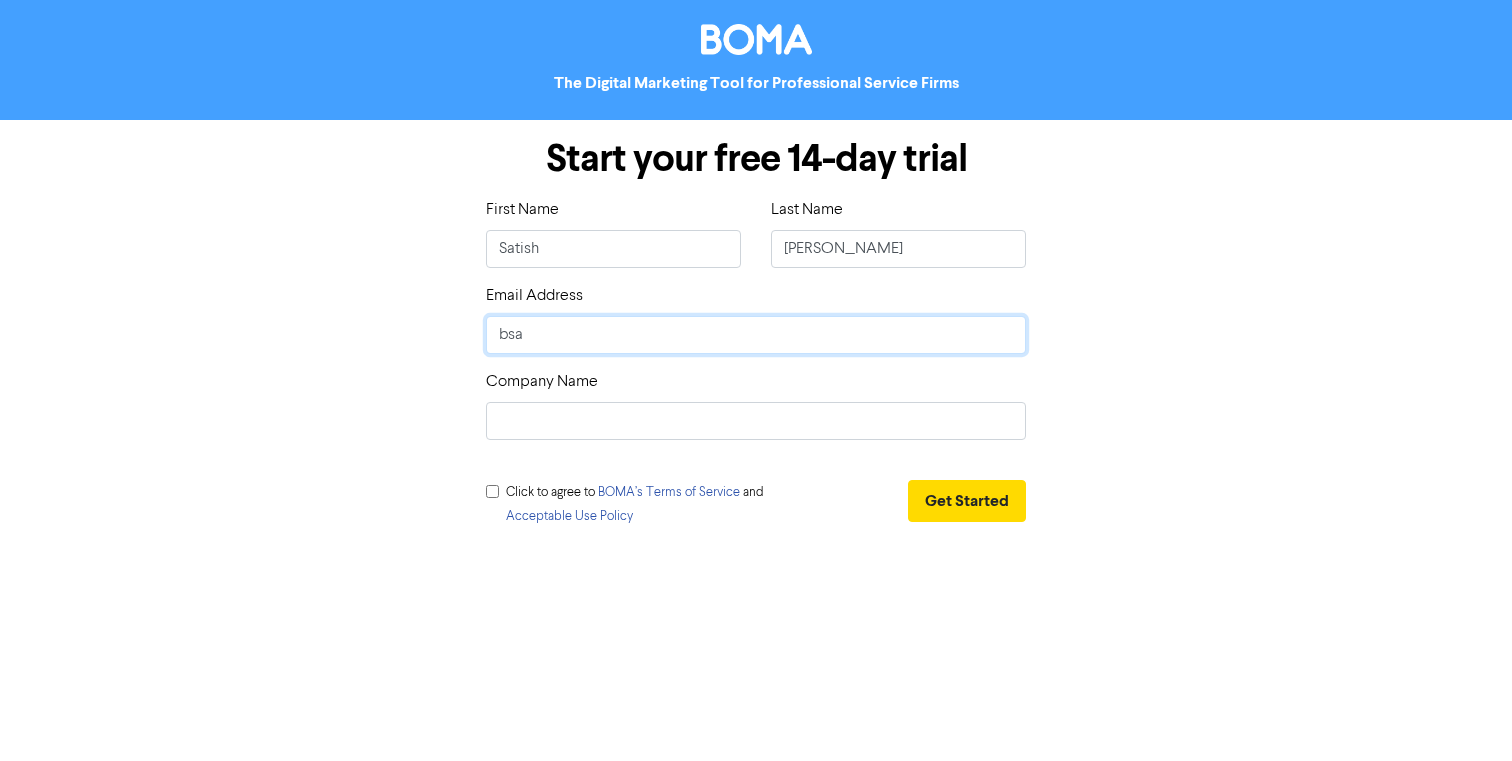 type on "bsat" 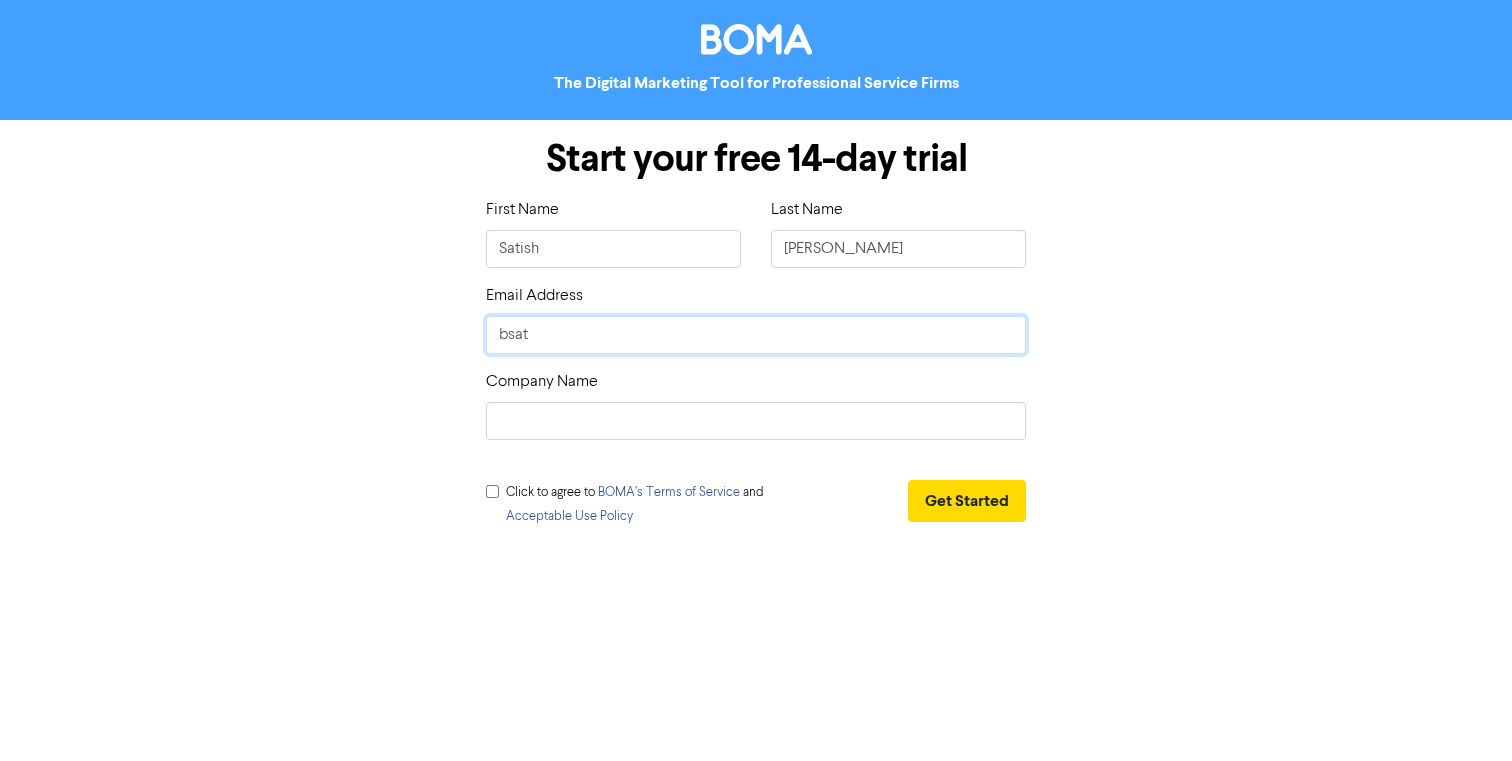 type on "bsati" 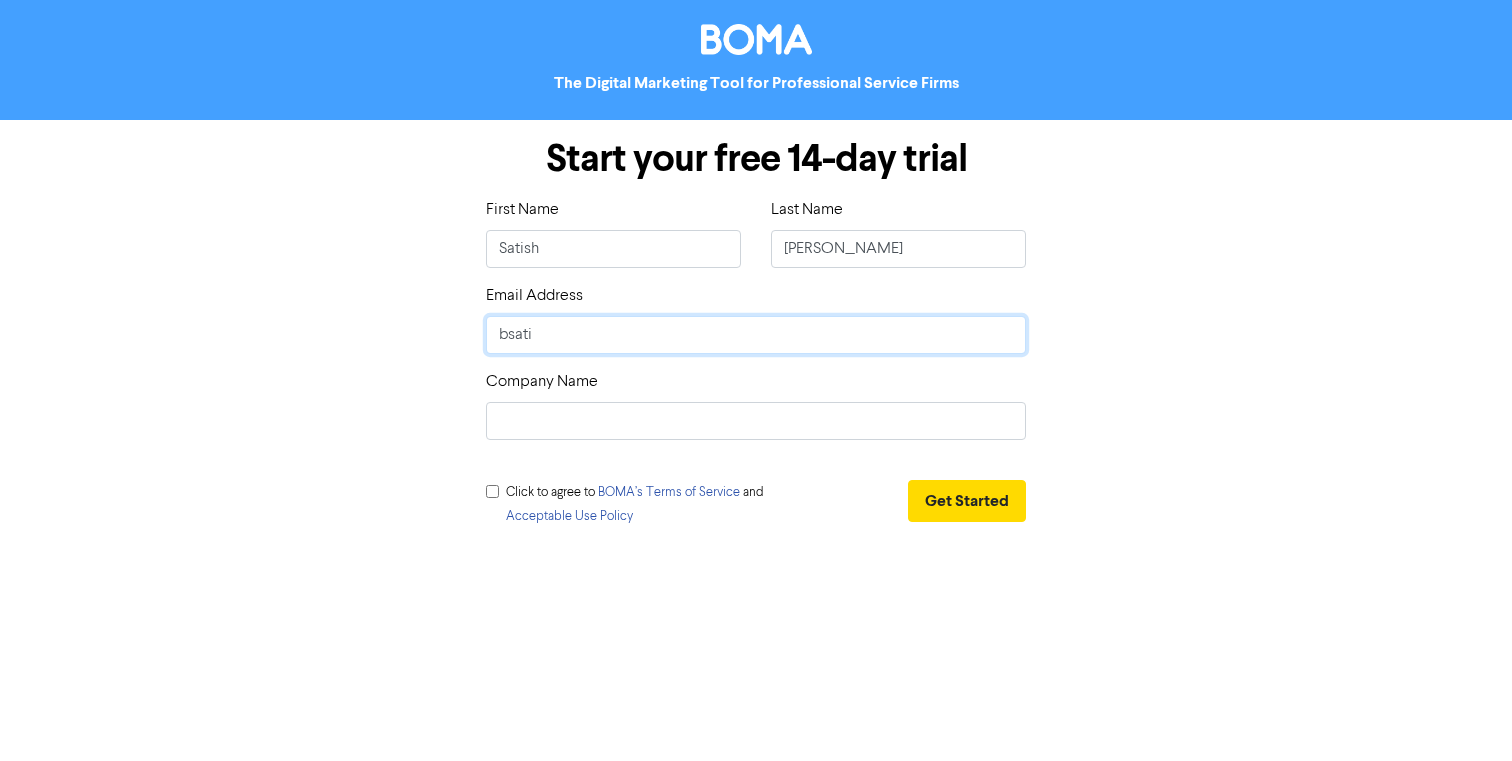 type on "bsatis" 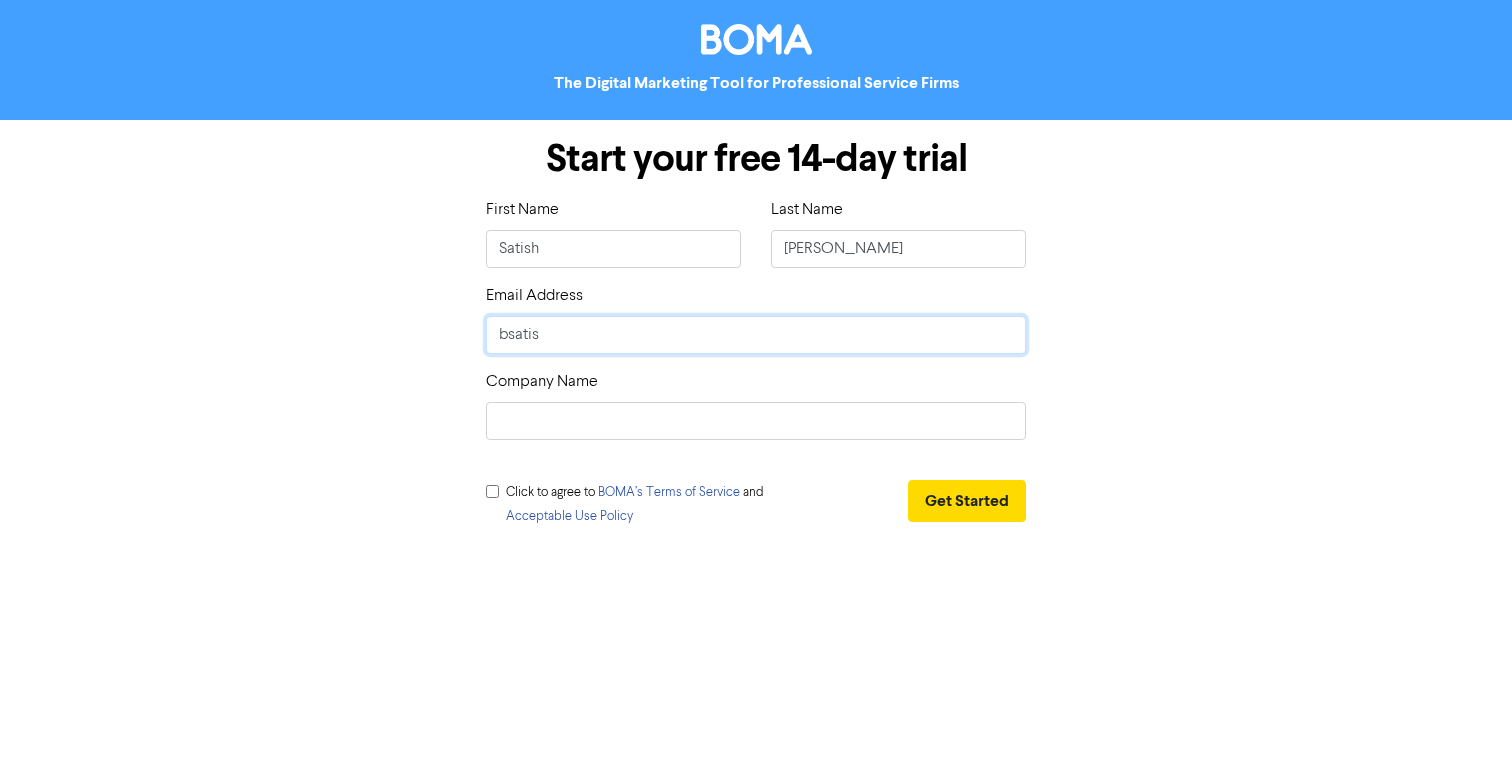 type on "bsatish" 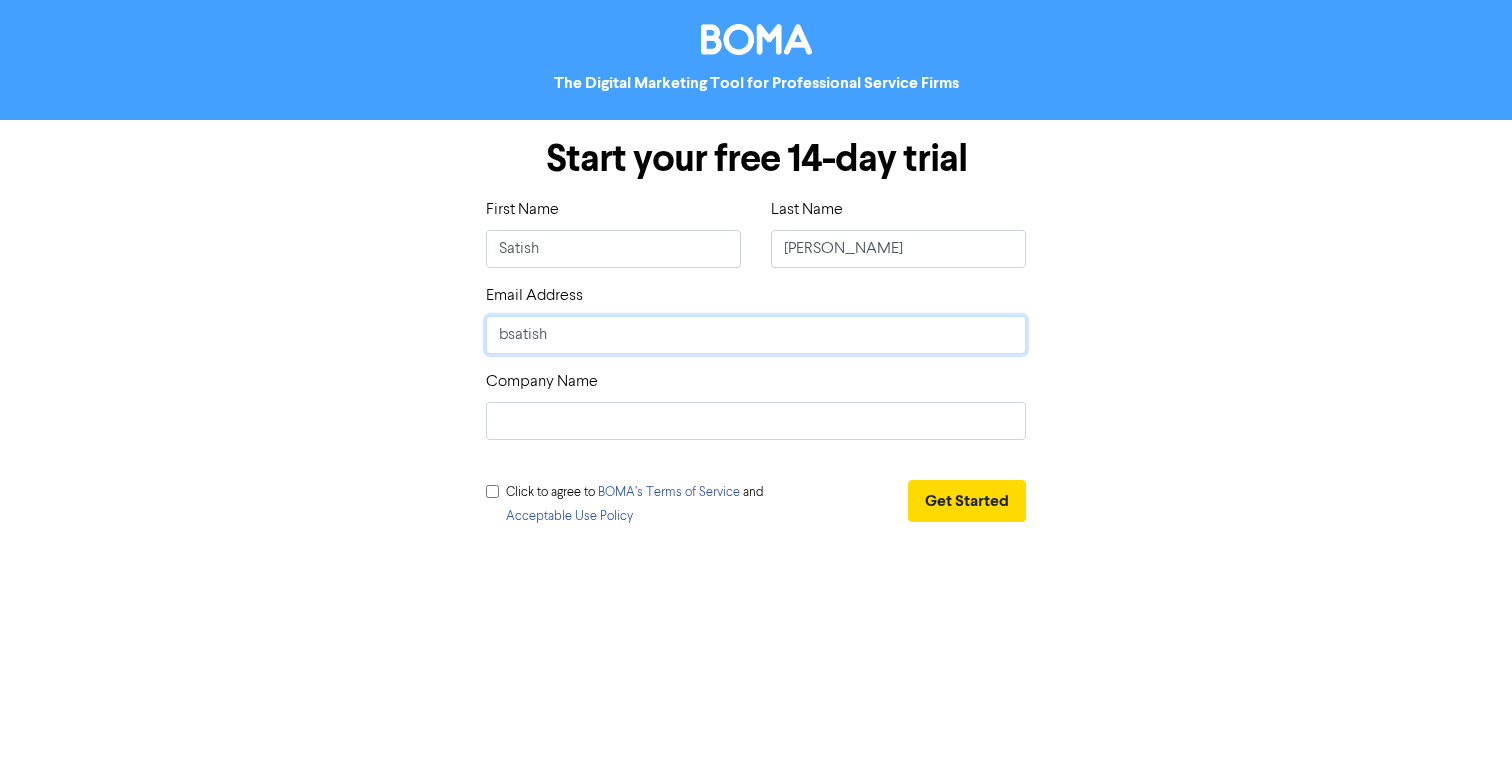 type on "bsatish1" 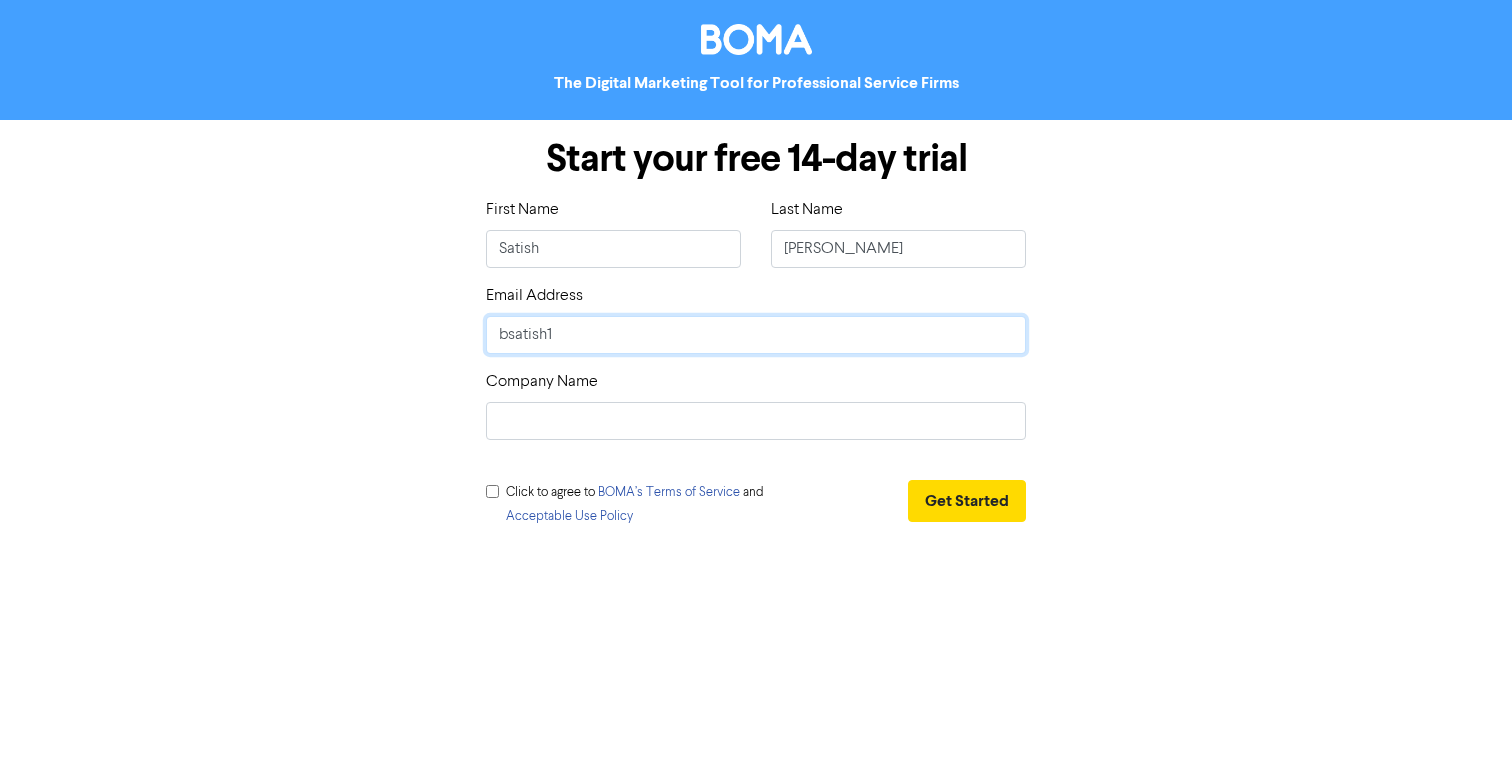 type on "bsatish1@" 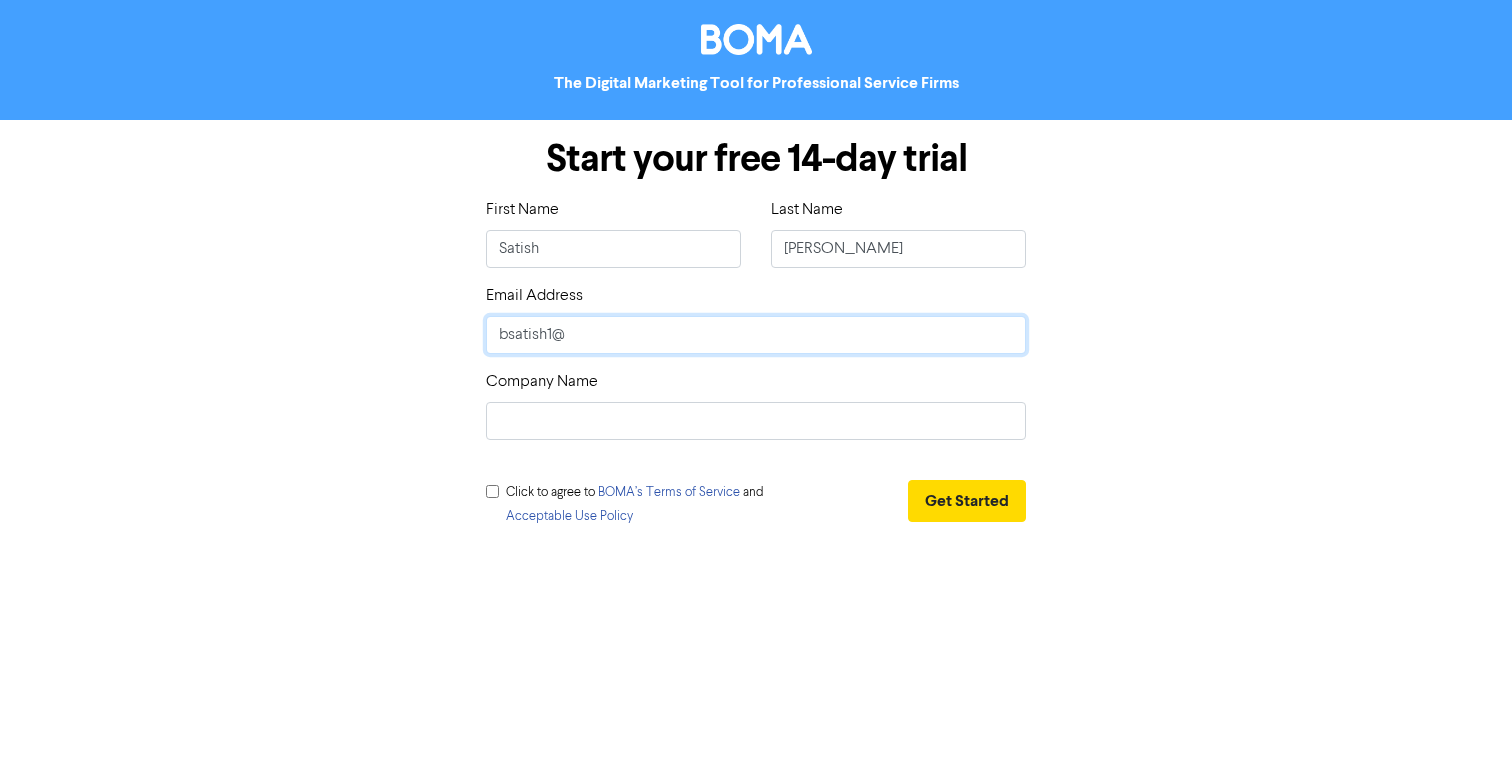 type on "bsatish1@g" 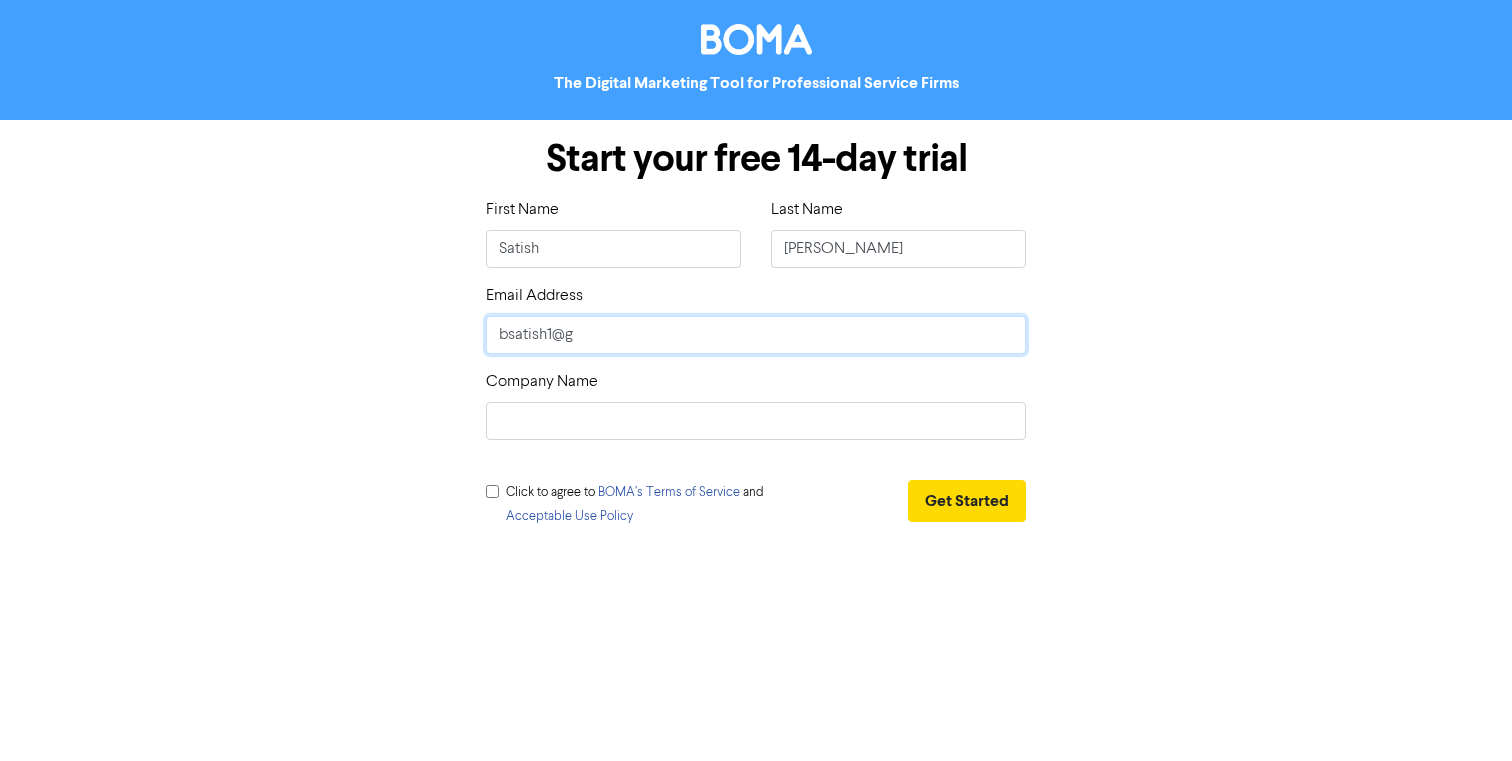 type on "bsatish1@gm" 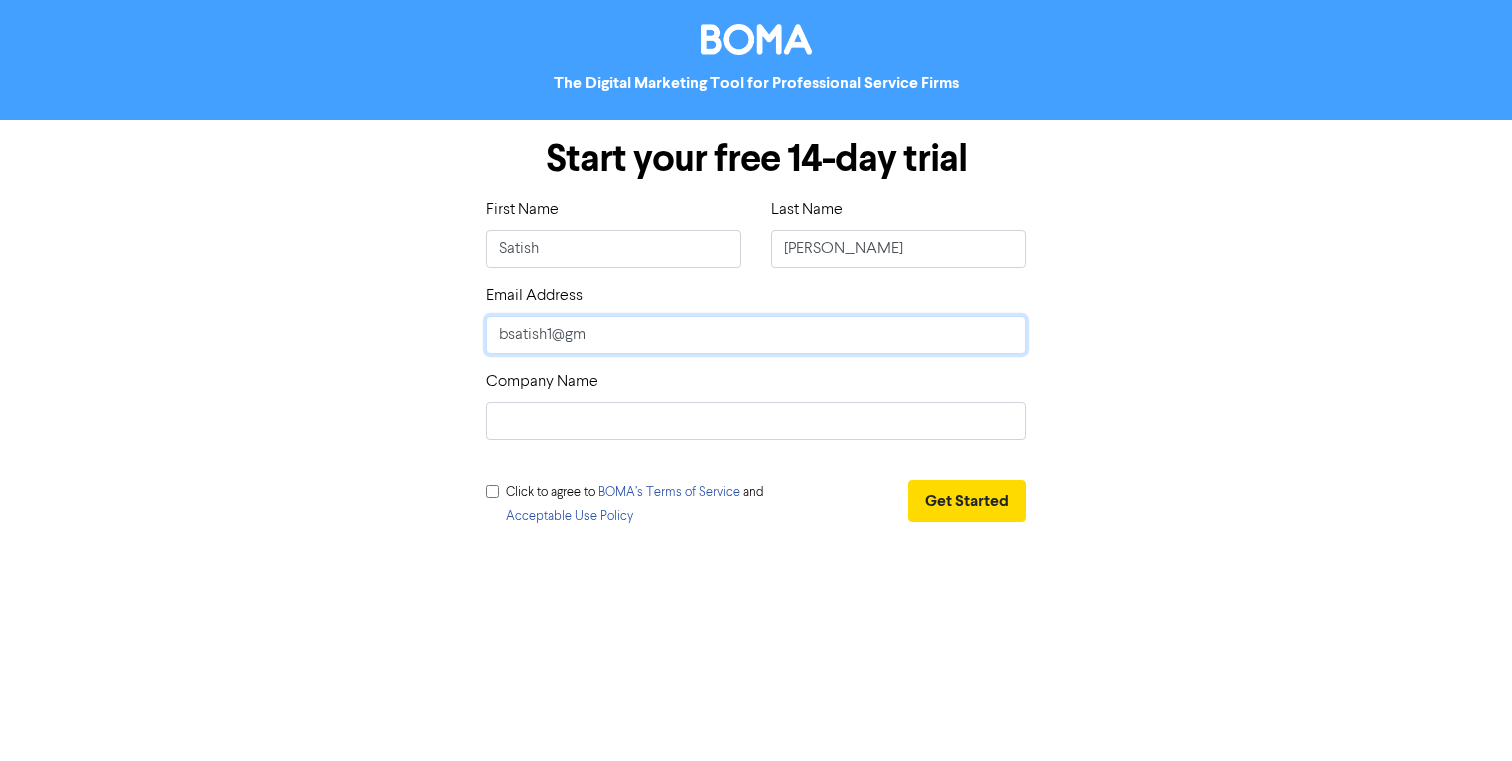 type on "bsatish1@gma" 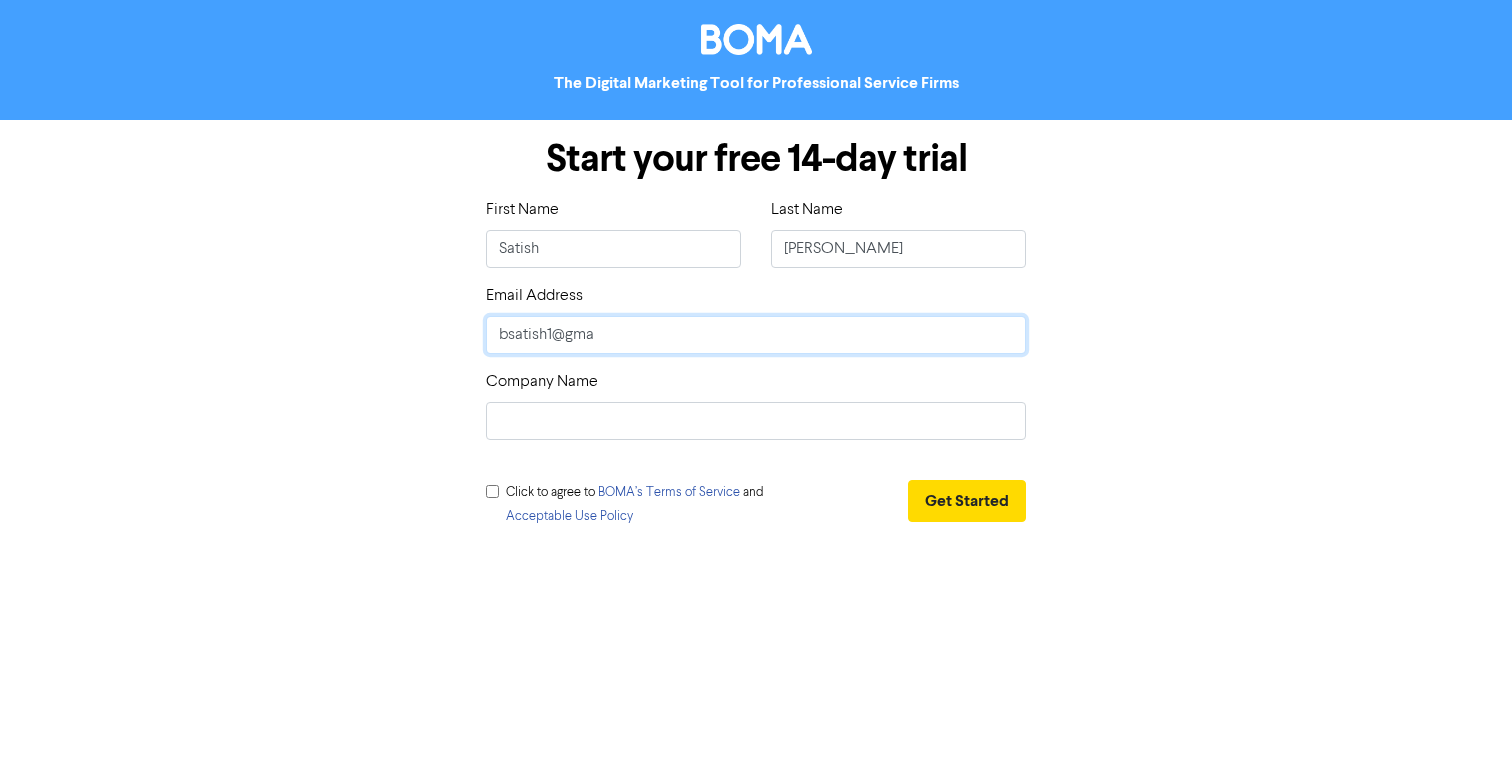 type 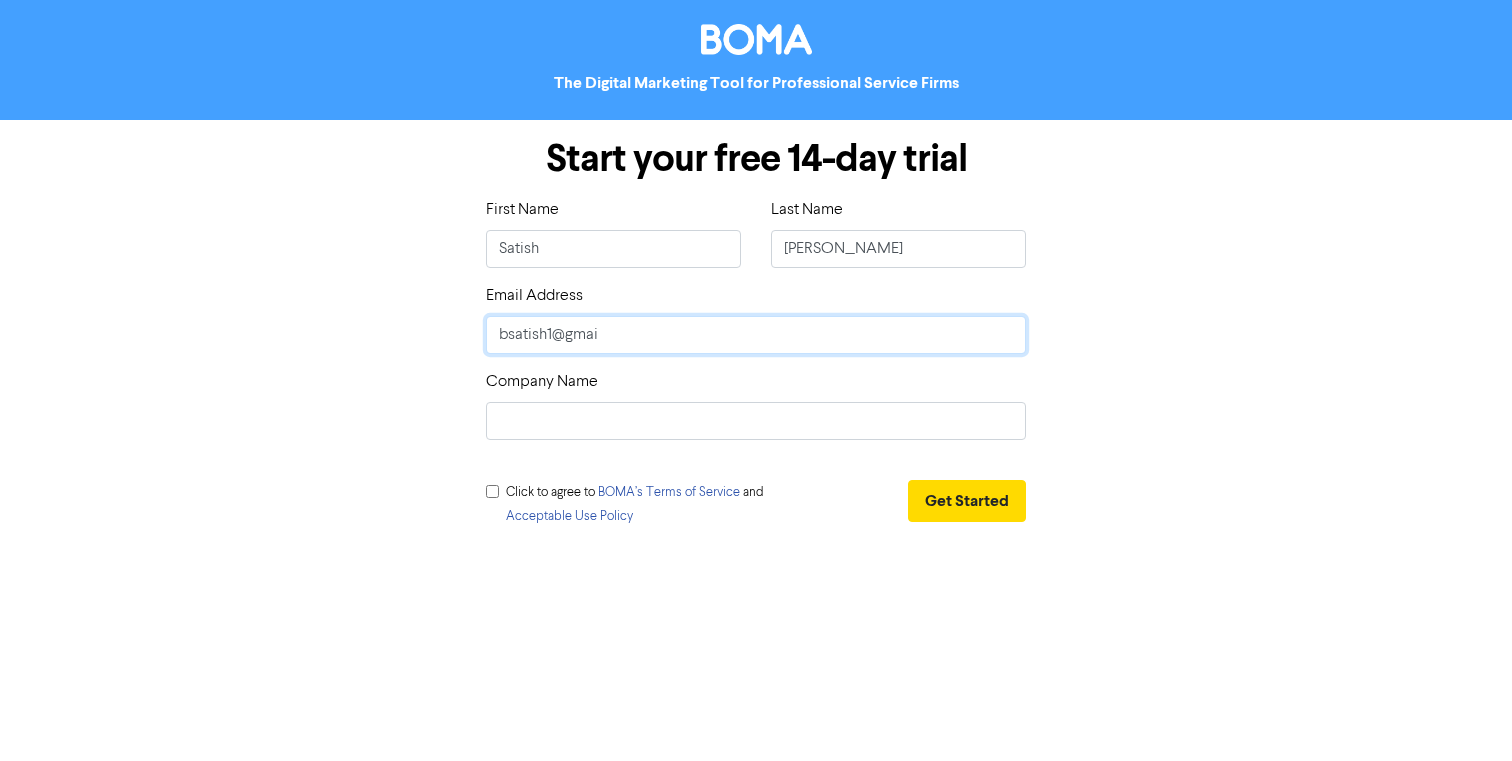 type on "bsatish1@gmail" 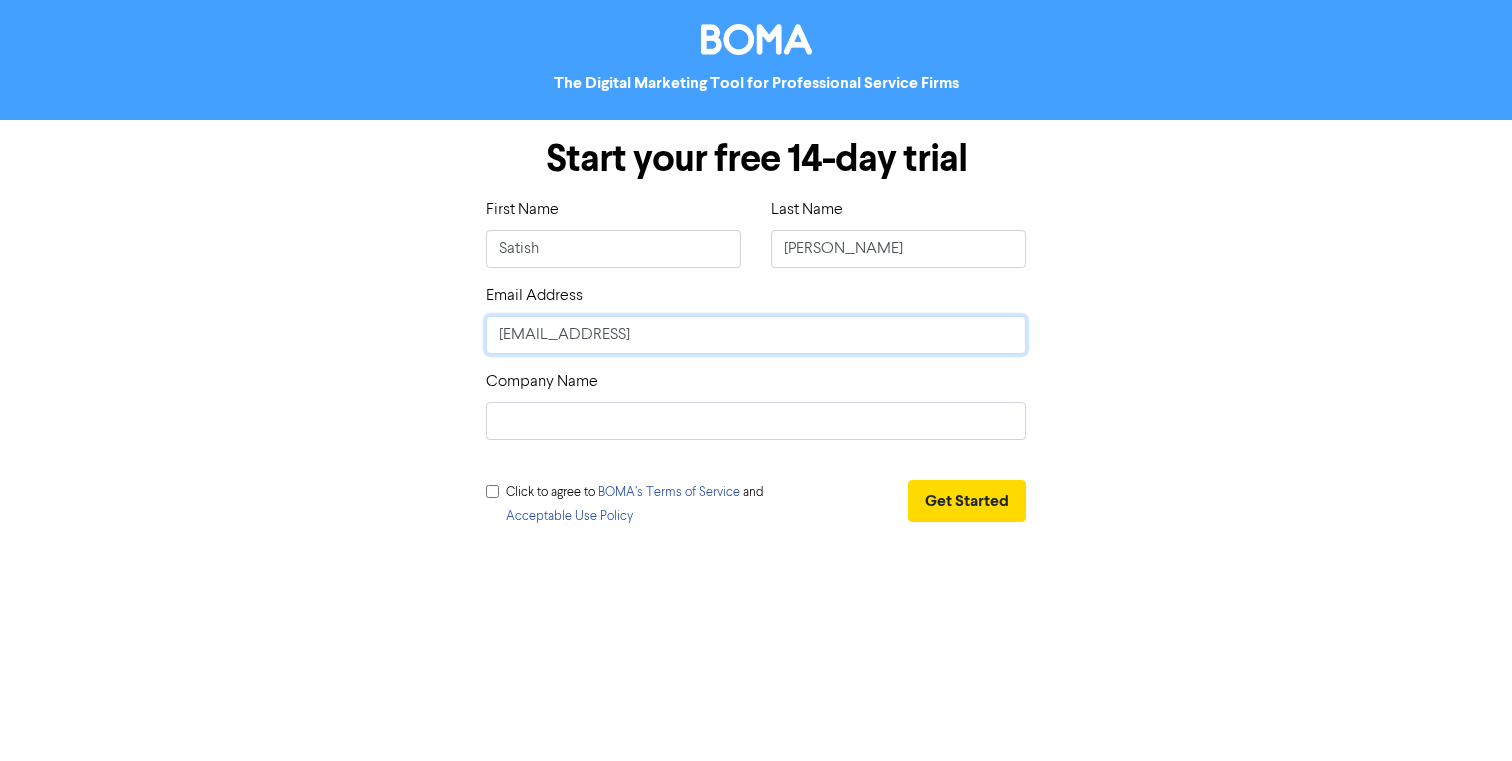 type on "bsatish1@gmail." 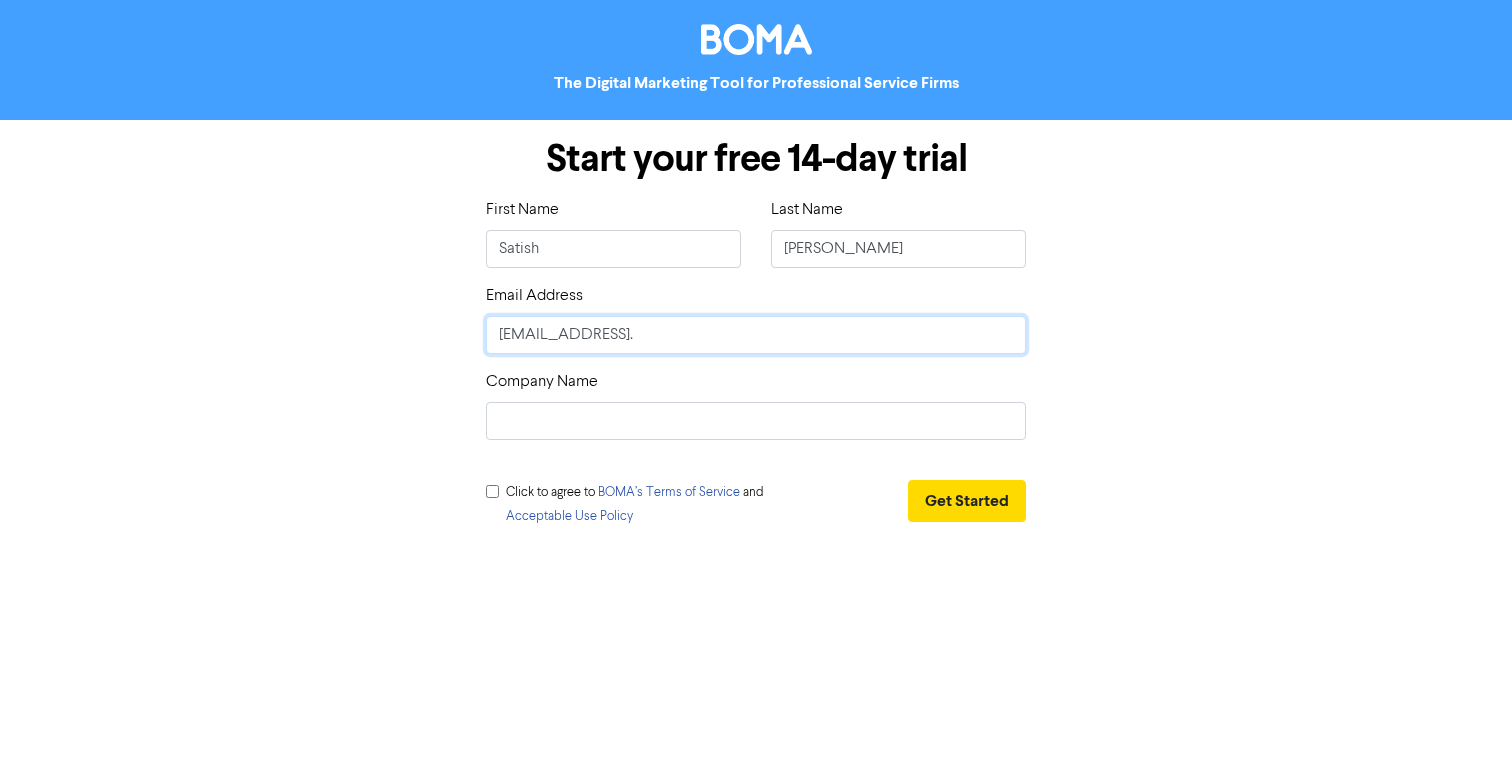 type on "bsatish1@gmail.c" 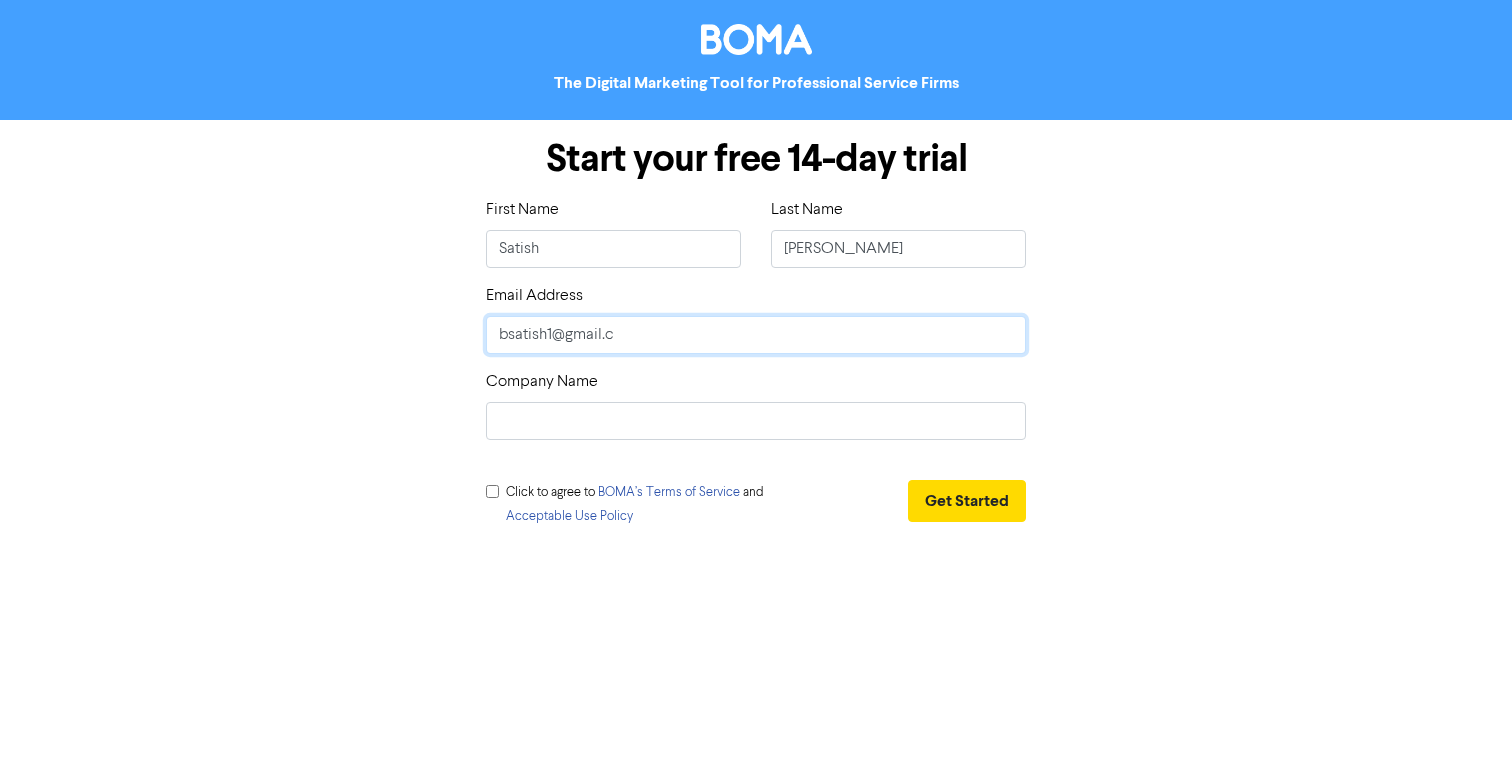 type on "bsatish1@gmail.co" 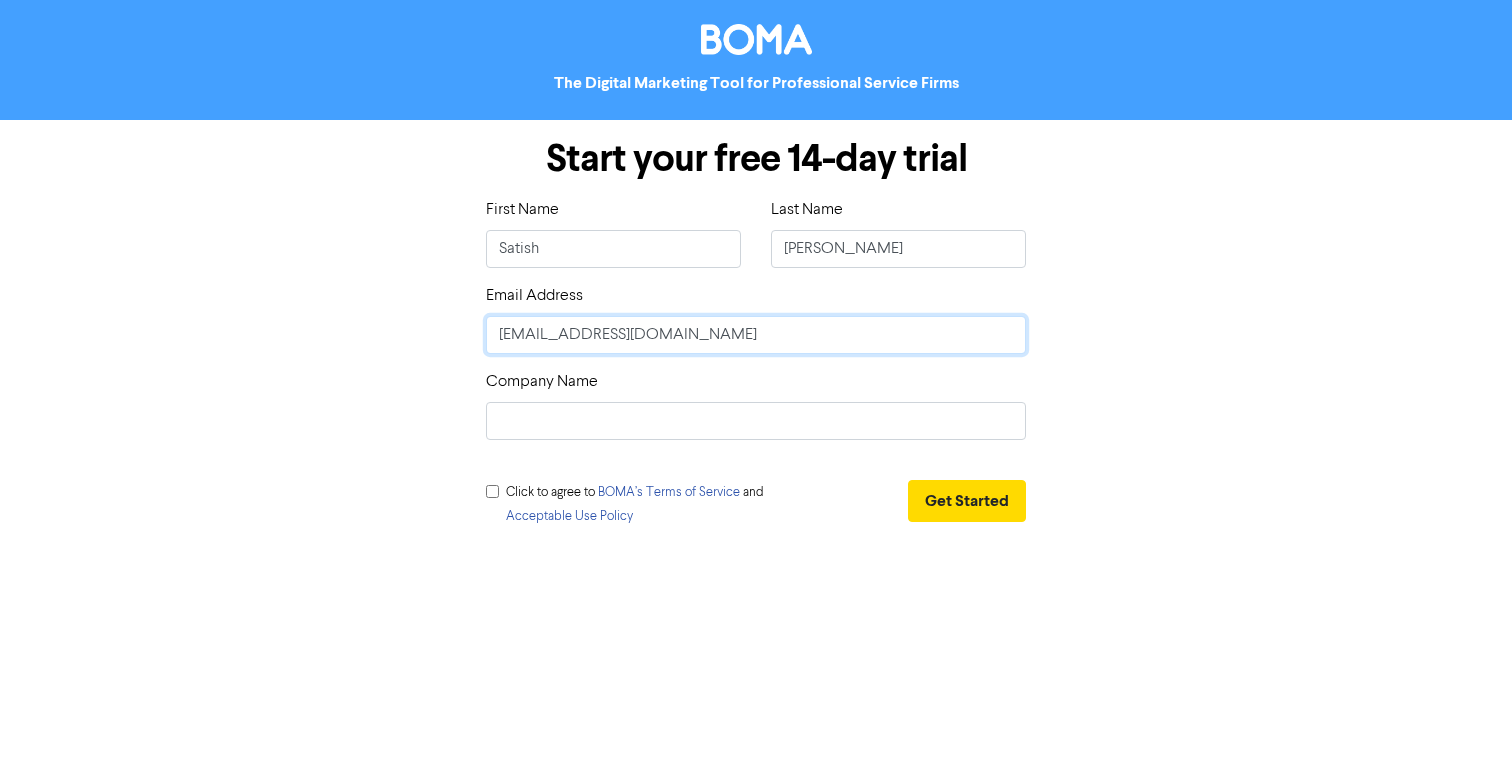 type on "[EMAIL_ADDRESS][DOMAIN_NAME]" 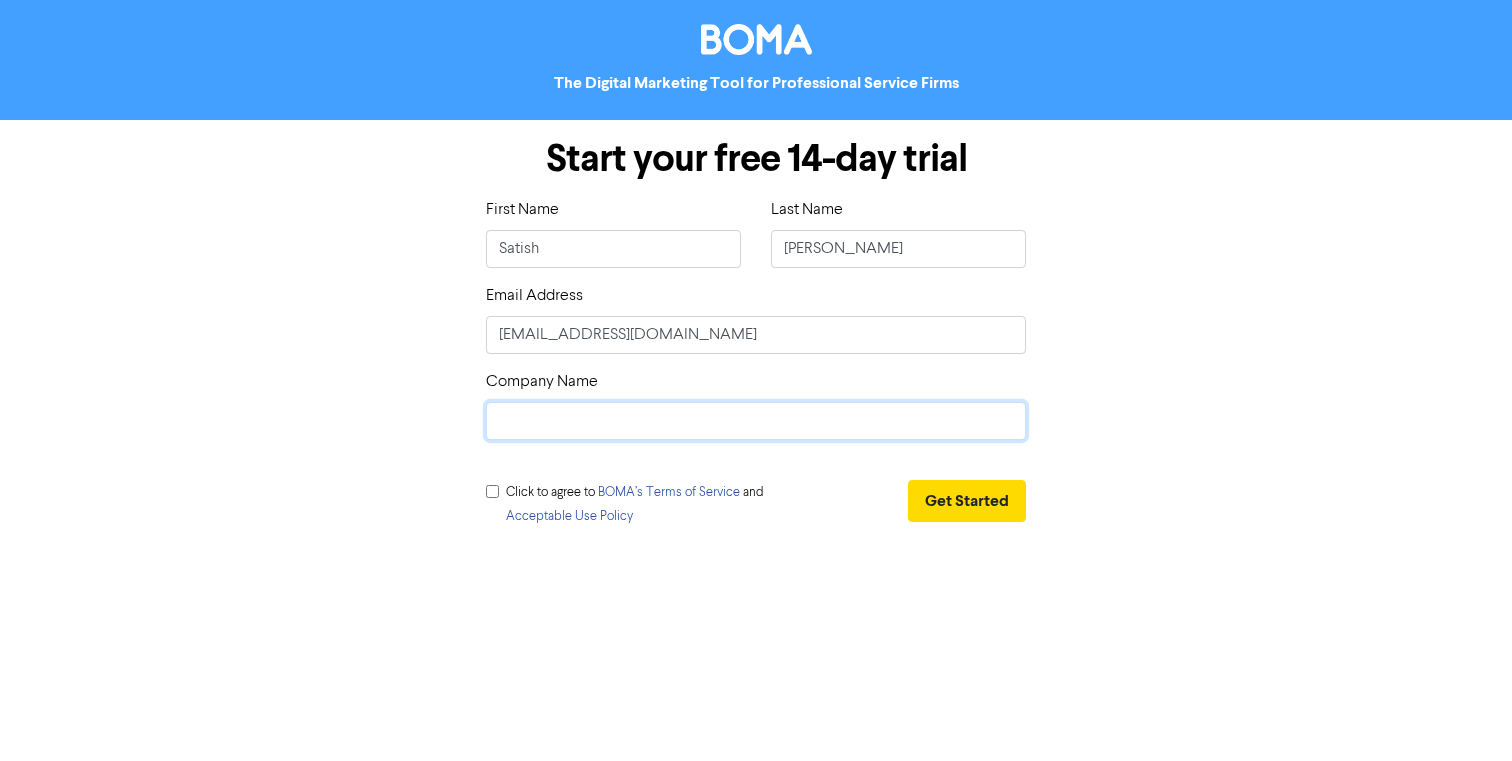 click 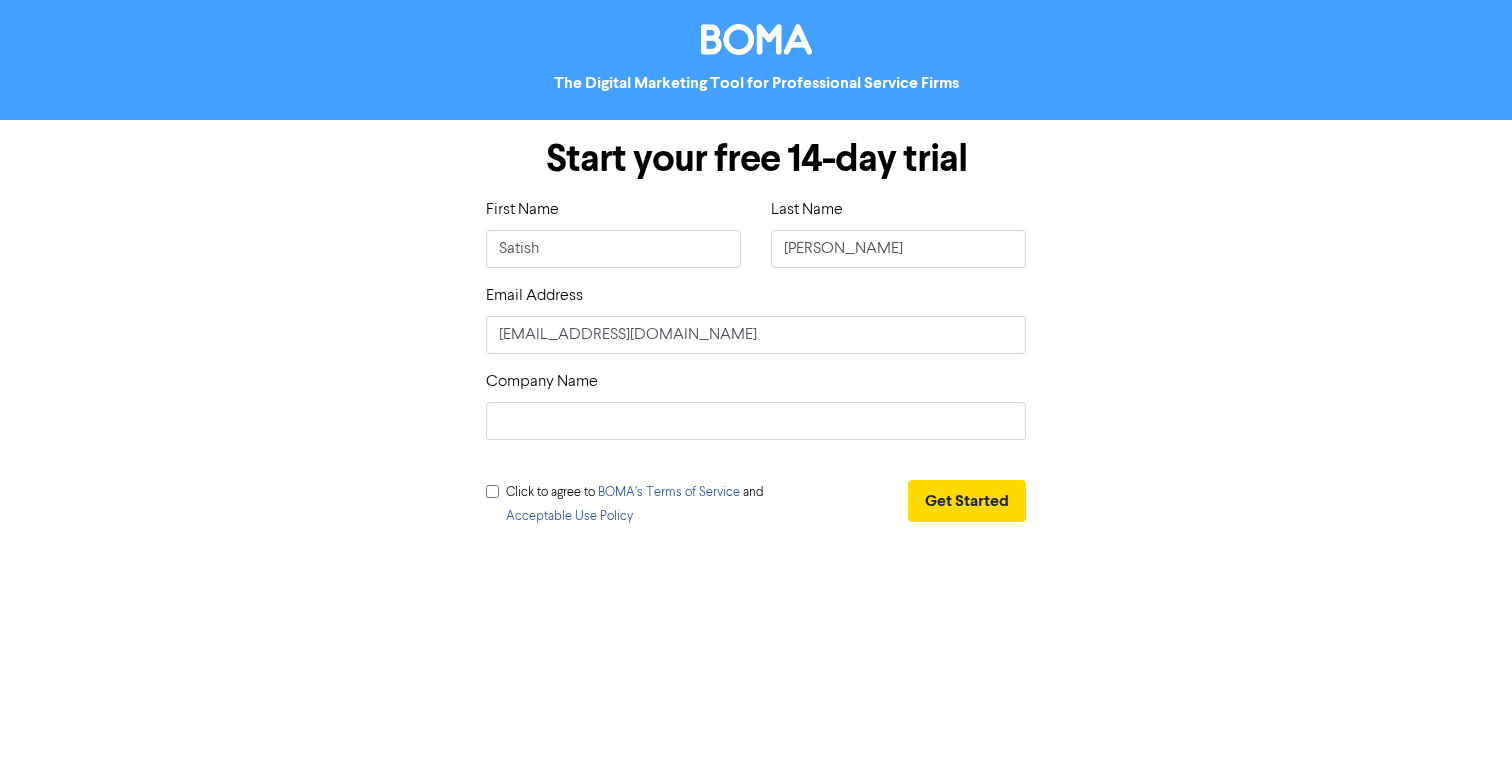 click 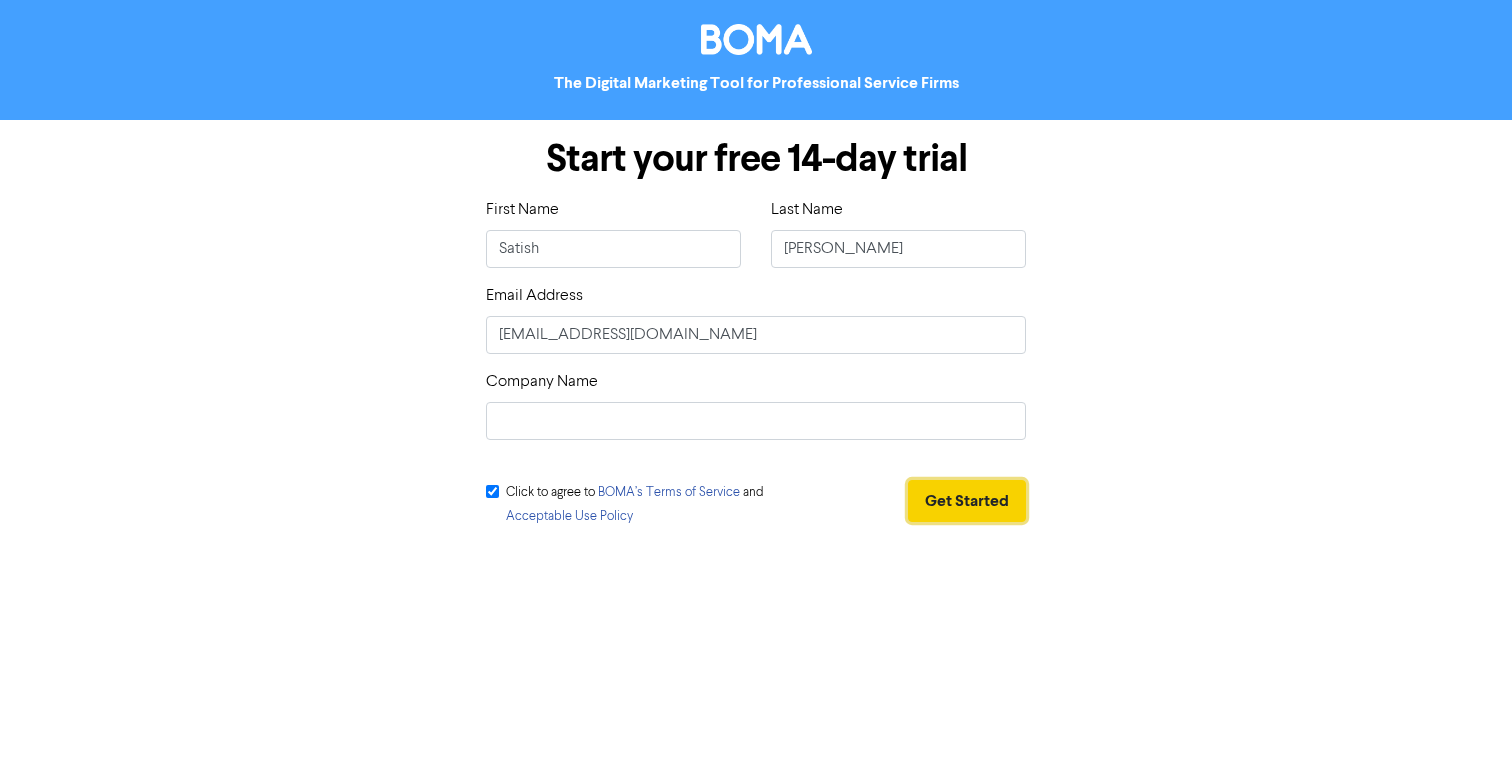 click on "Get Started" at bounding box center (967, 501) 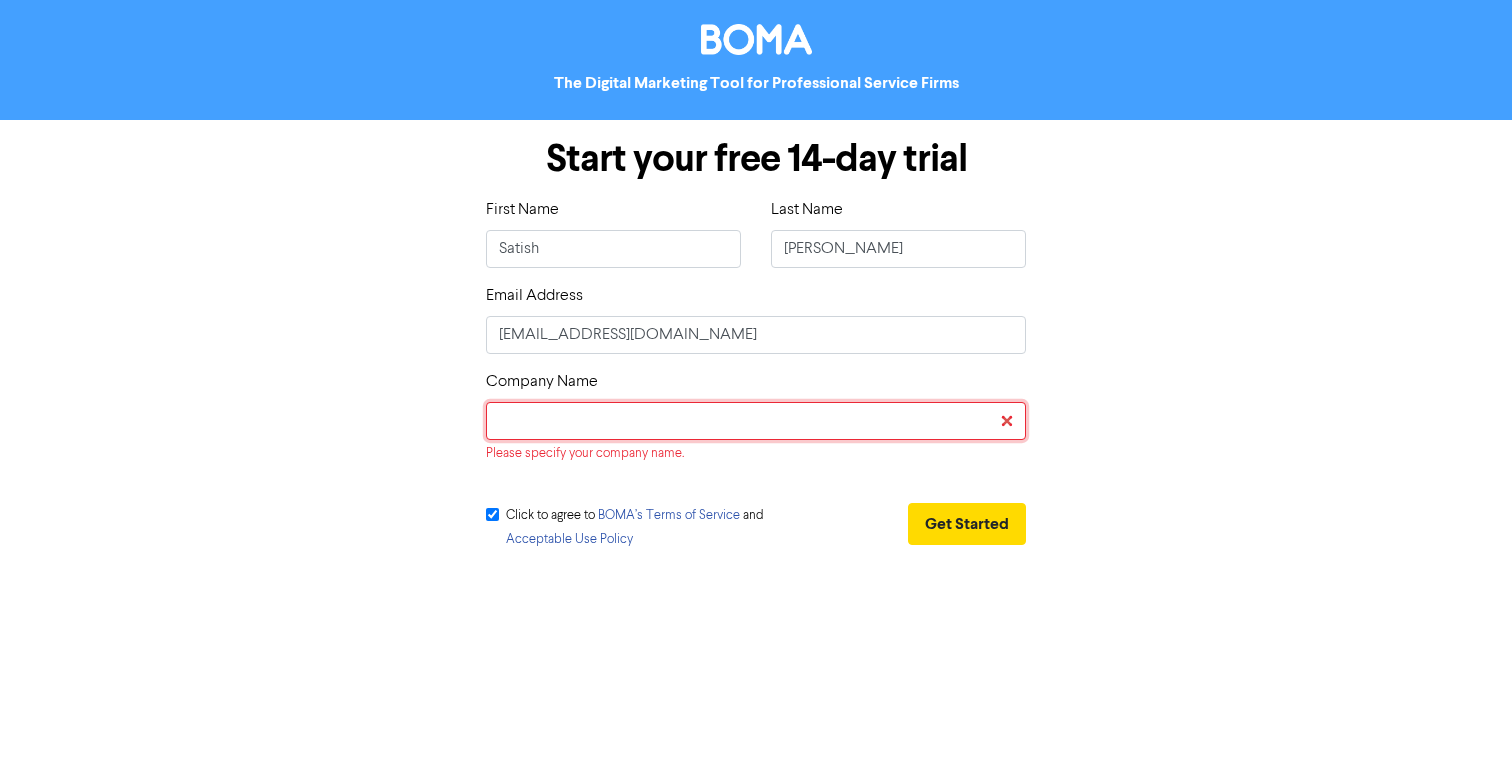 click 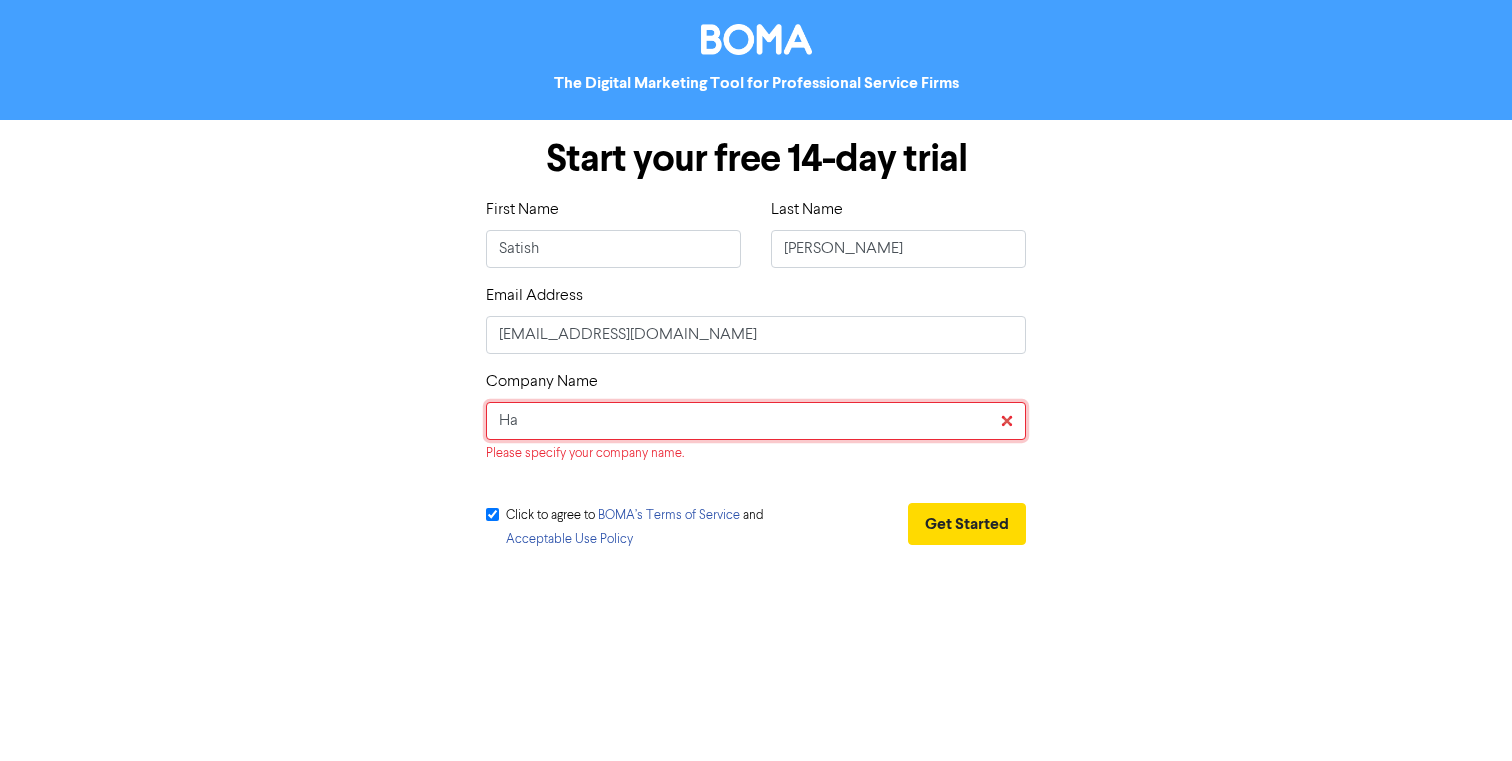 type on "H" 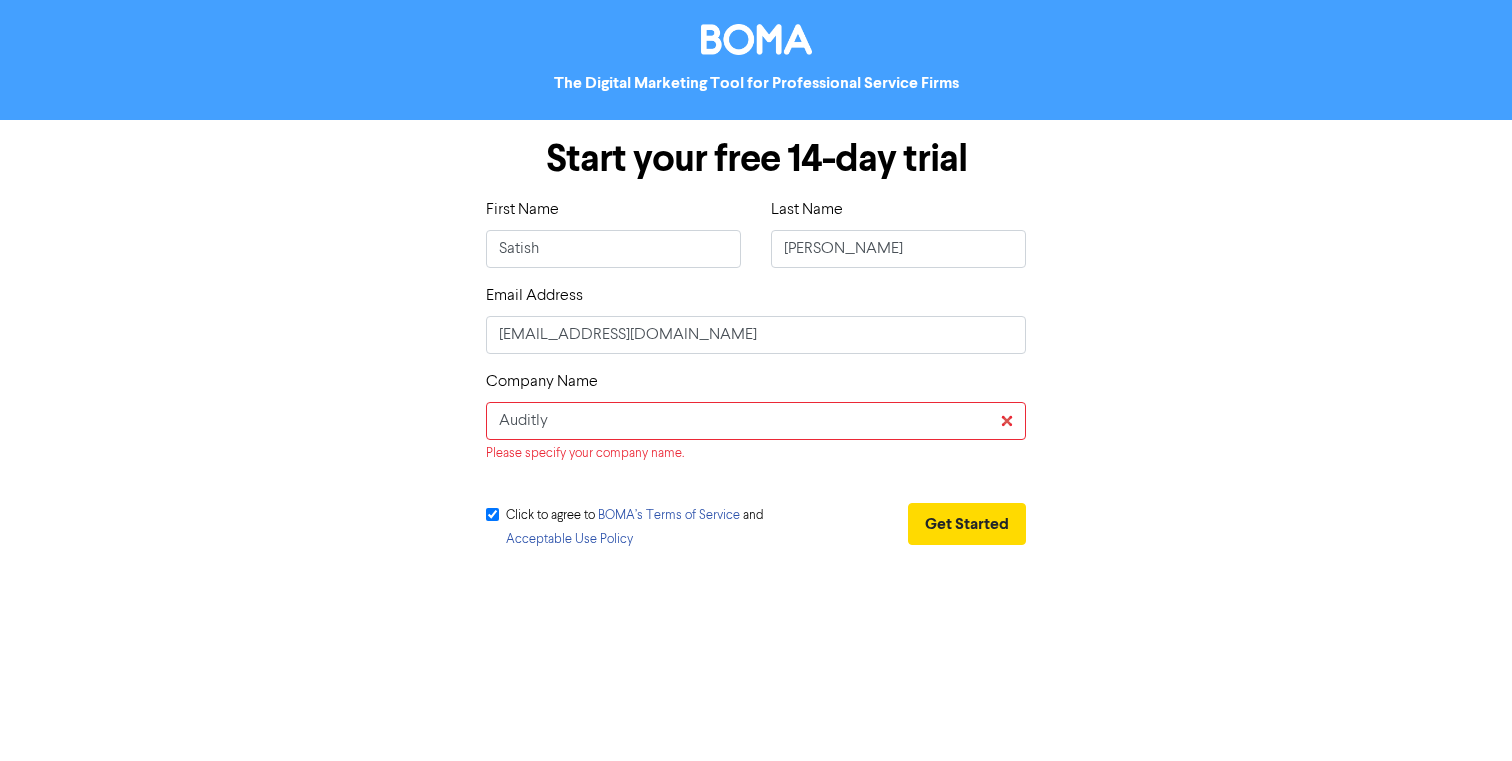 click on "Start your free 14-day trial First Name Satish Last Name Boppana Email Address bsatish1@gmail.com Company Name Auditly Please specify your company name. Click to agree to   BOMA’s Terms of Service   and   Acceptable Use Policy Get Started" at bounding box center (756, 347) 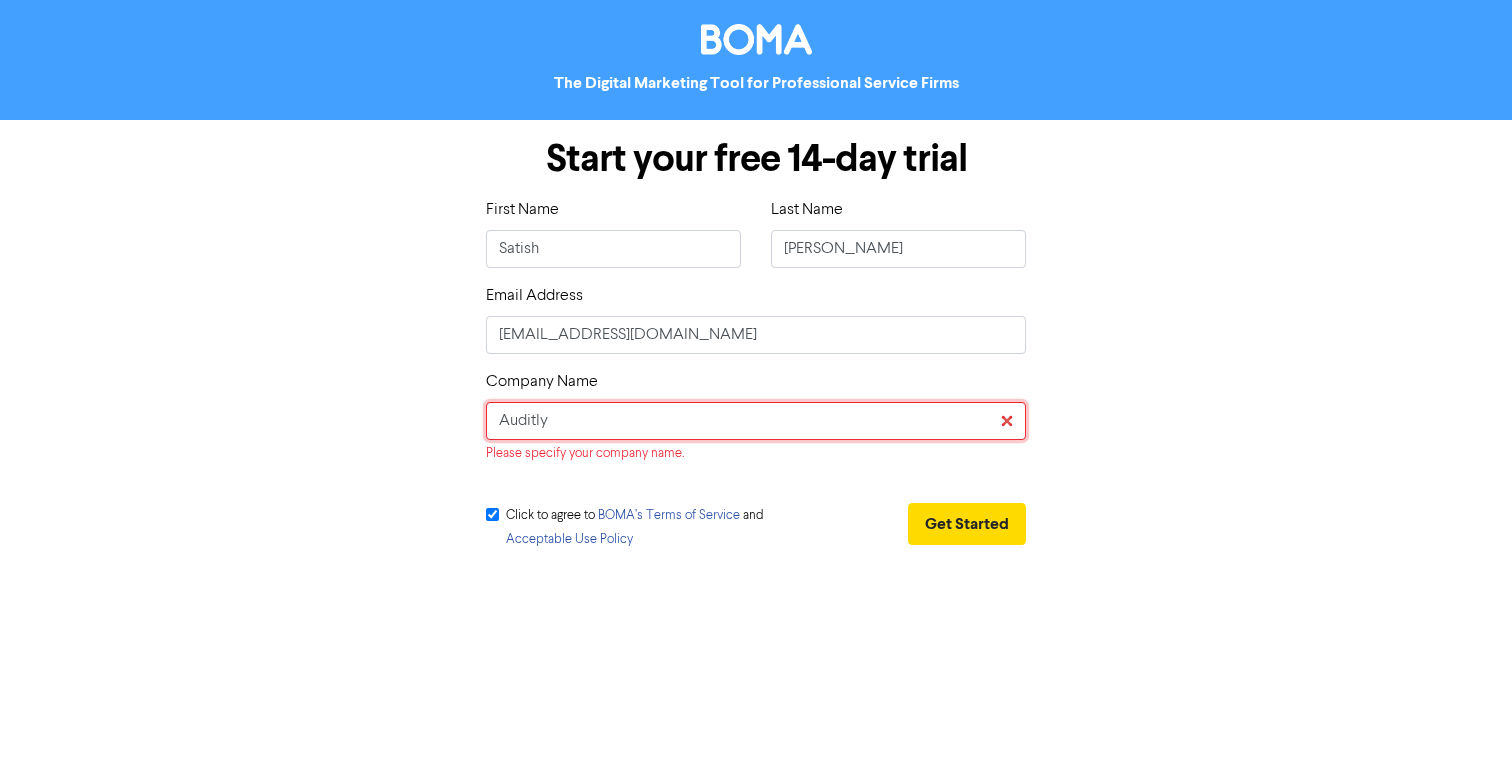 click on "Auditly" 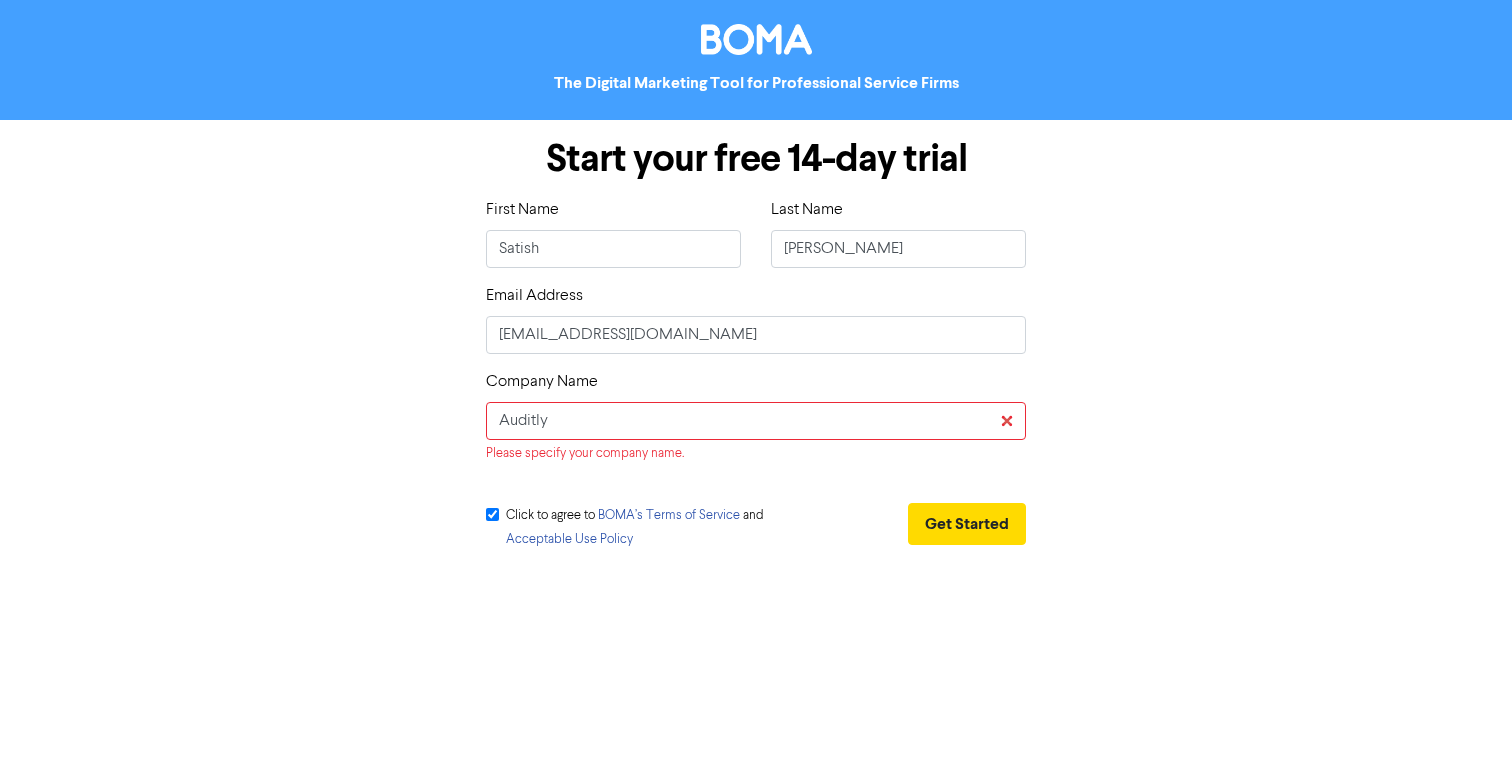 click on "Click to agree to   BOMA’s Terms of Service   and   Acceptable Use Policy" at bounding box center [647, 527] 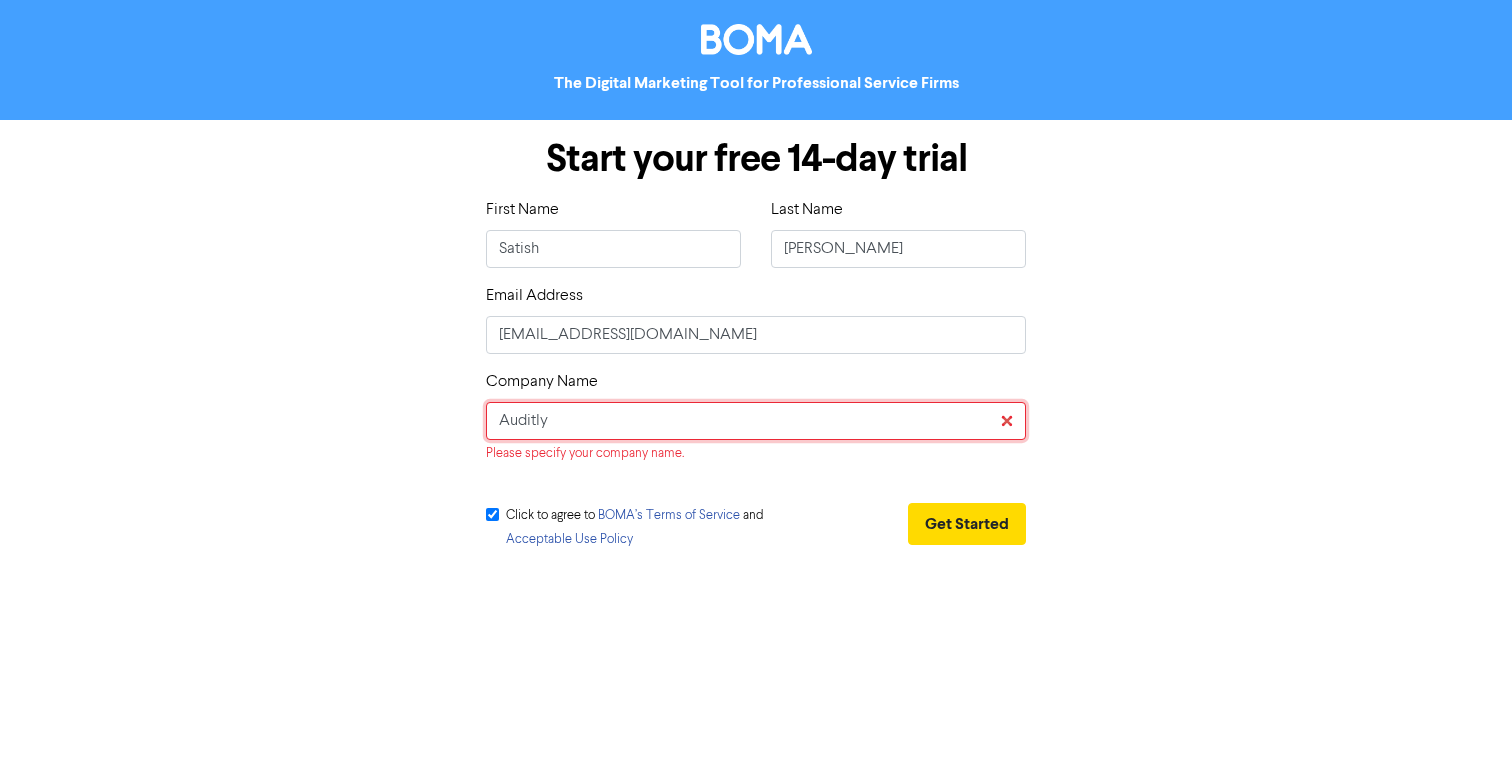 drag, startPoint x: 578, startPoint y: 412, endPoint x: 463, endPoint y: 402, distance: 115.43397 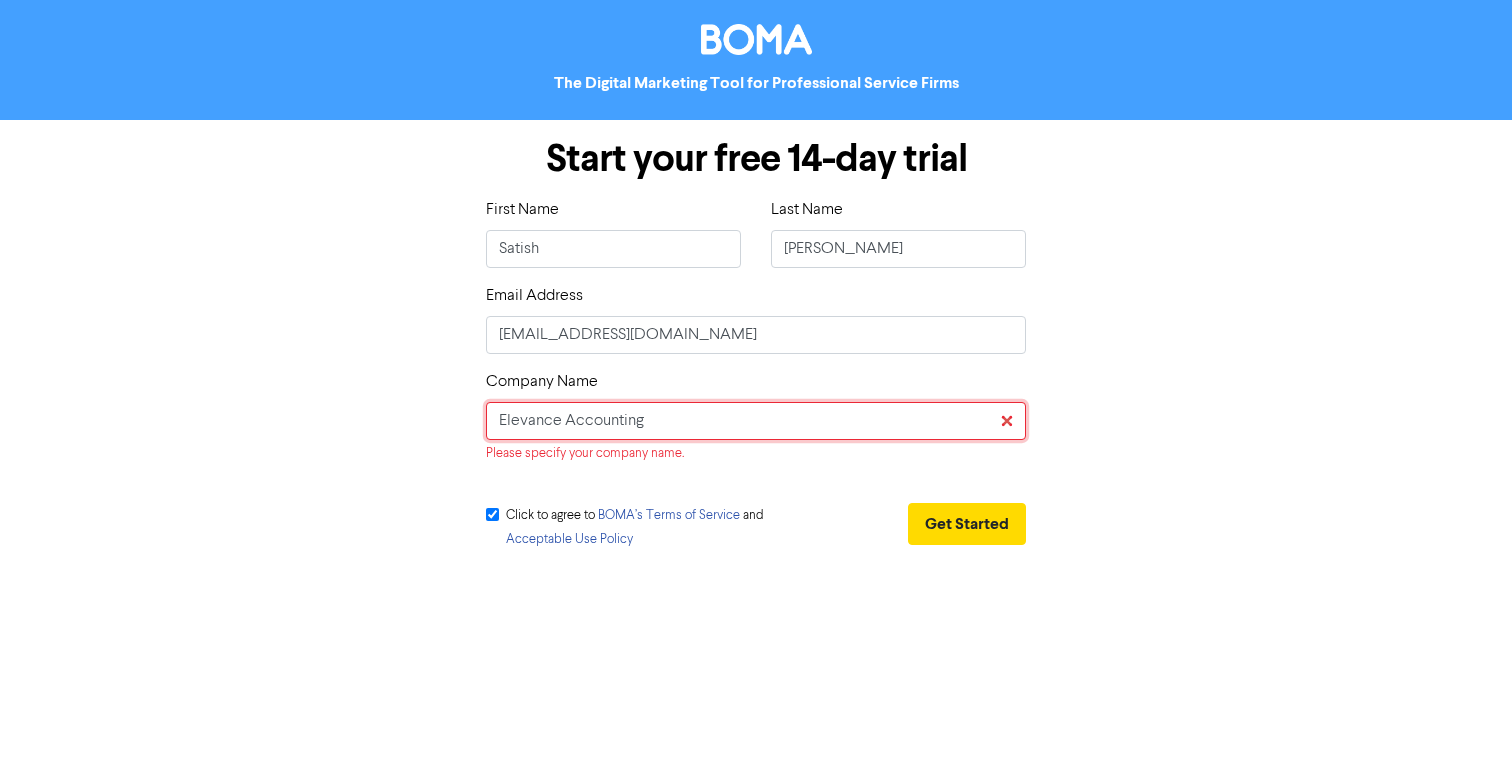 type on "Elevance Accounting" 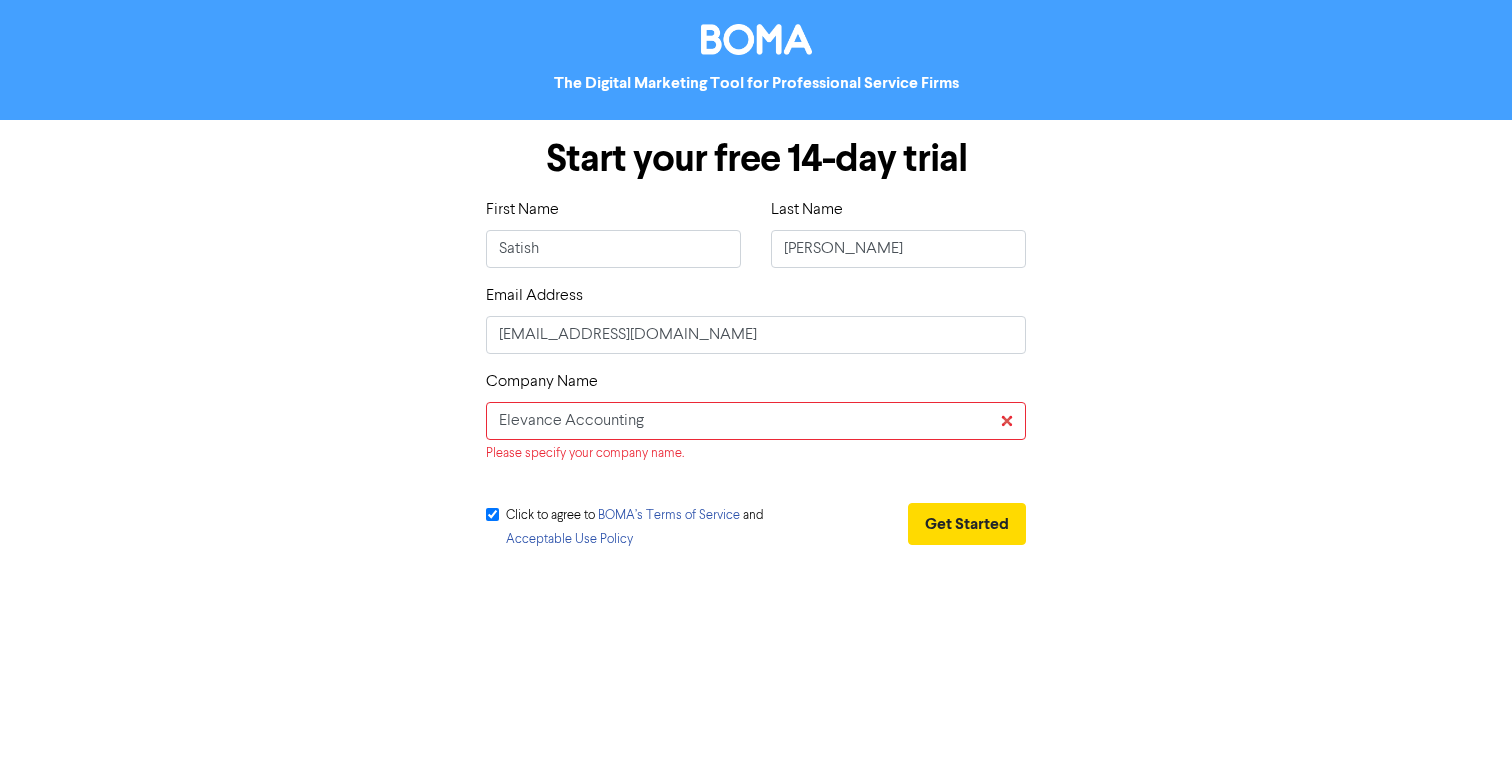 click on "Email Address bsatish1@gmail.com" at bounding box center (756, 319) 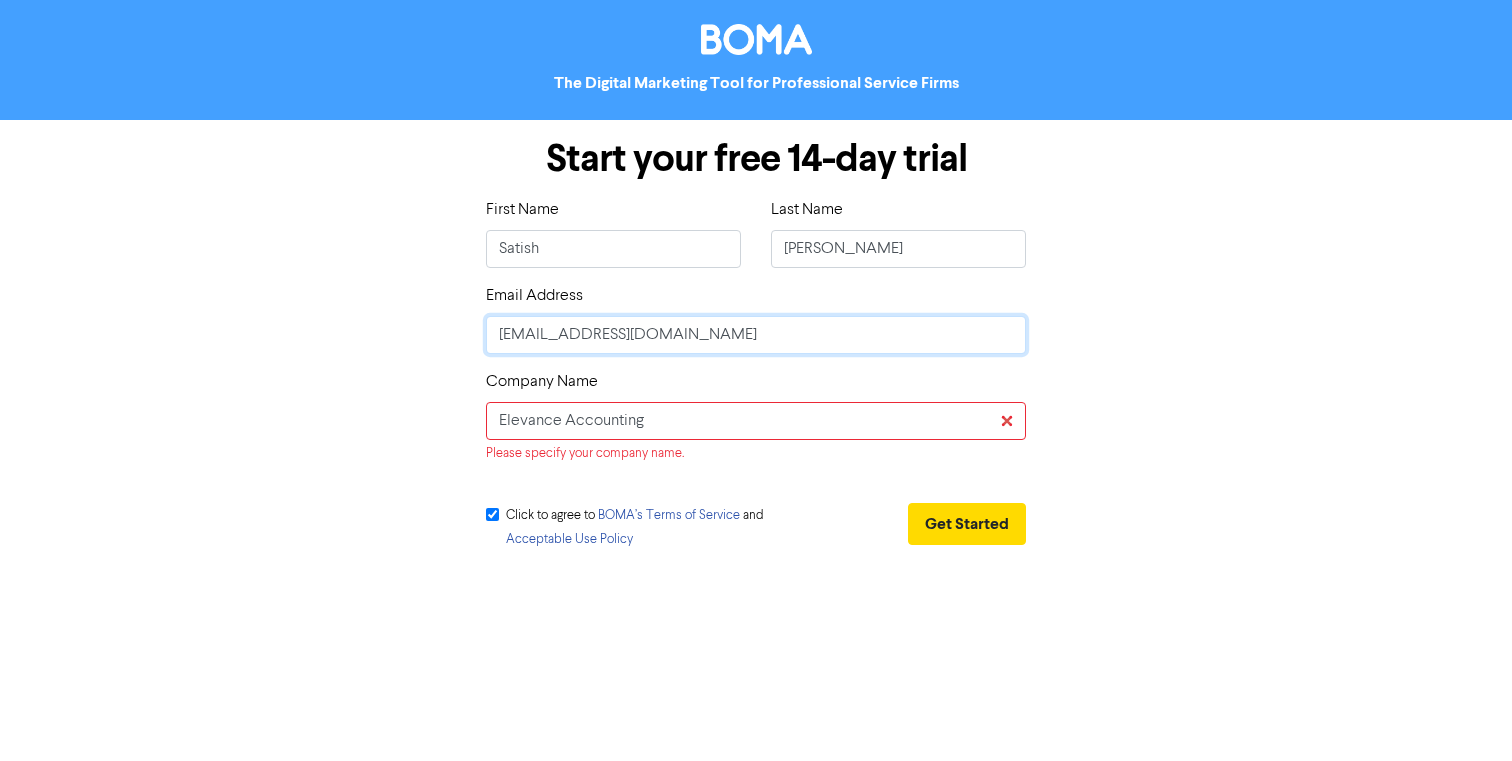 click on "[EMAIL_ADDRESS][DOMAIN_NAME]" 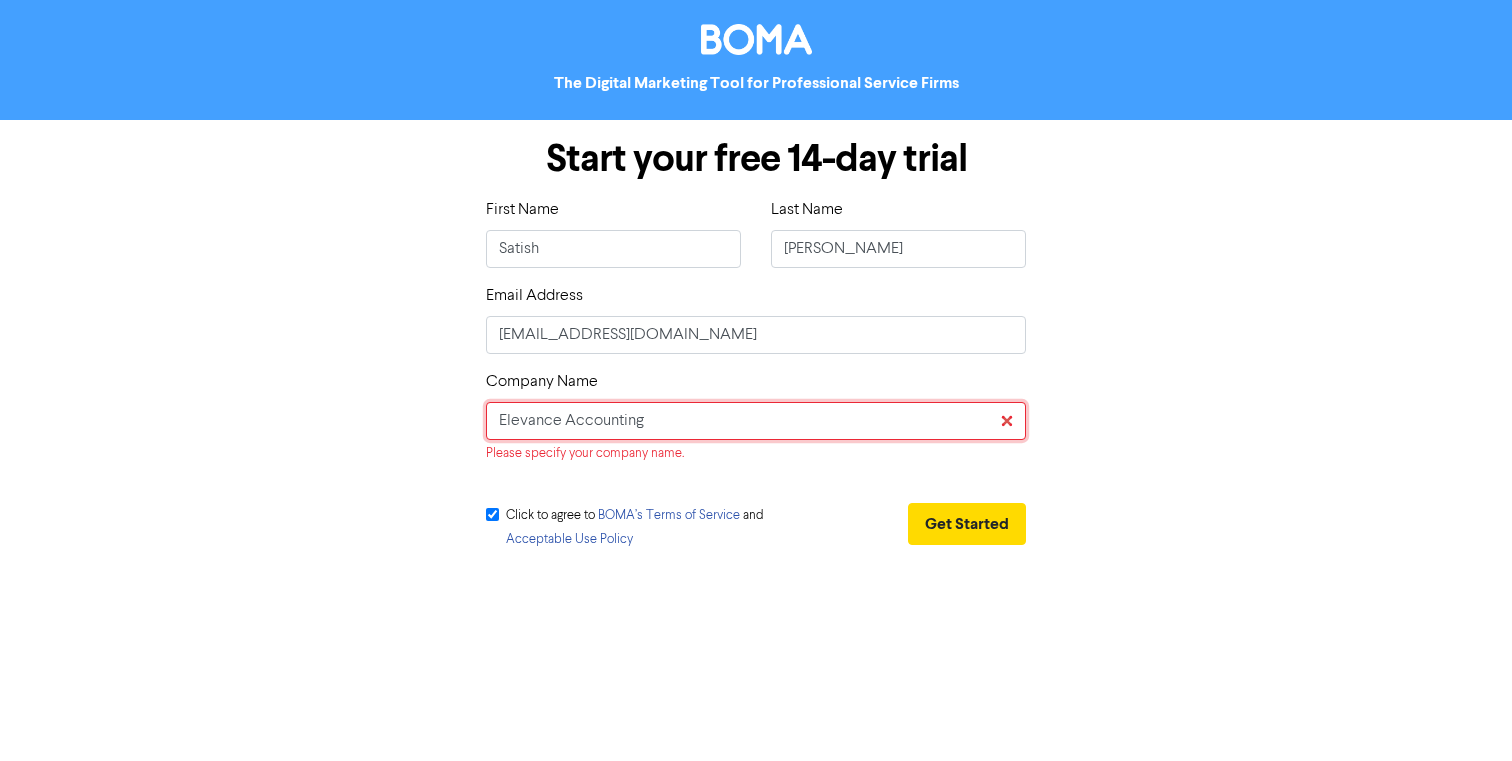 click on "Elevance Accounting" 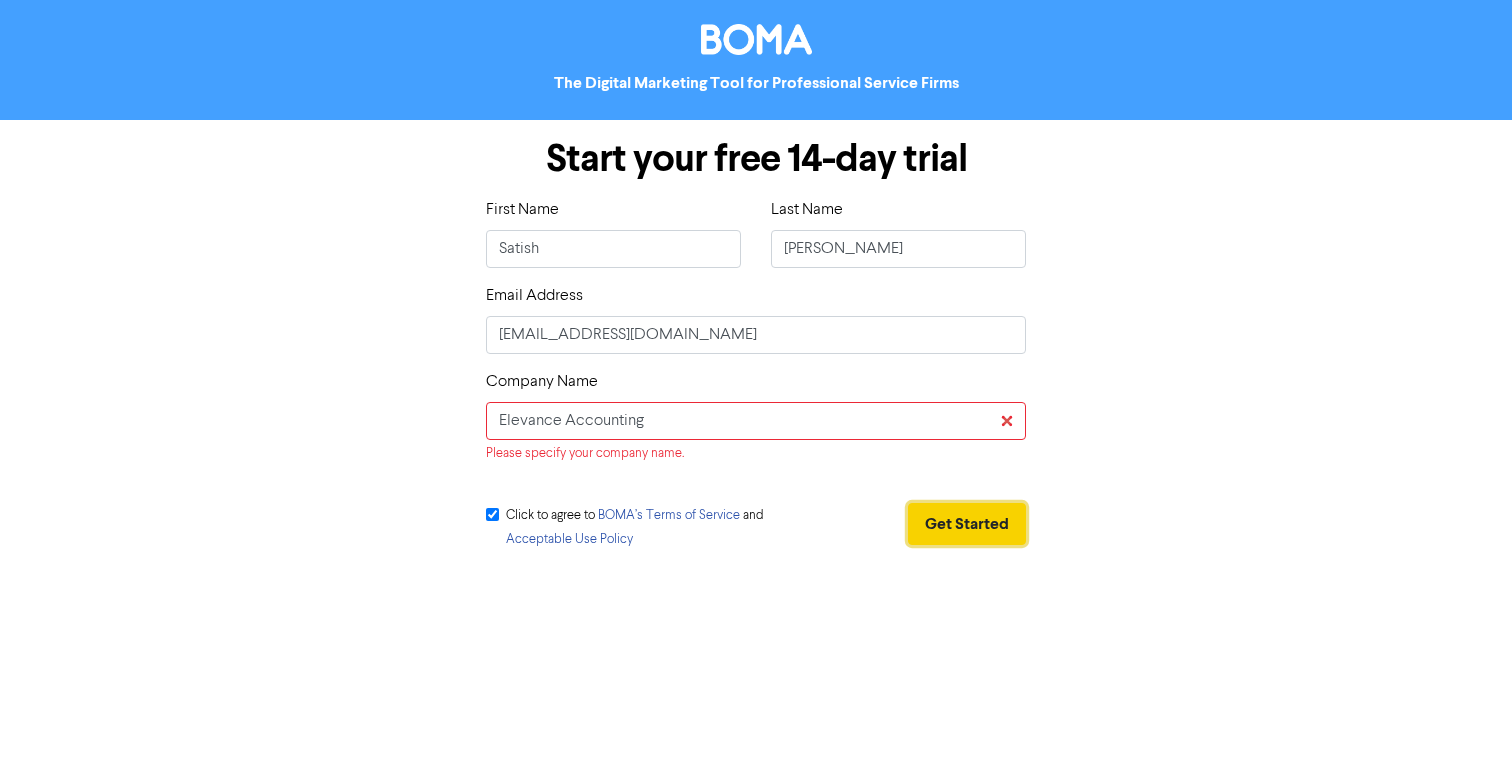 click on "Get Started" at bounding box center [967, 524] 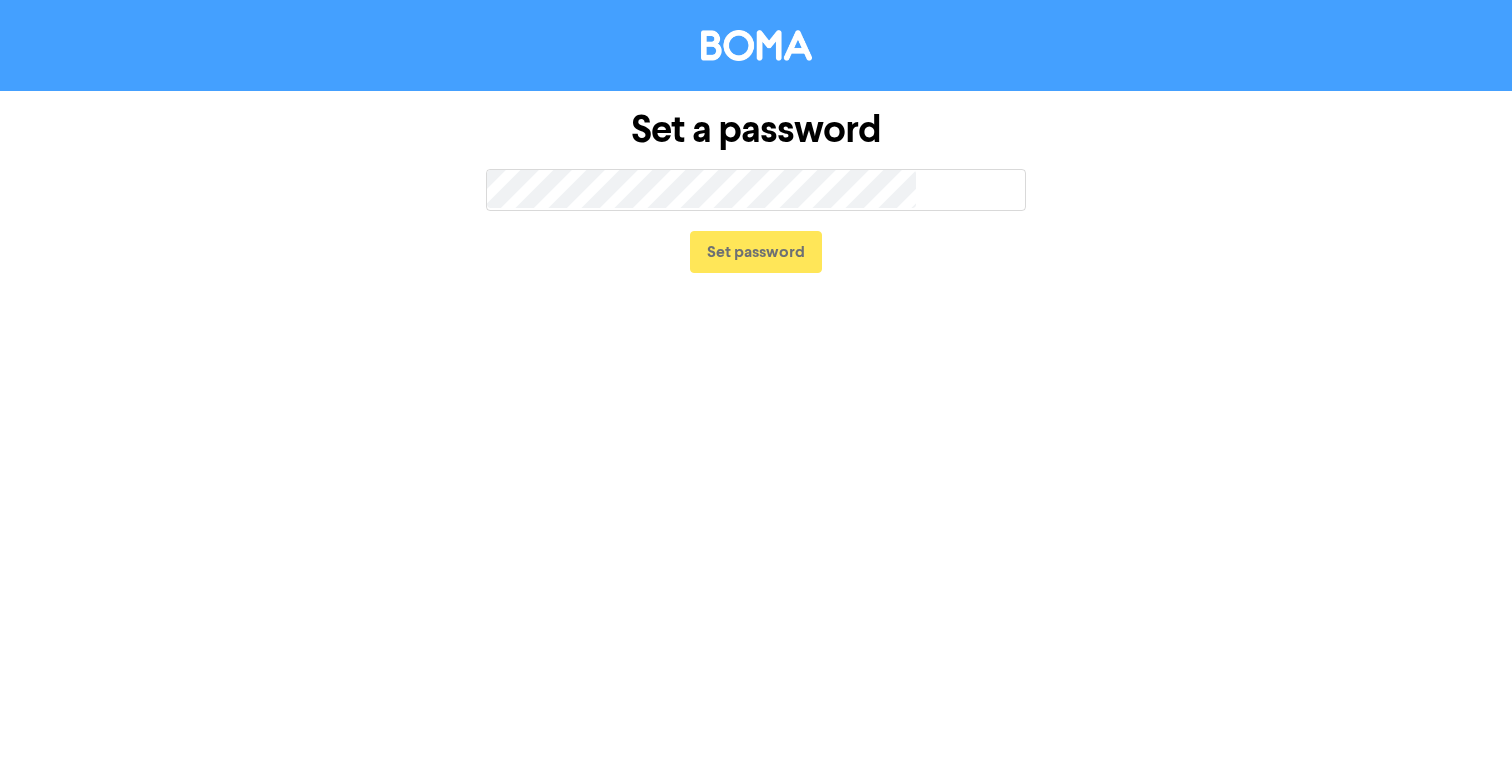 scroll, scrollTop: 0, scrollLeft: 0, axis: both 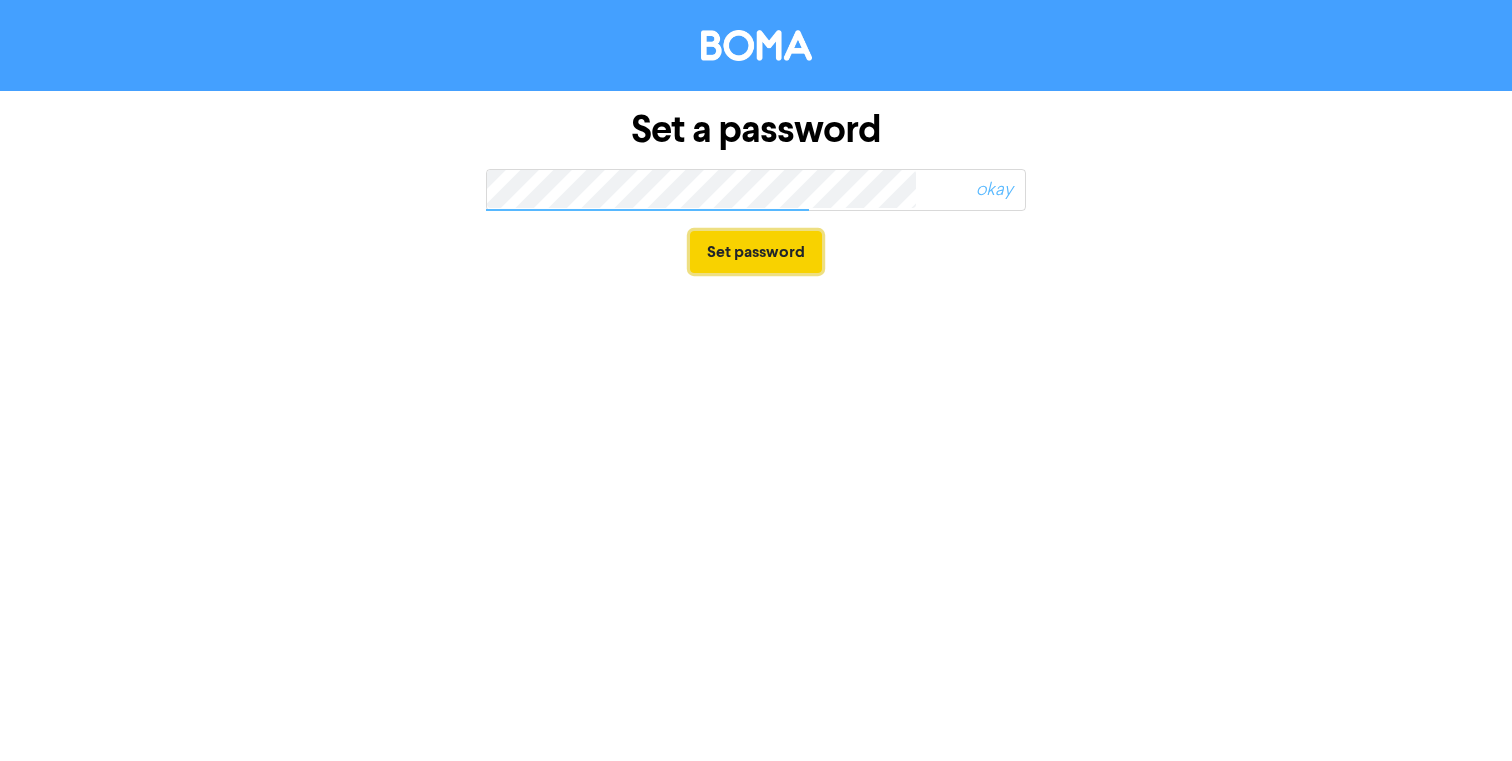 click on "Set password" at bounding box center (756, 252) 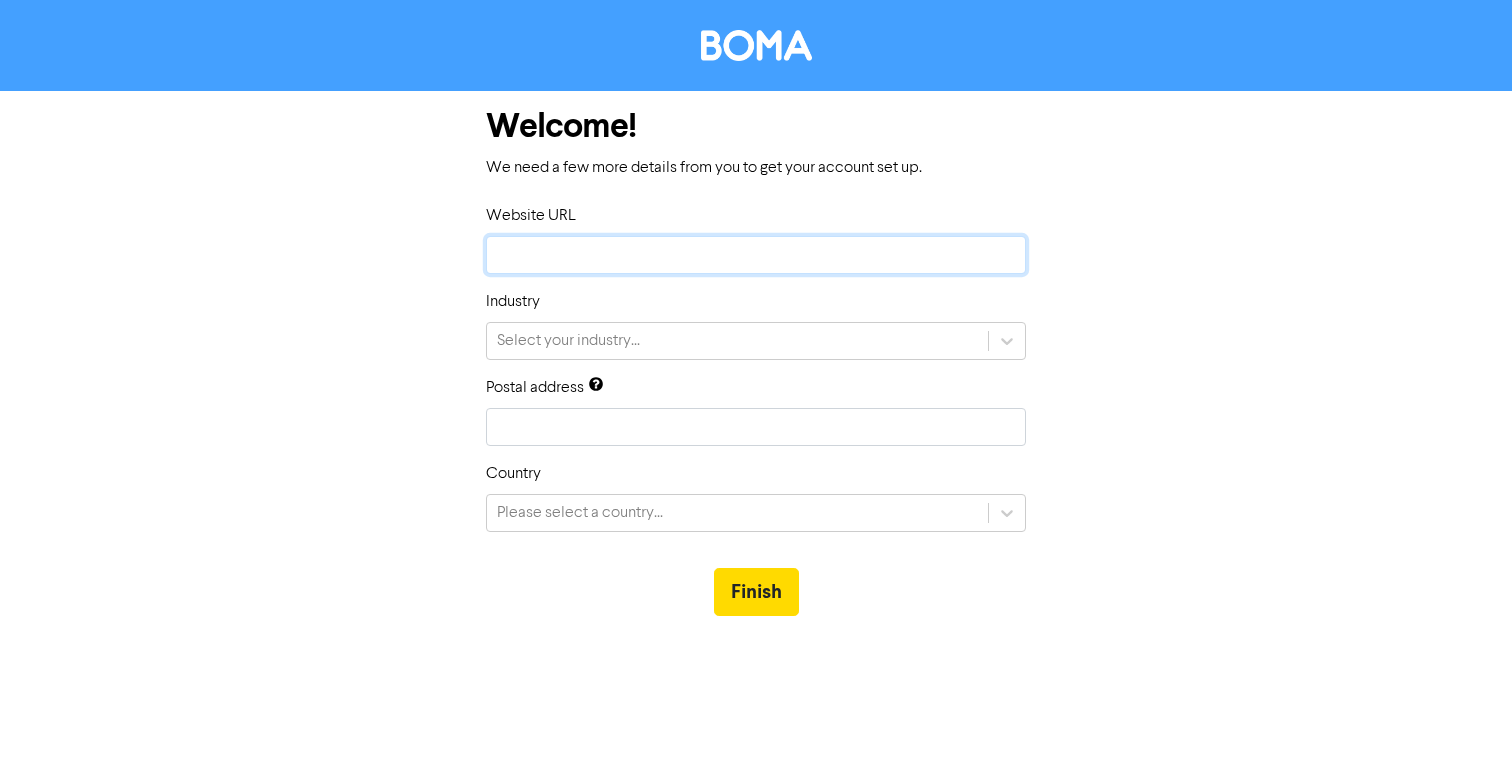 click 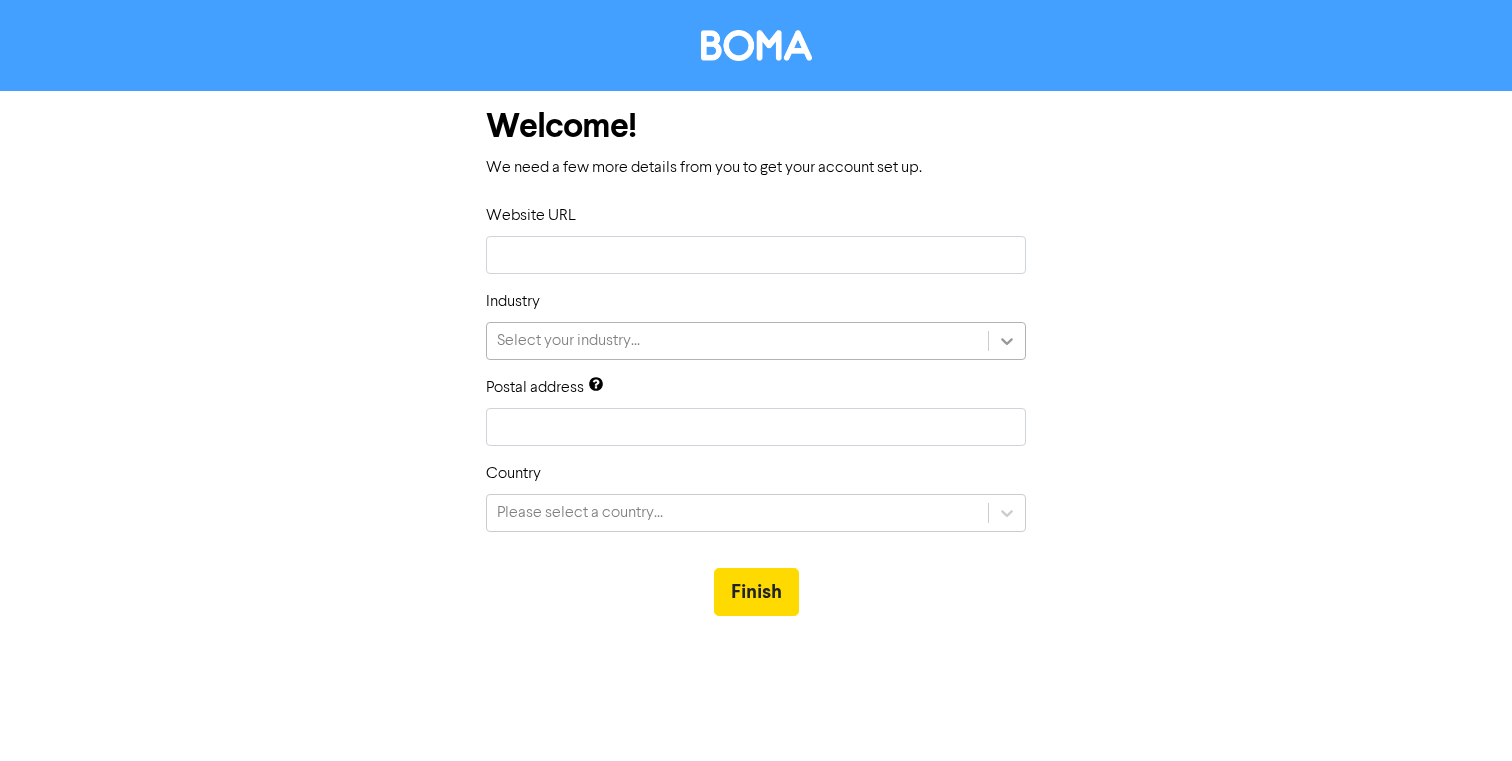 click 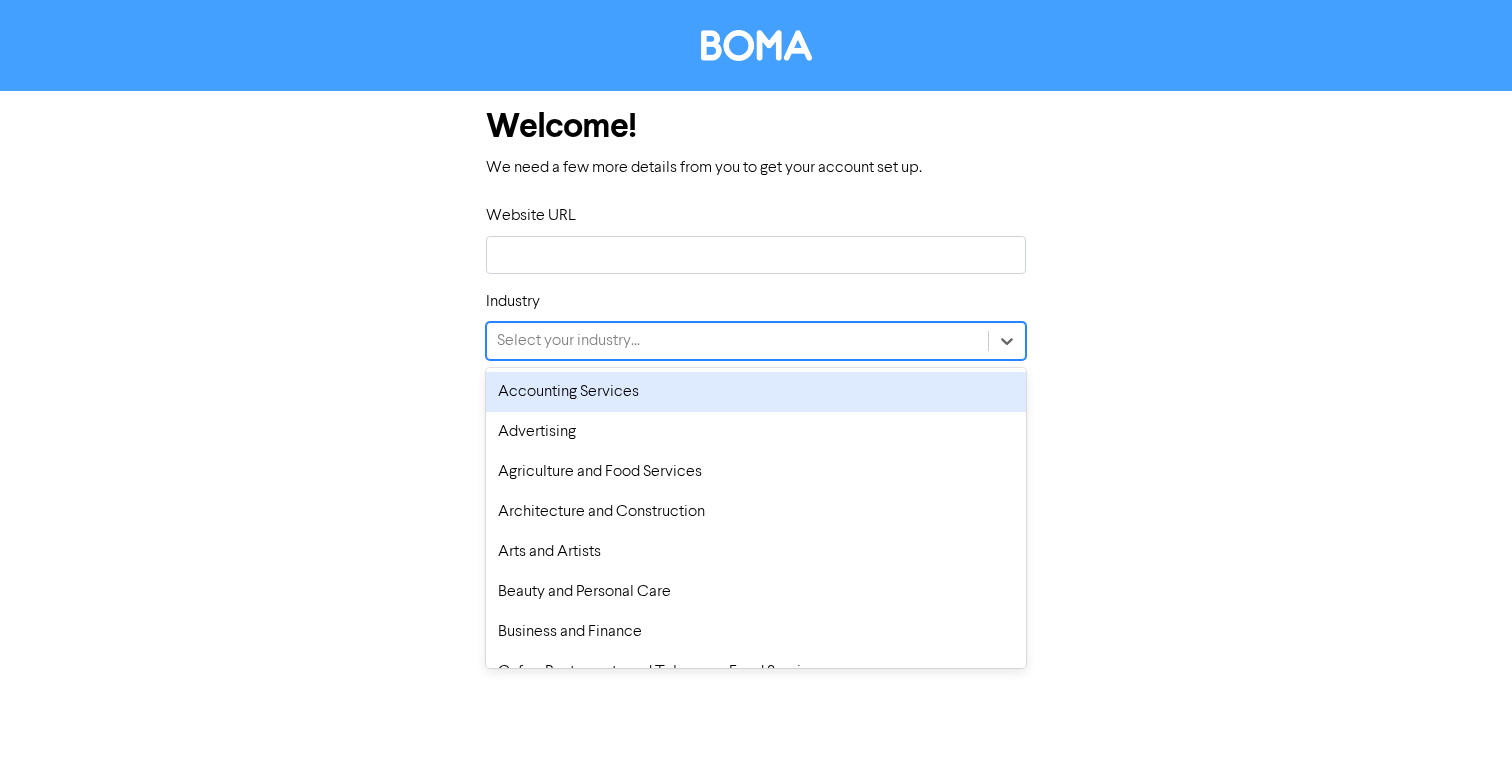 click on "Accounting Services" at bounding box center [756, 392] 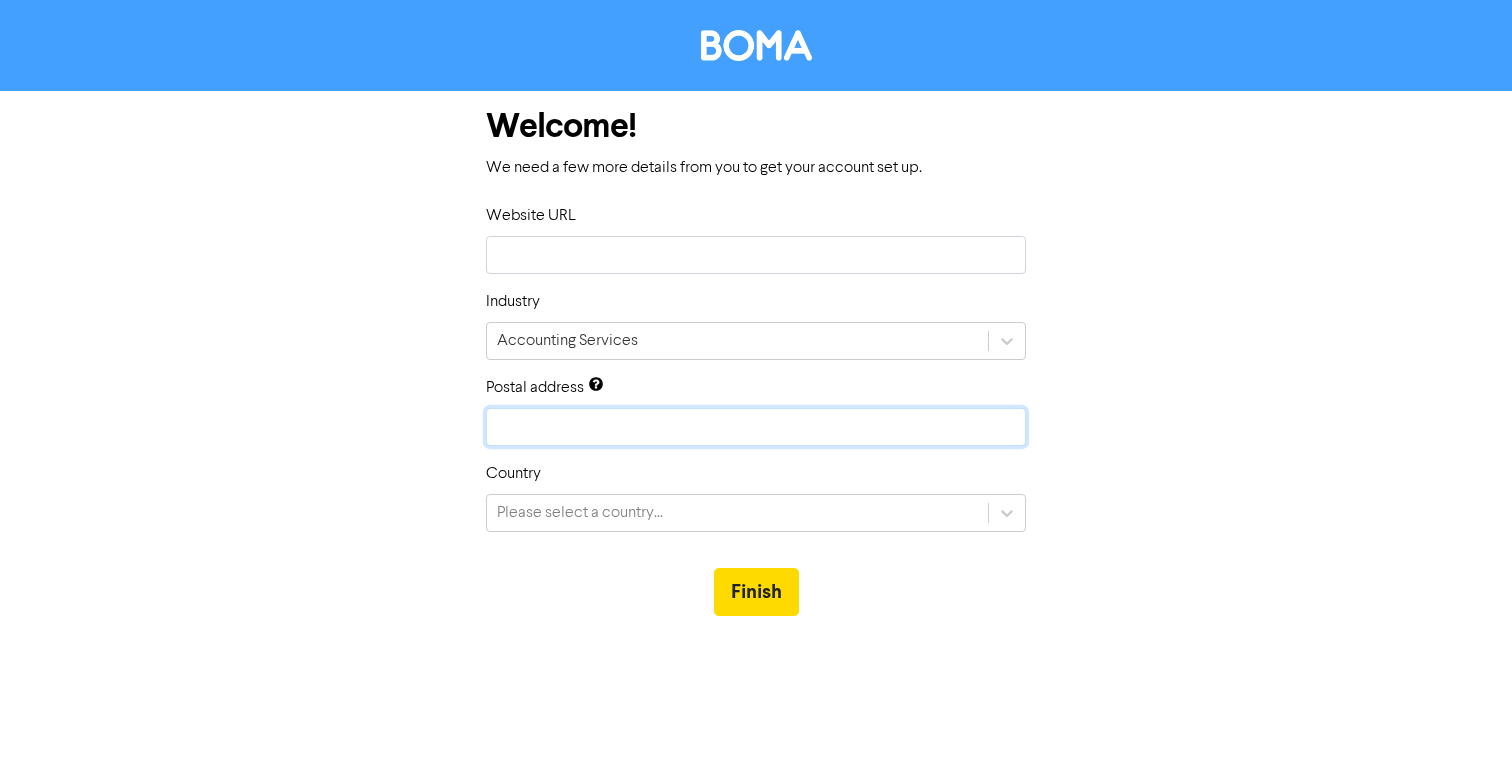 click at bounding box center [756, 427] 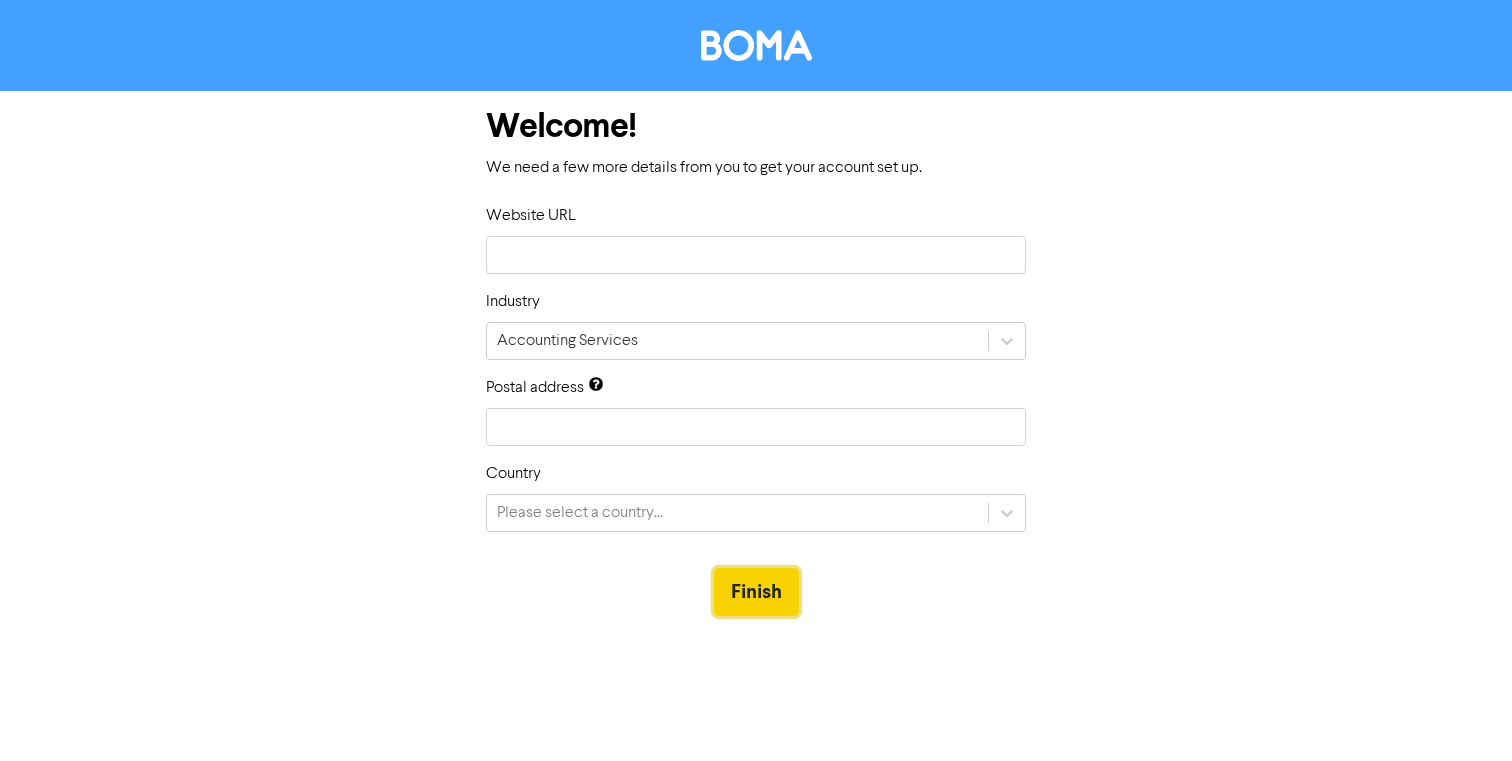 click on "Finish" at bounding box center (756, 592) 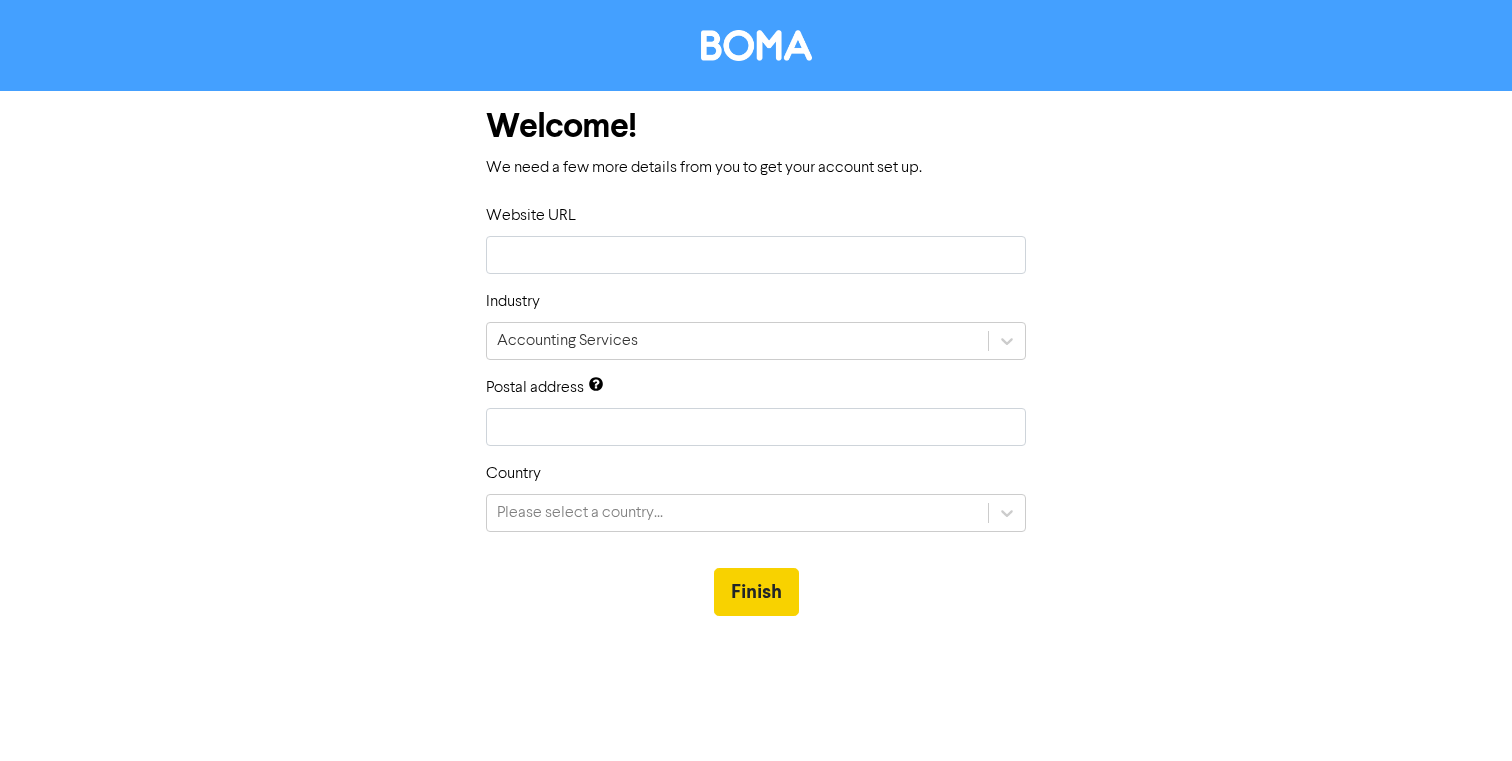 type 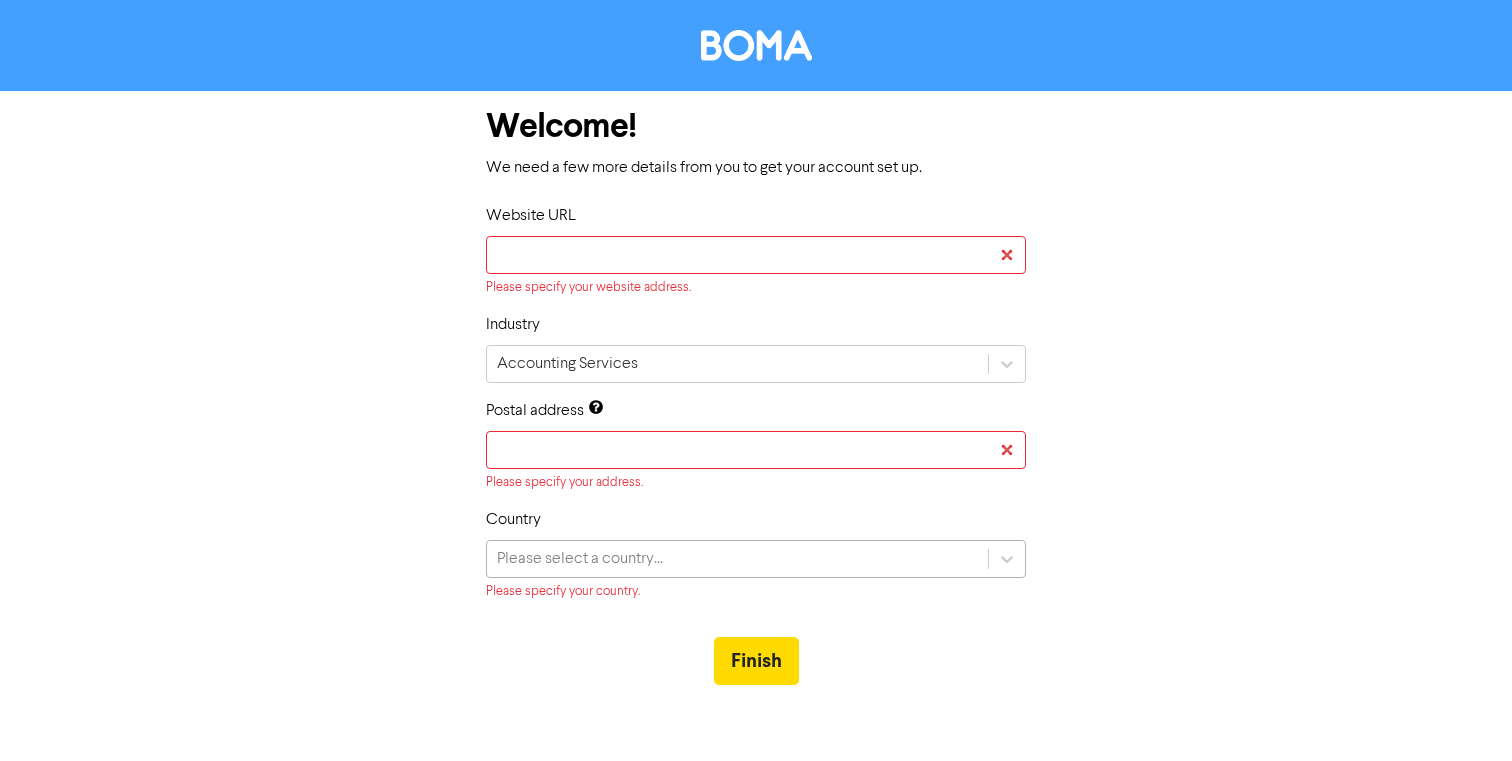 click on "Please select a country..." at bounding box center (737, 559) 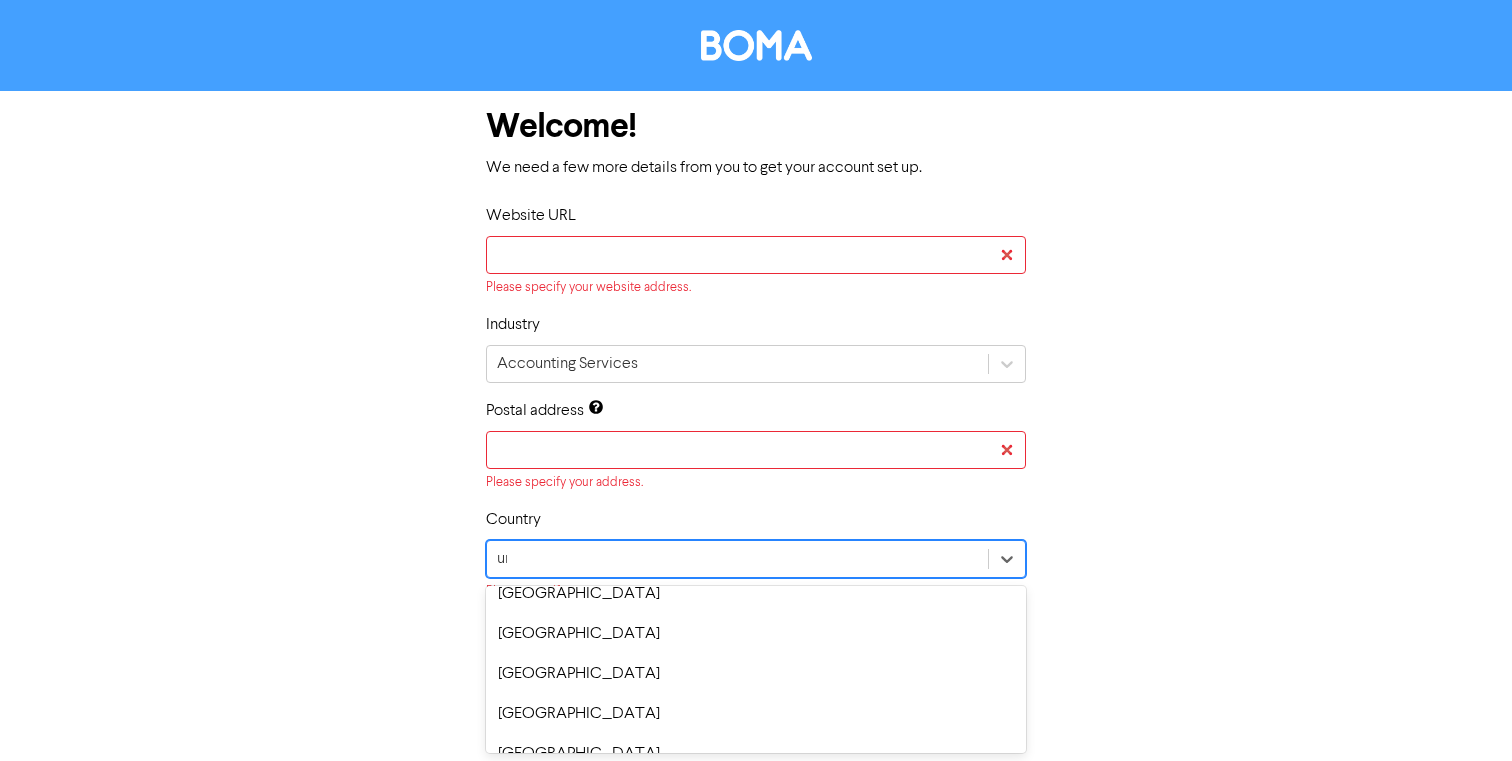 scroll, scrollTop: 16, scrollLeft: 0, axis: vertical 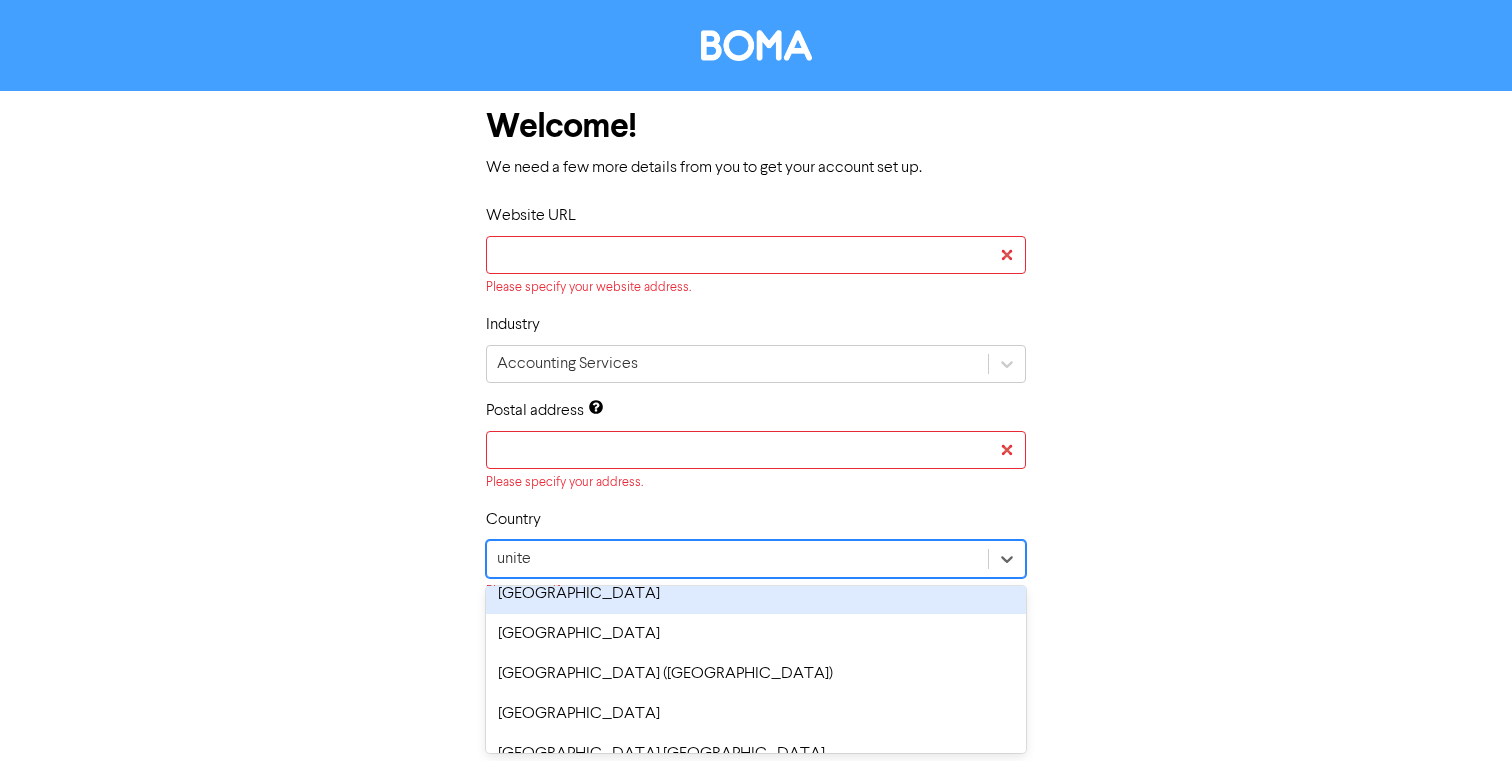 type on "united" 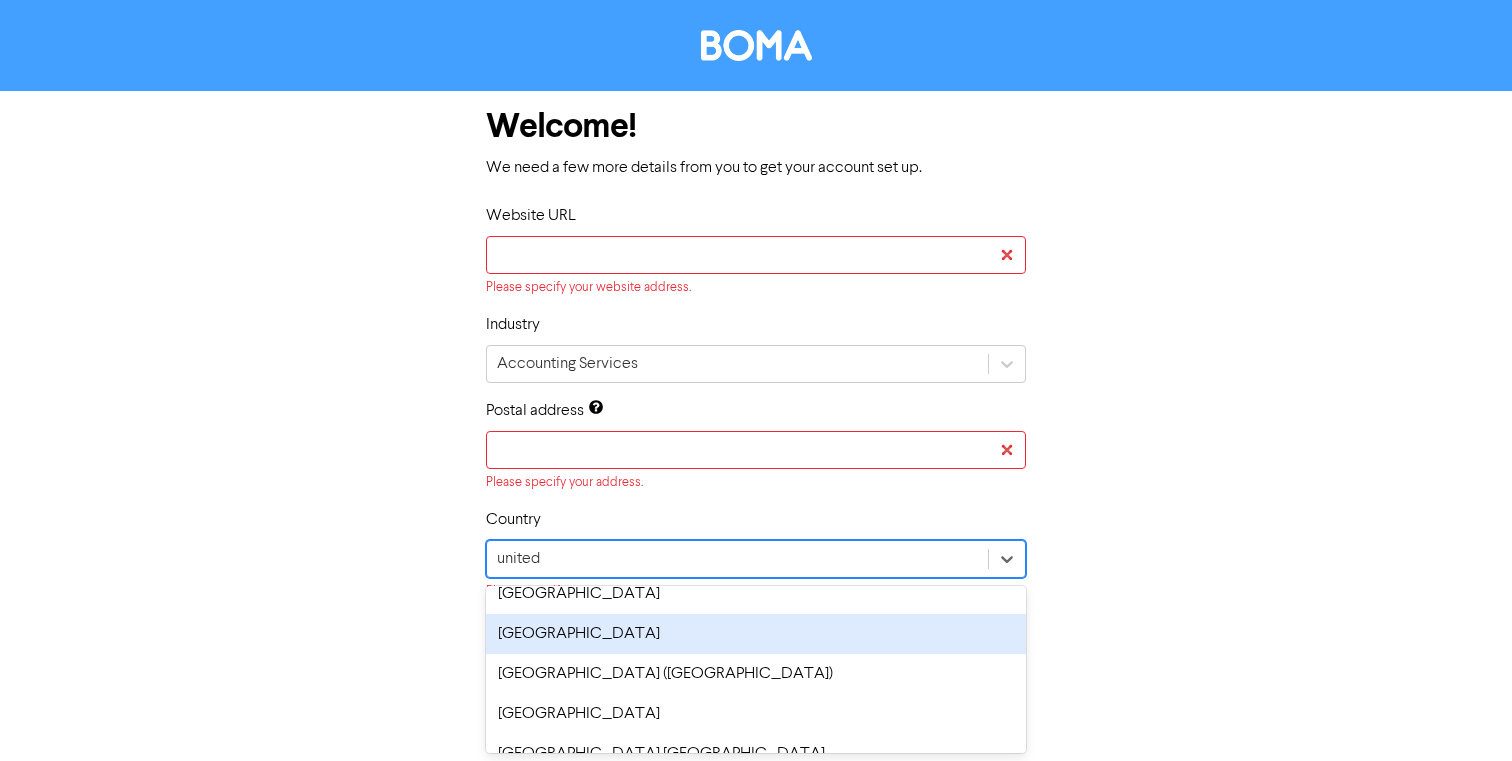 click on "[GEOGRAPHIC_DATA]" at bounding box center [756, 634] 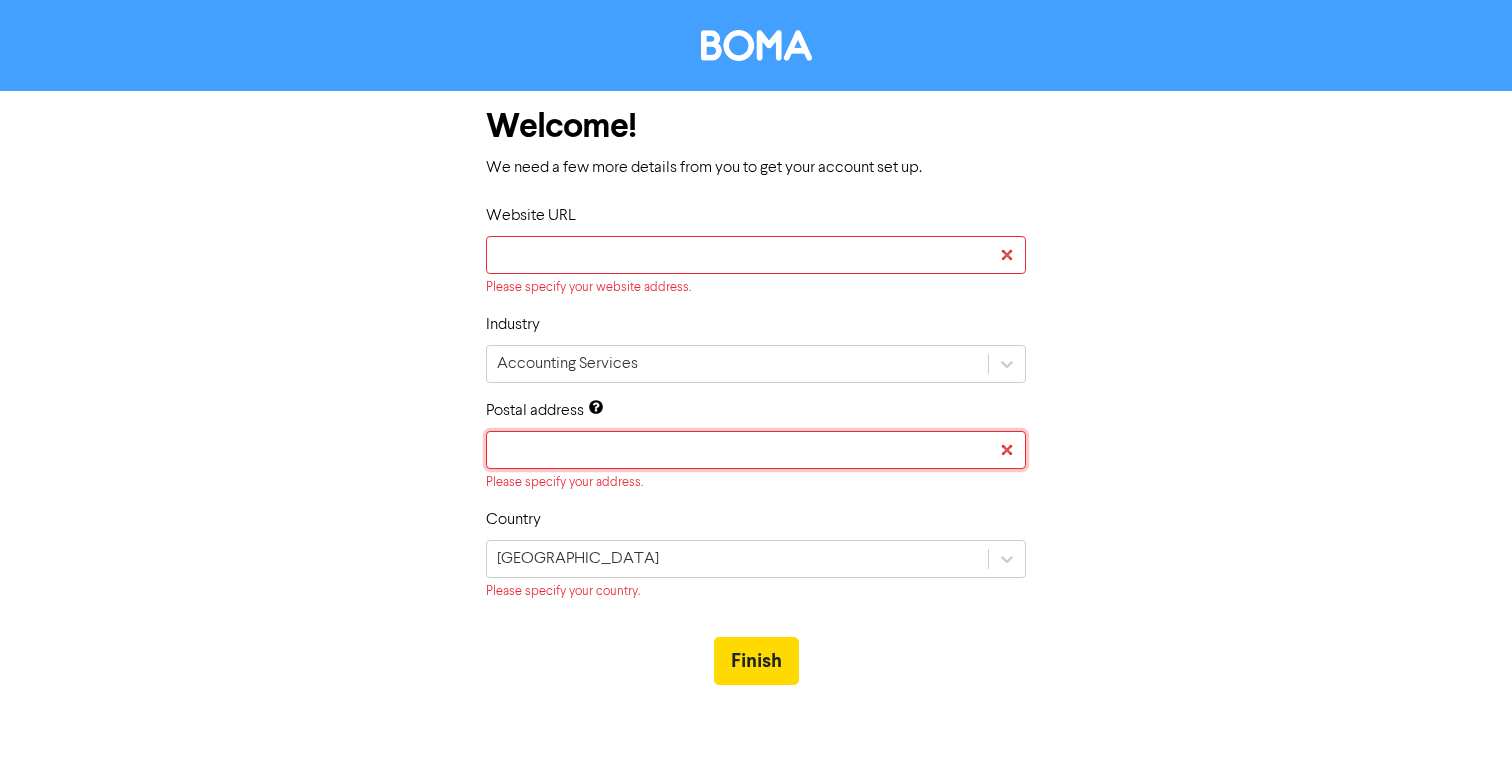 click at bounding box center [756, 450] 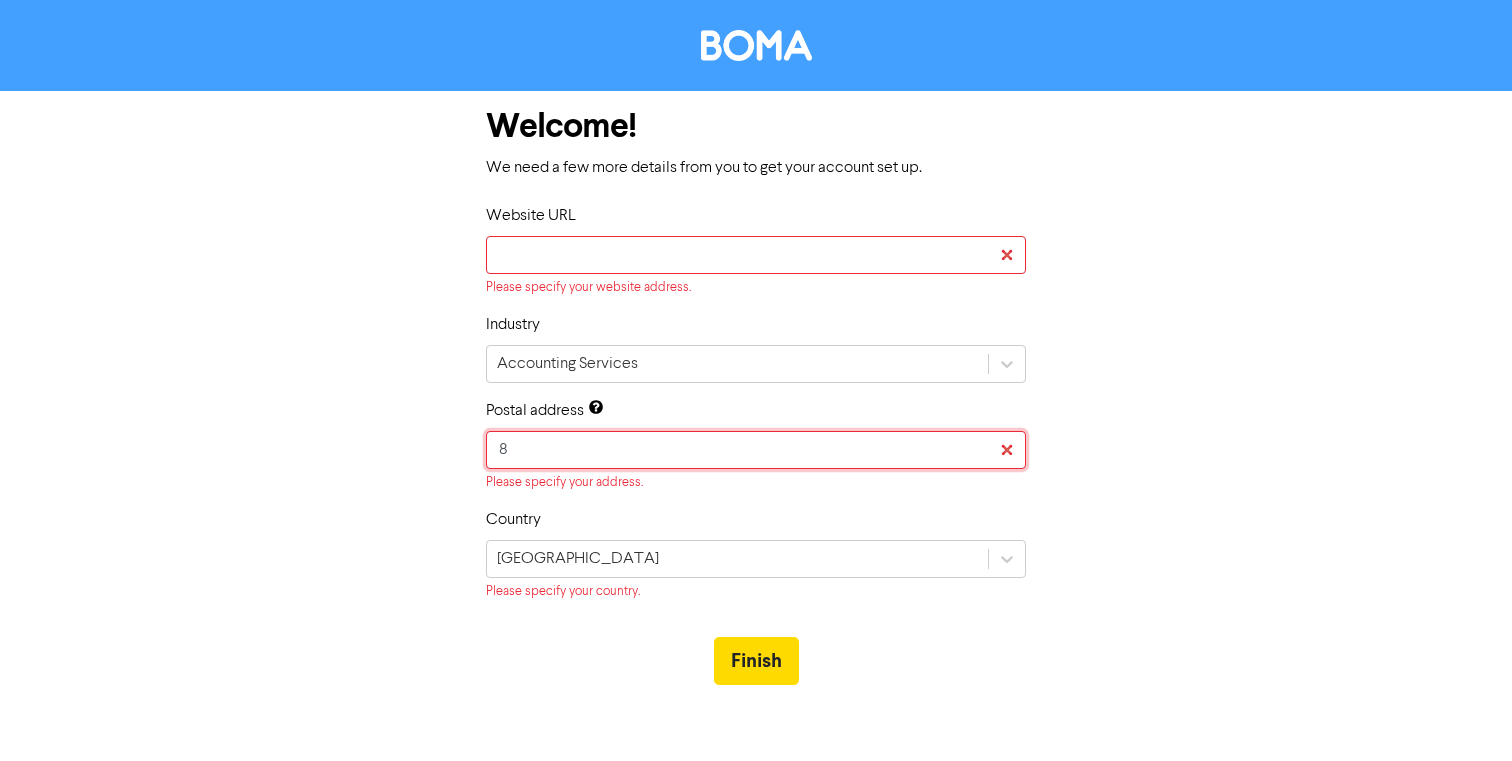 type 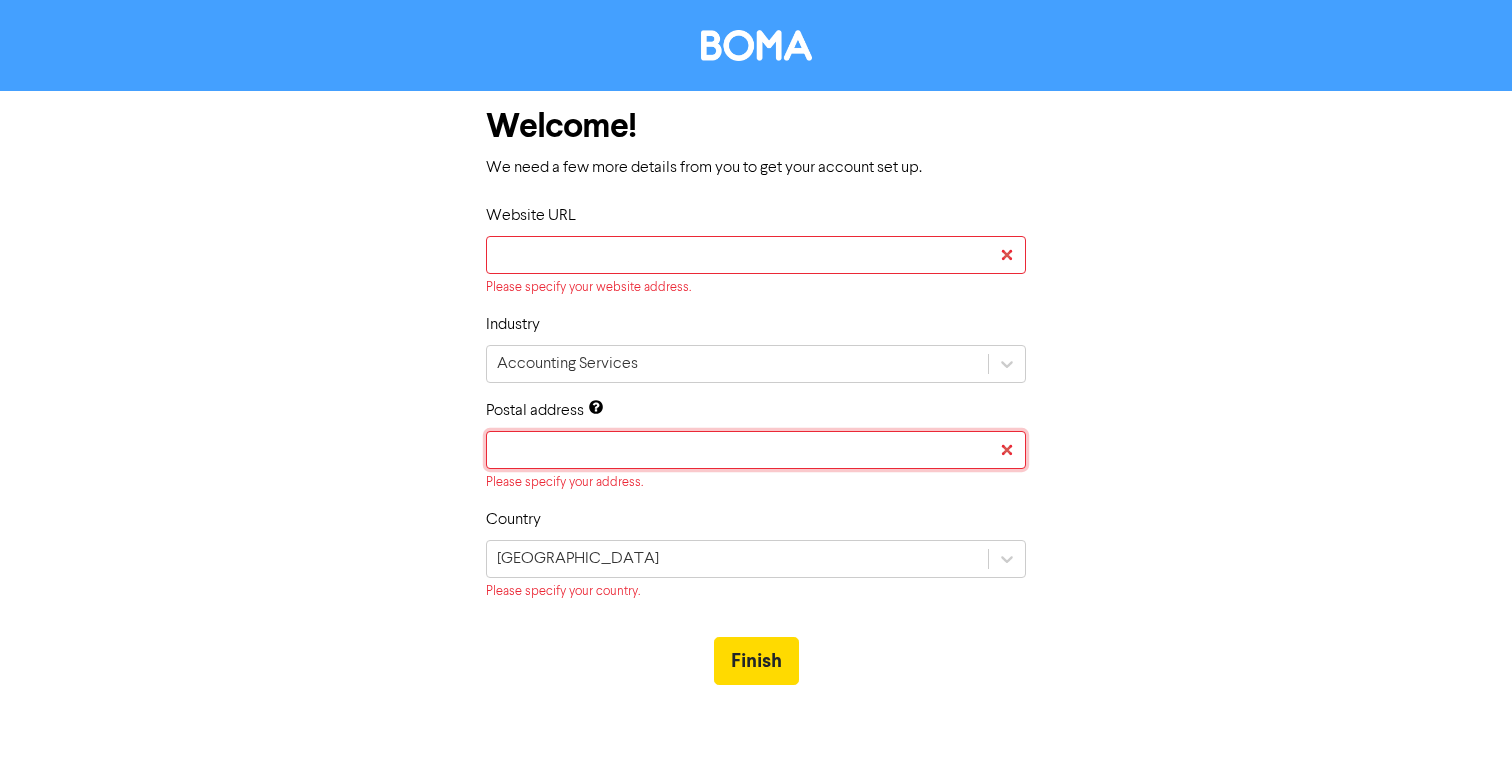 type 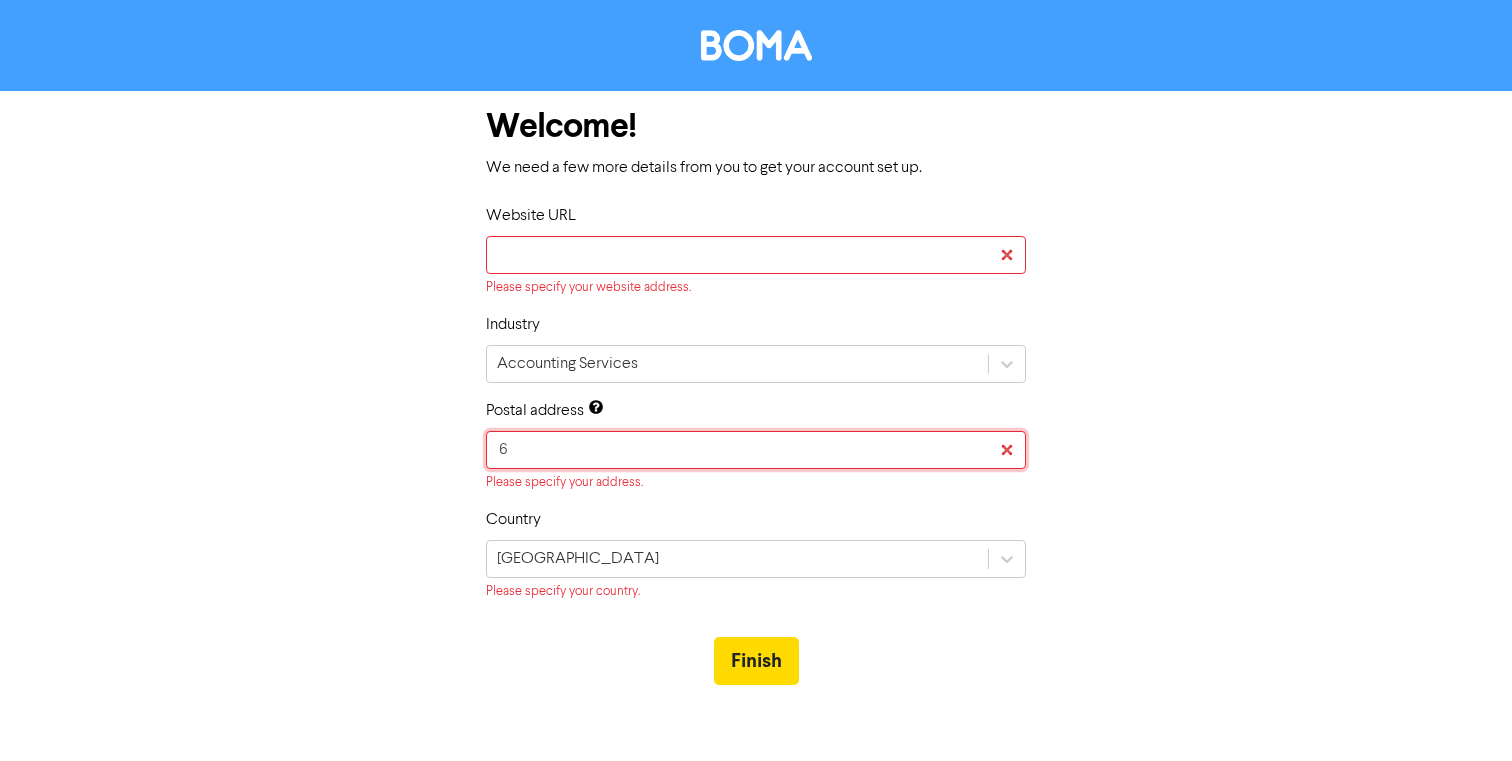 type 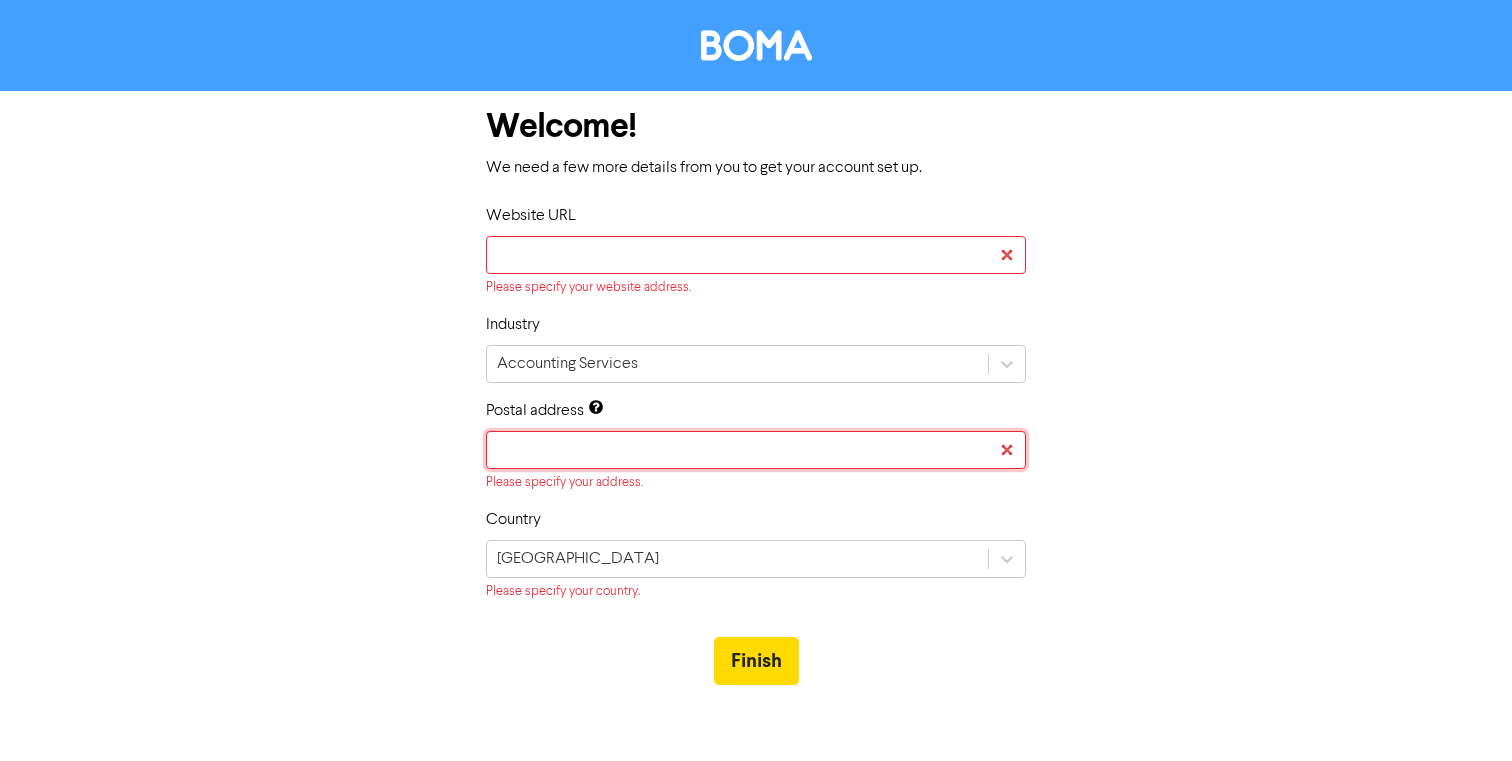 type 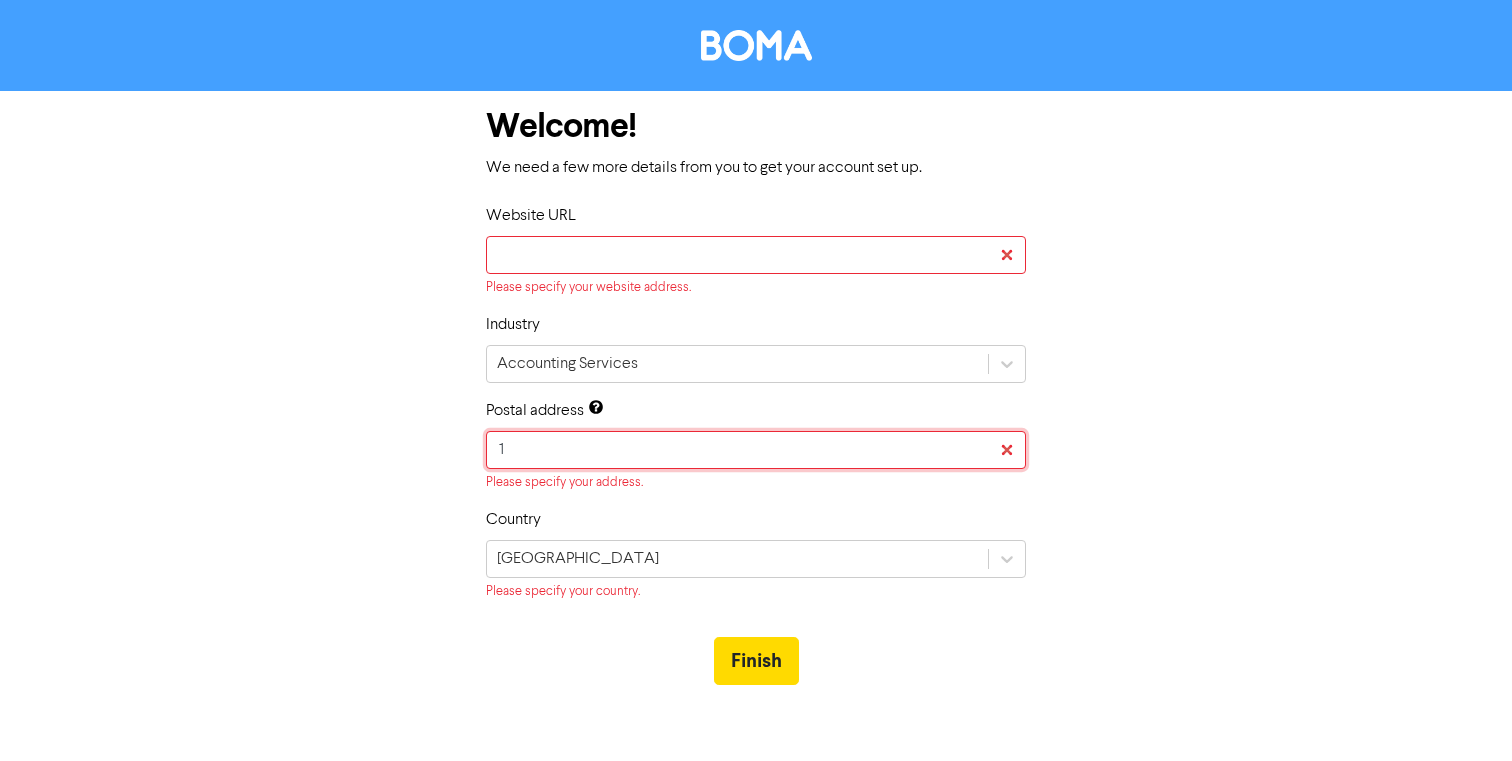 type 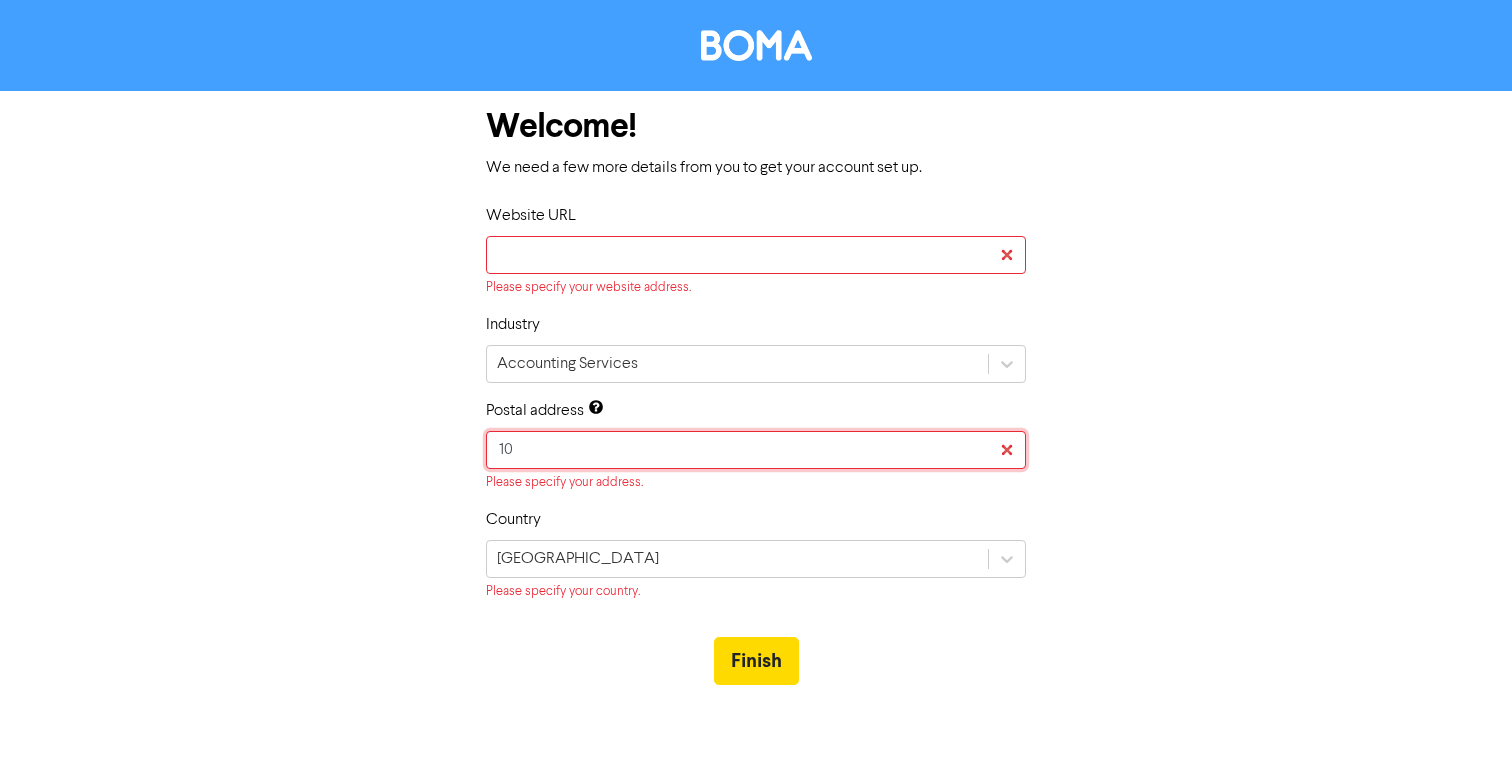 type 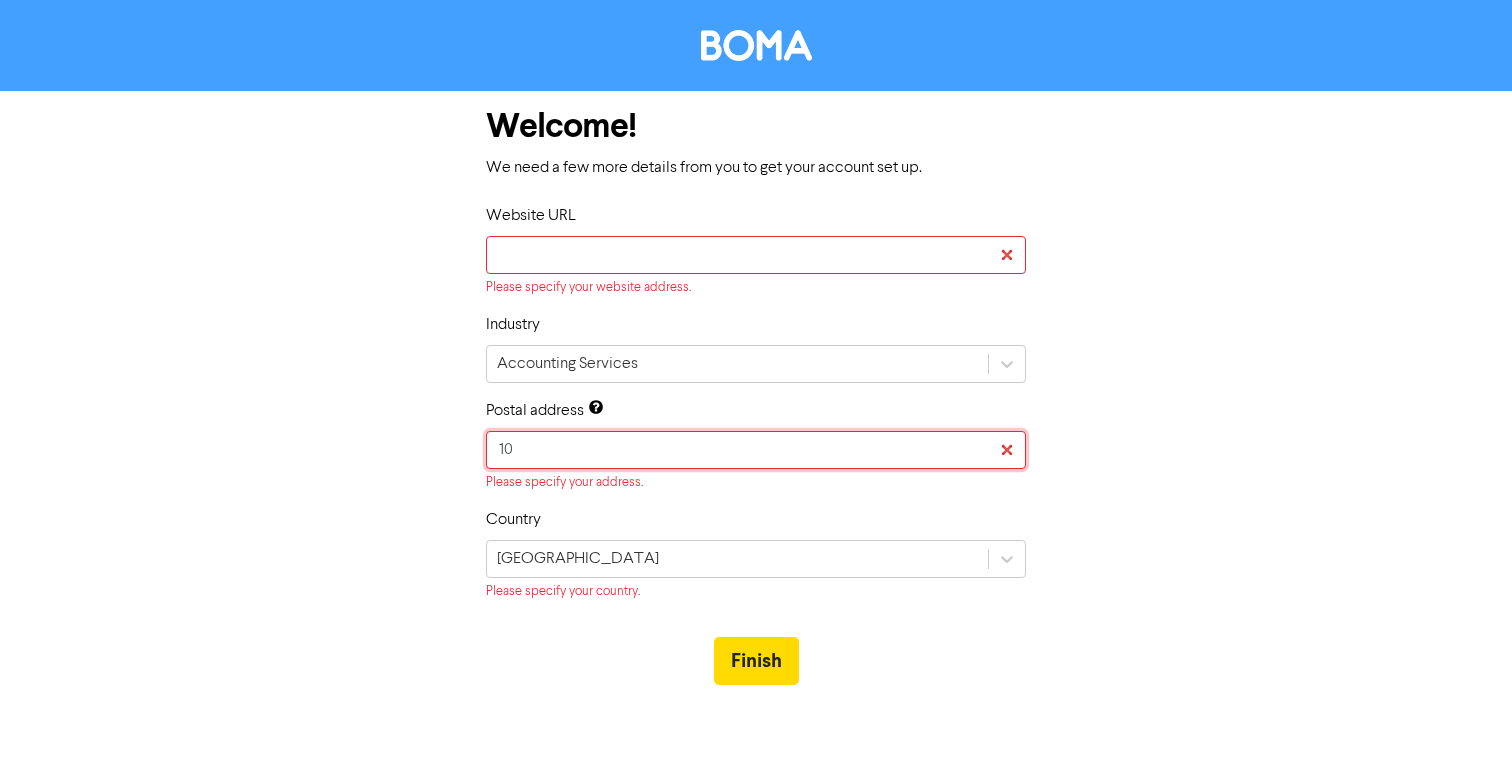 type 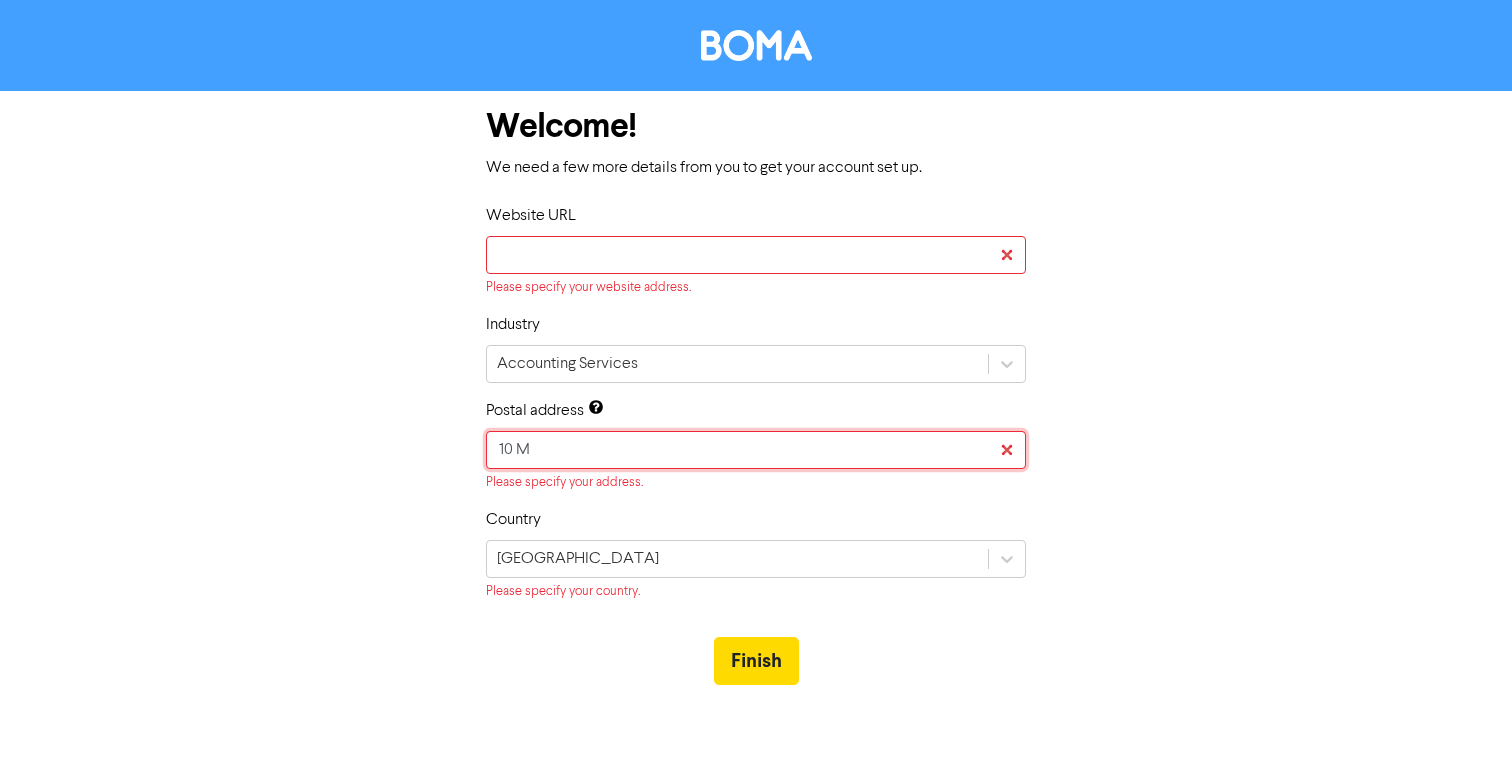 type on "10 Ma" 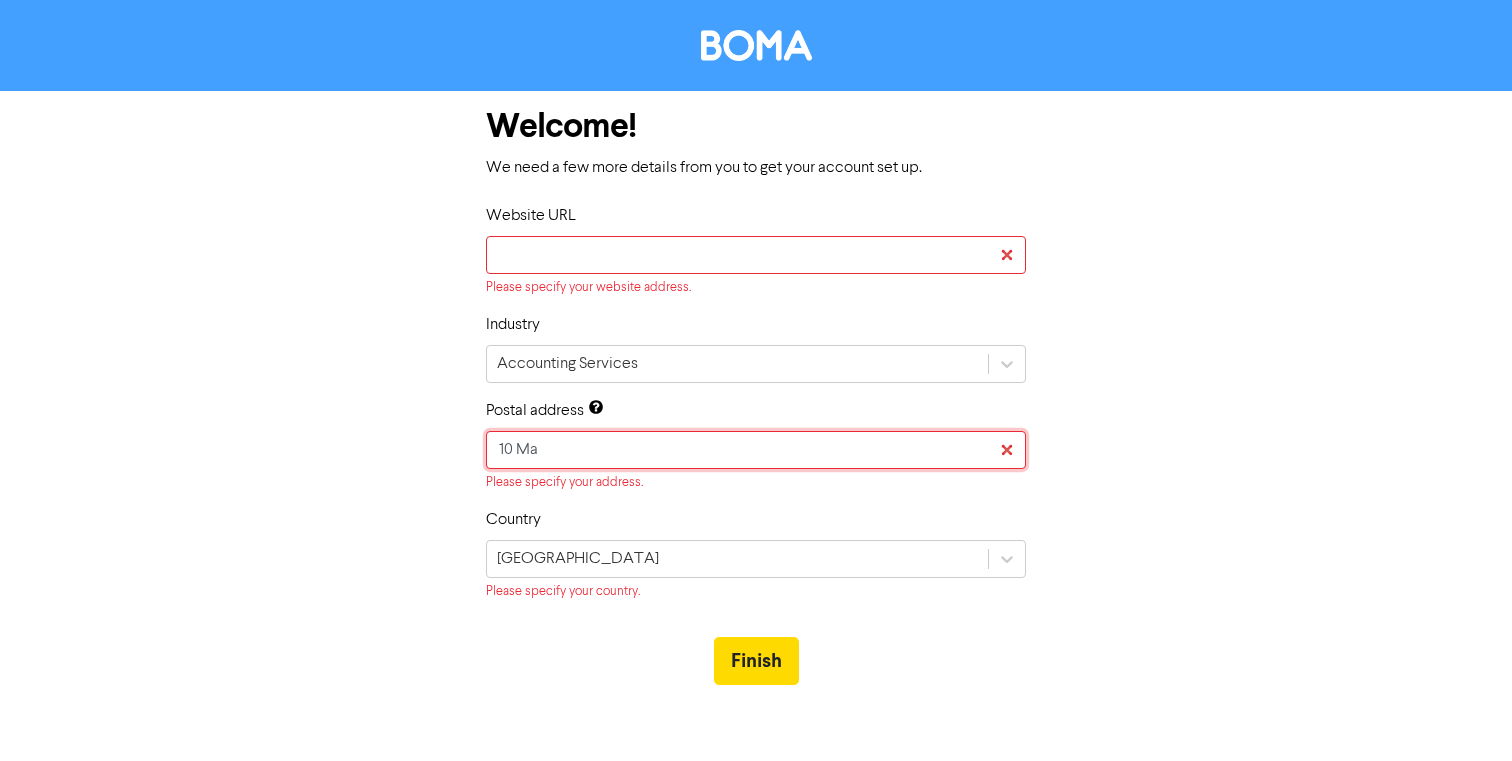 type 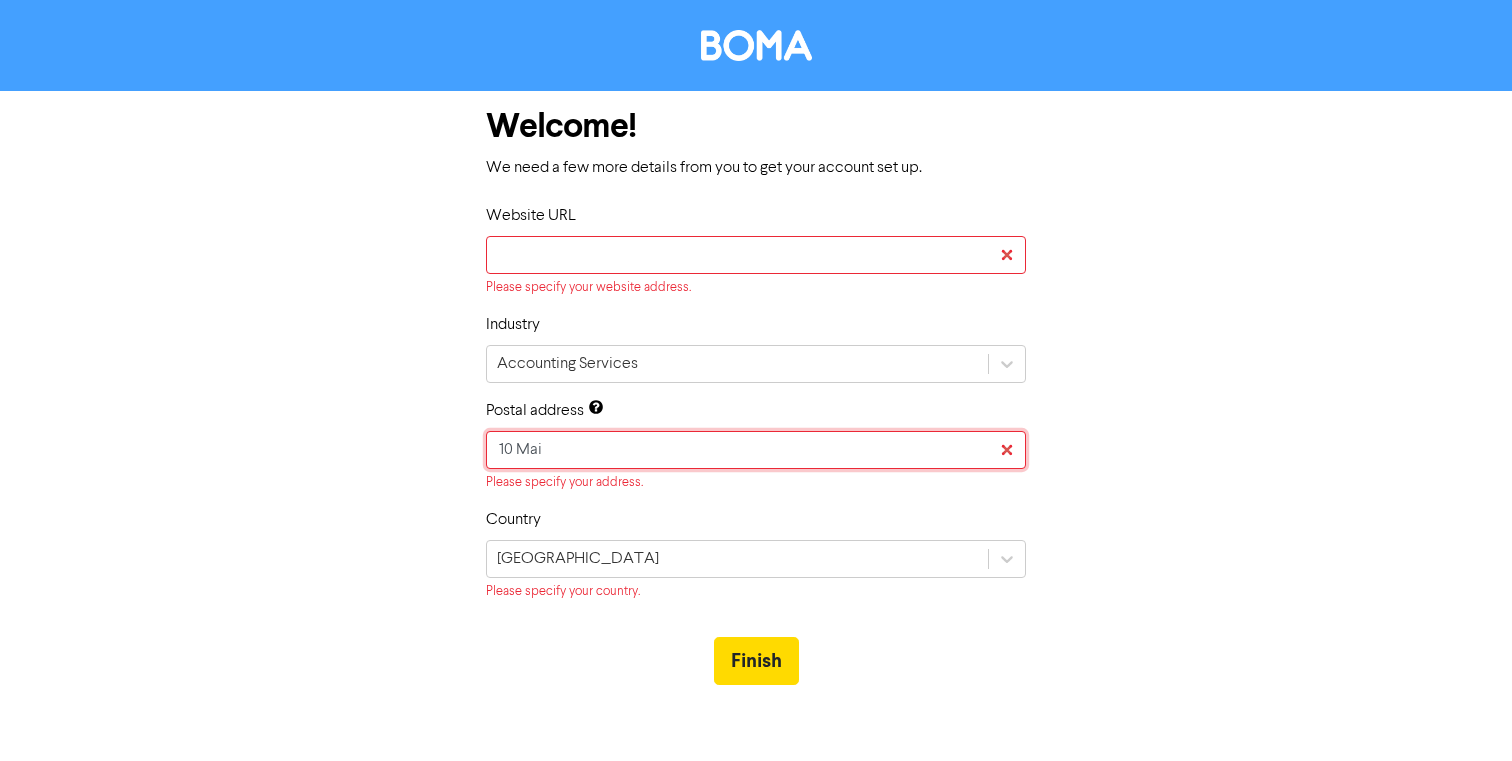 type 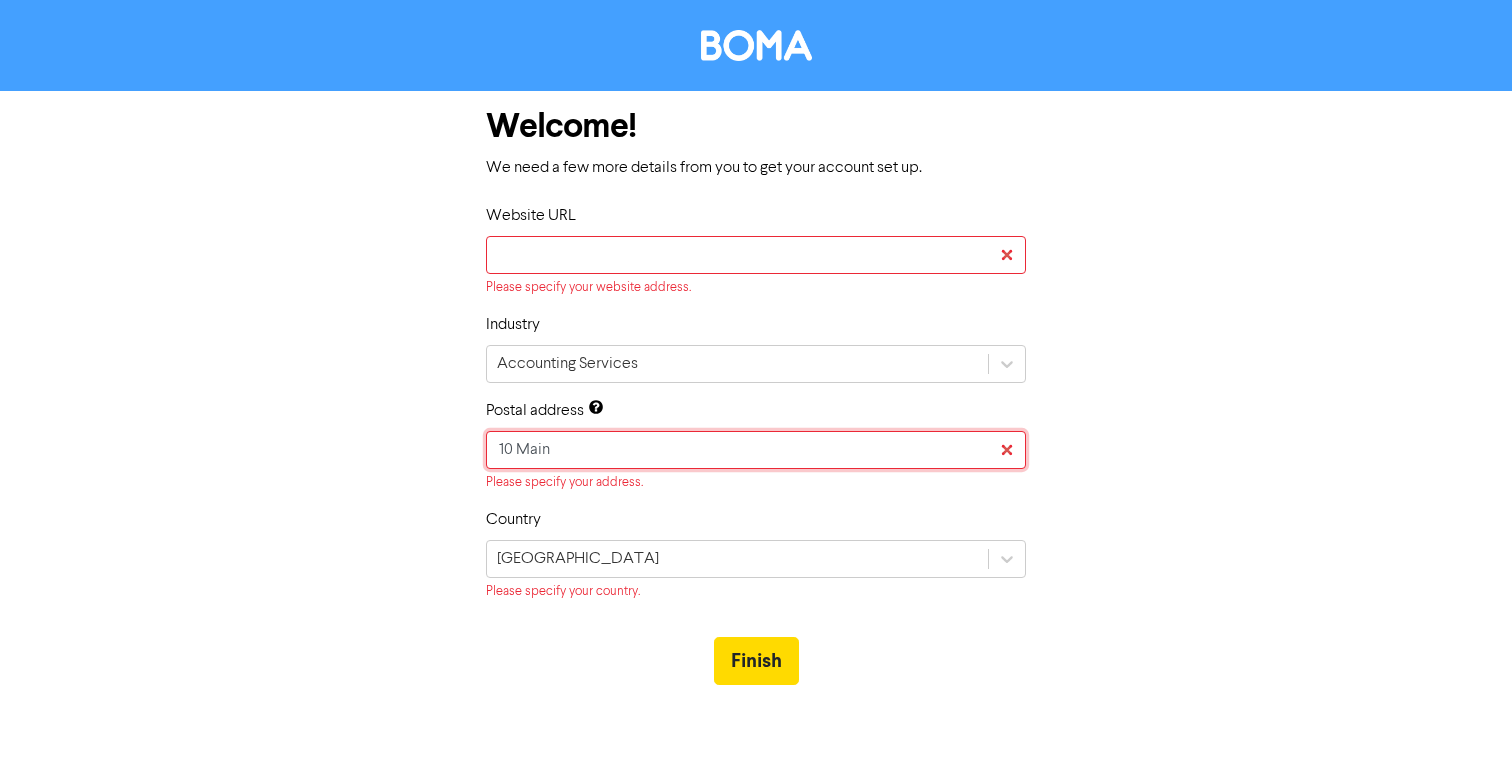 type 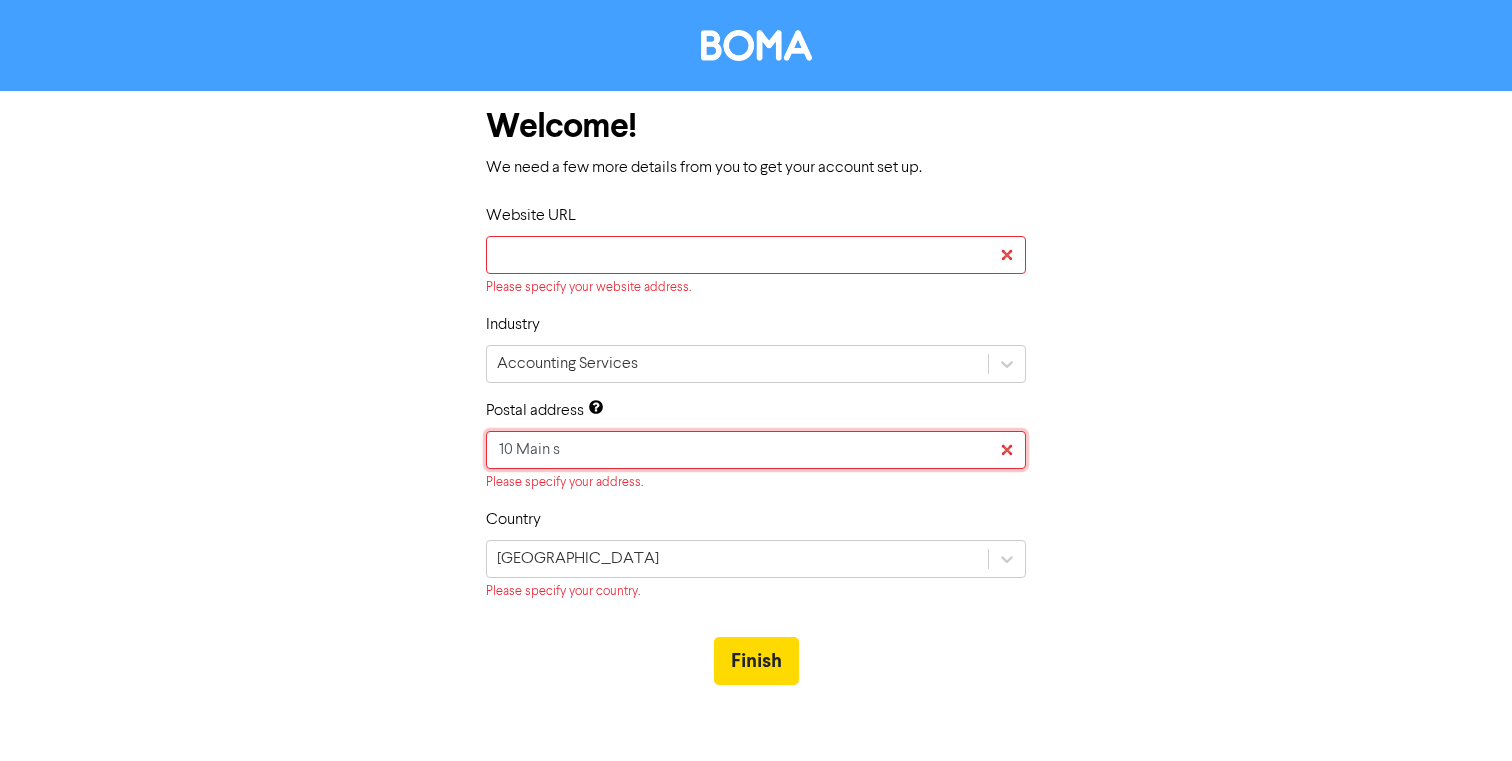 type 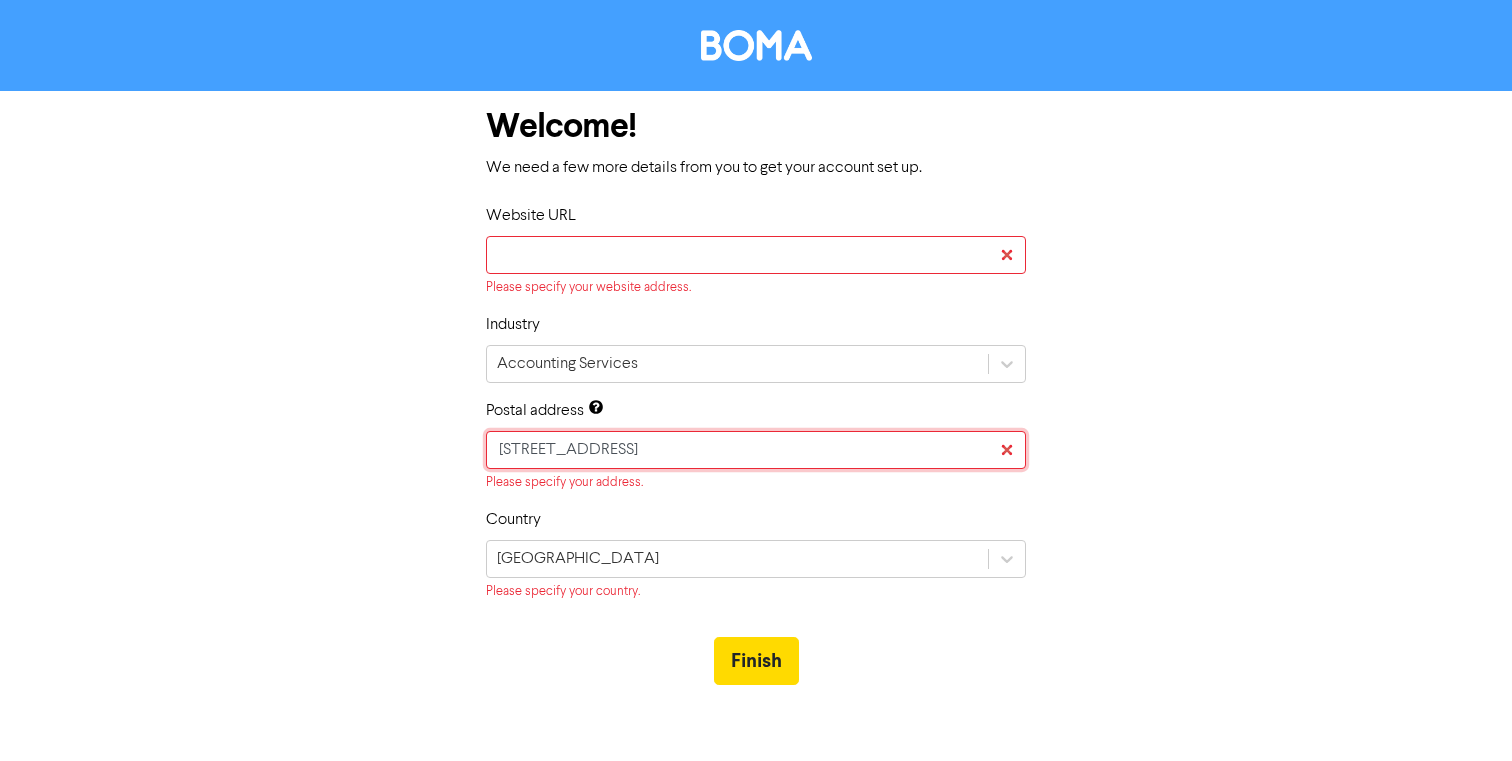 type 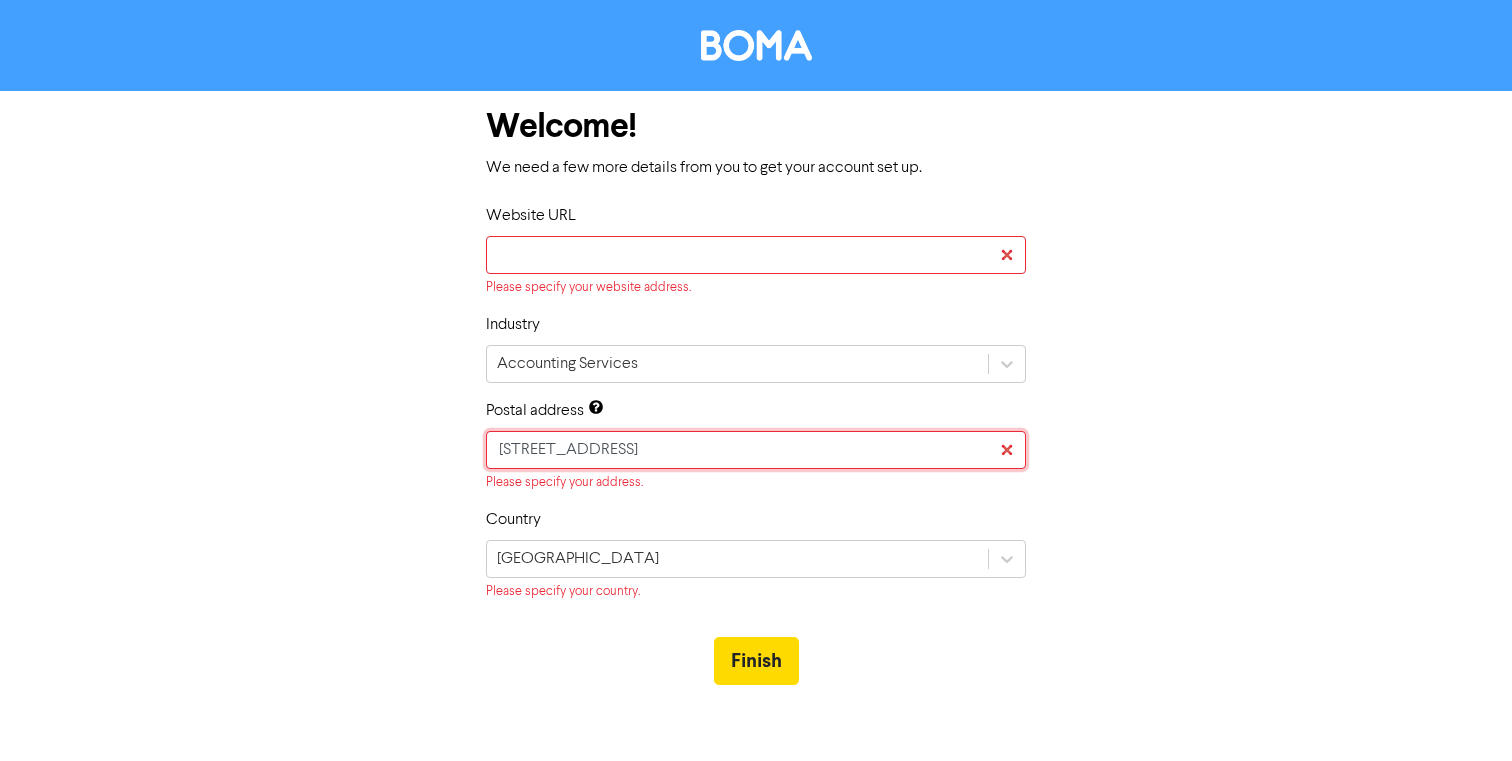 type 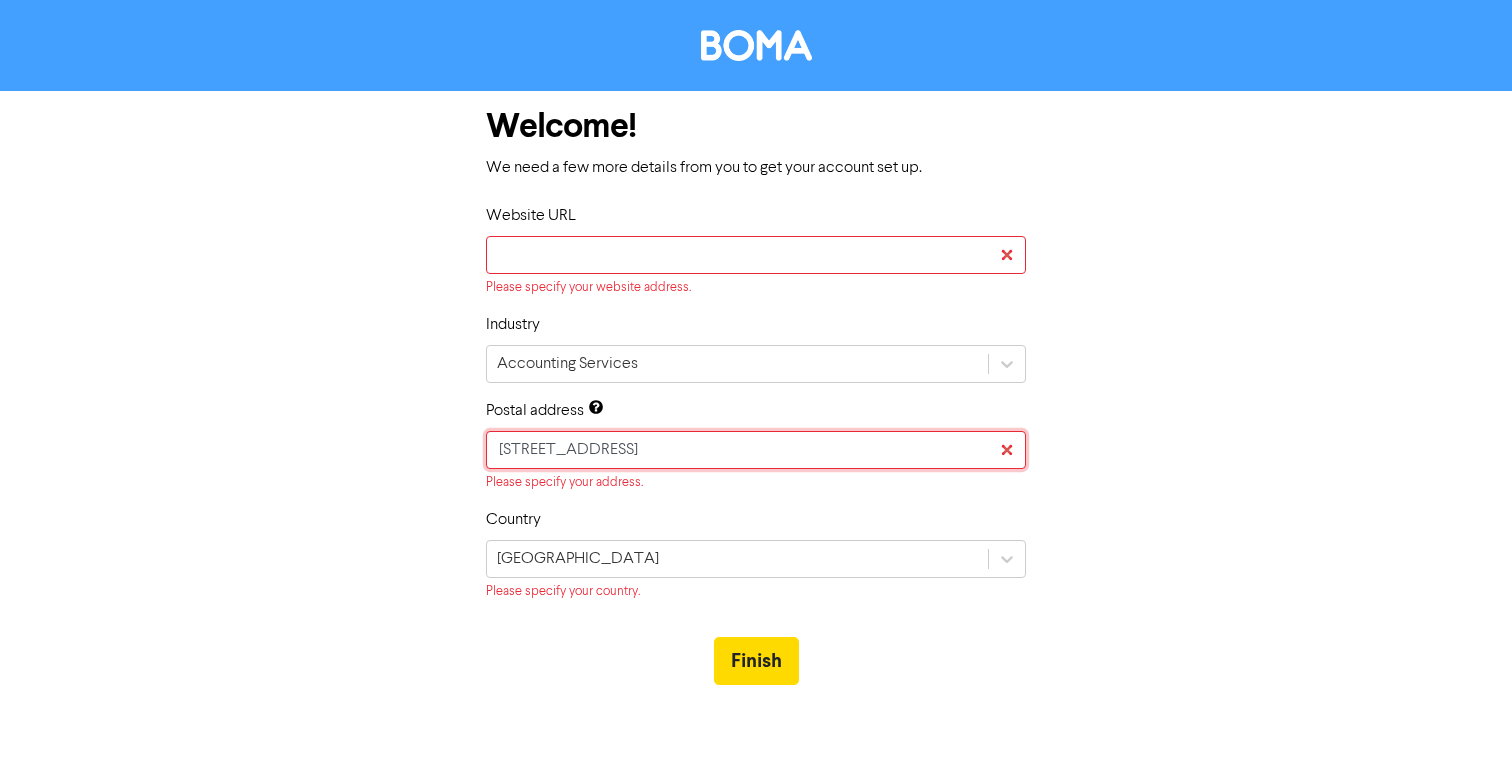 type 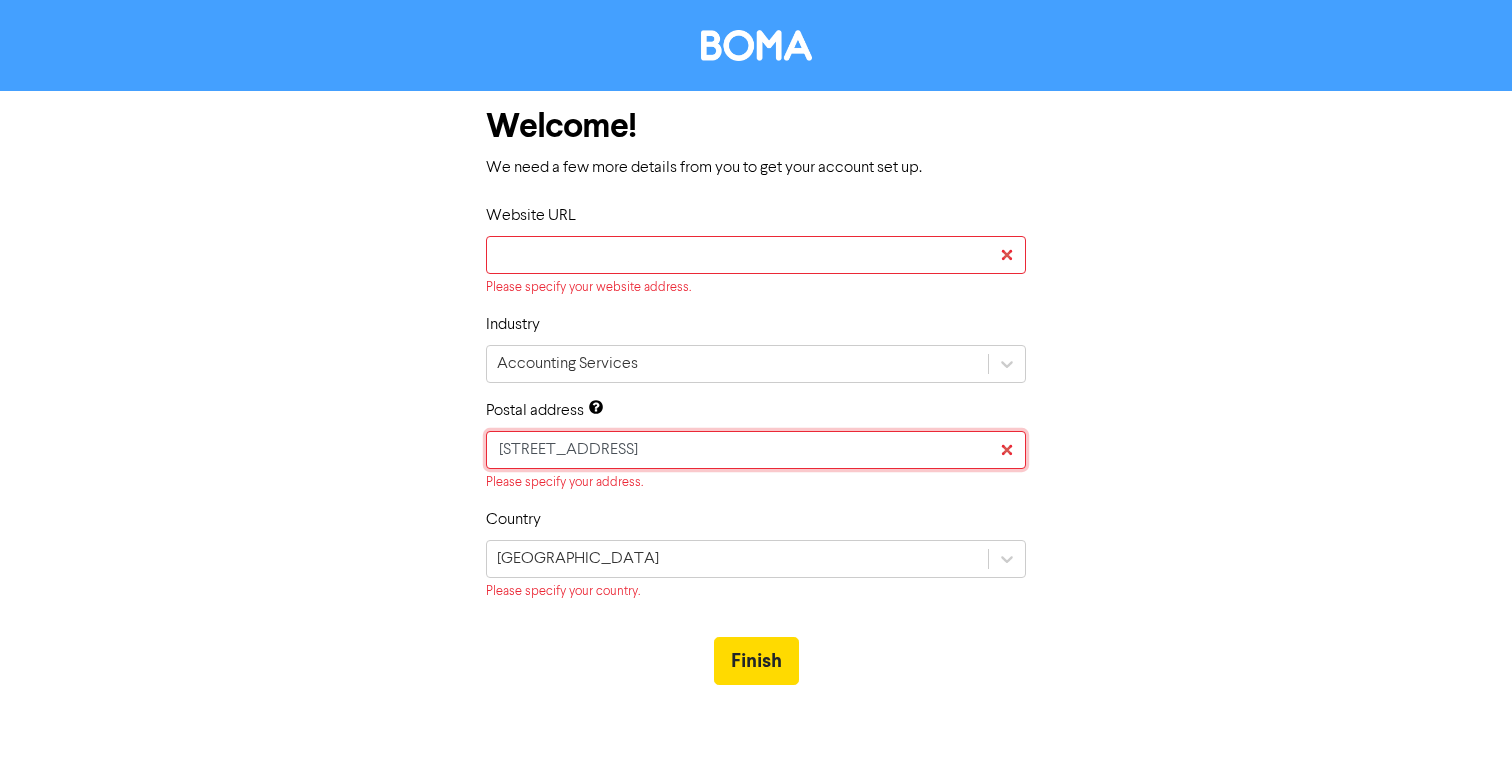 type 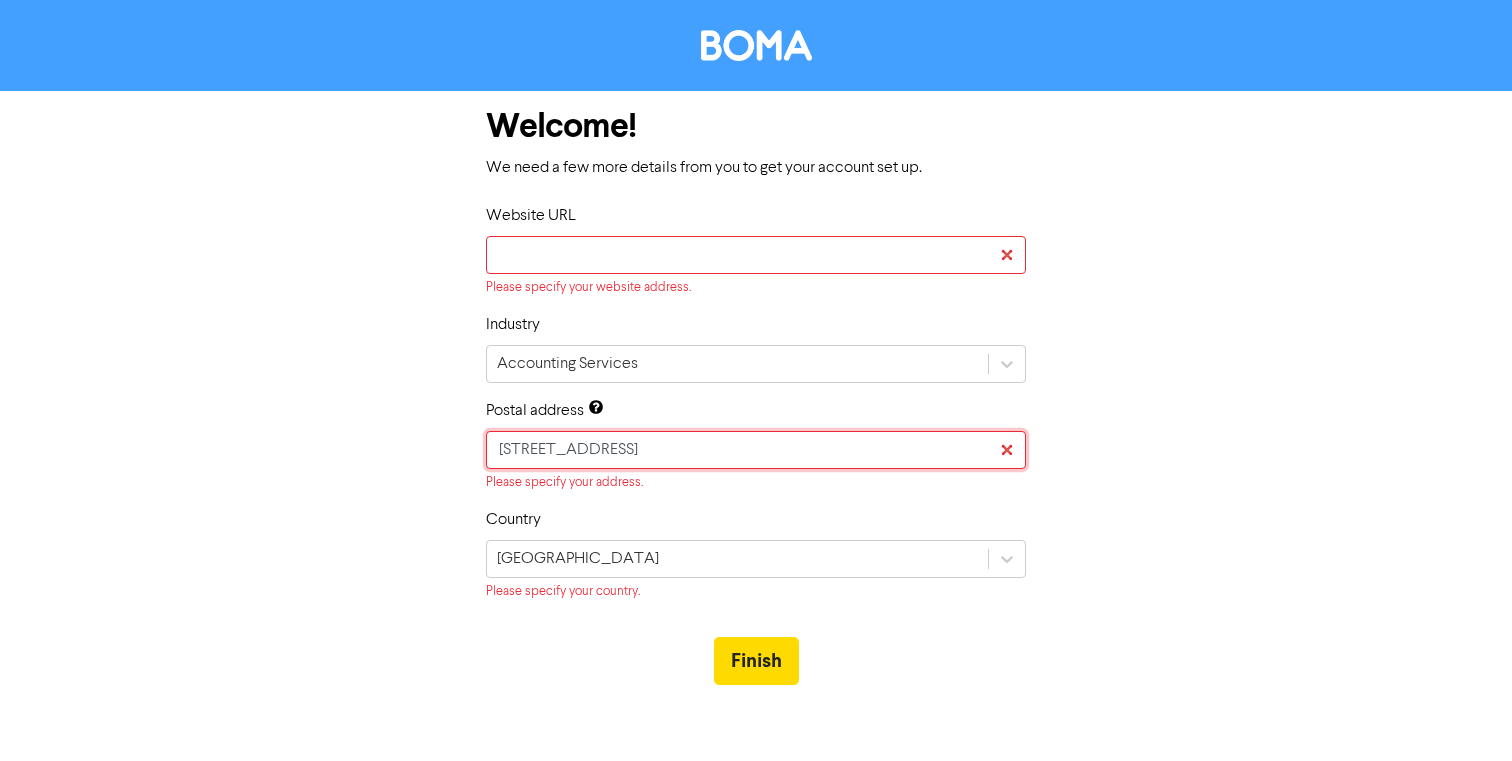 type 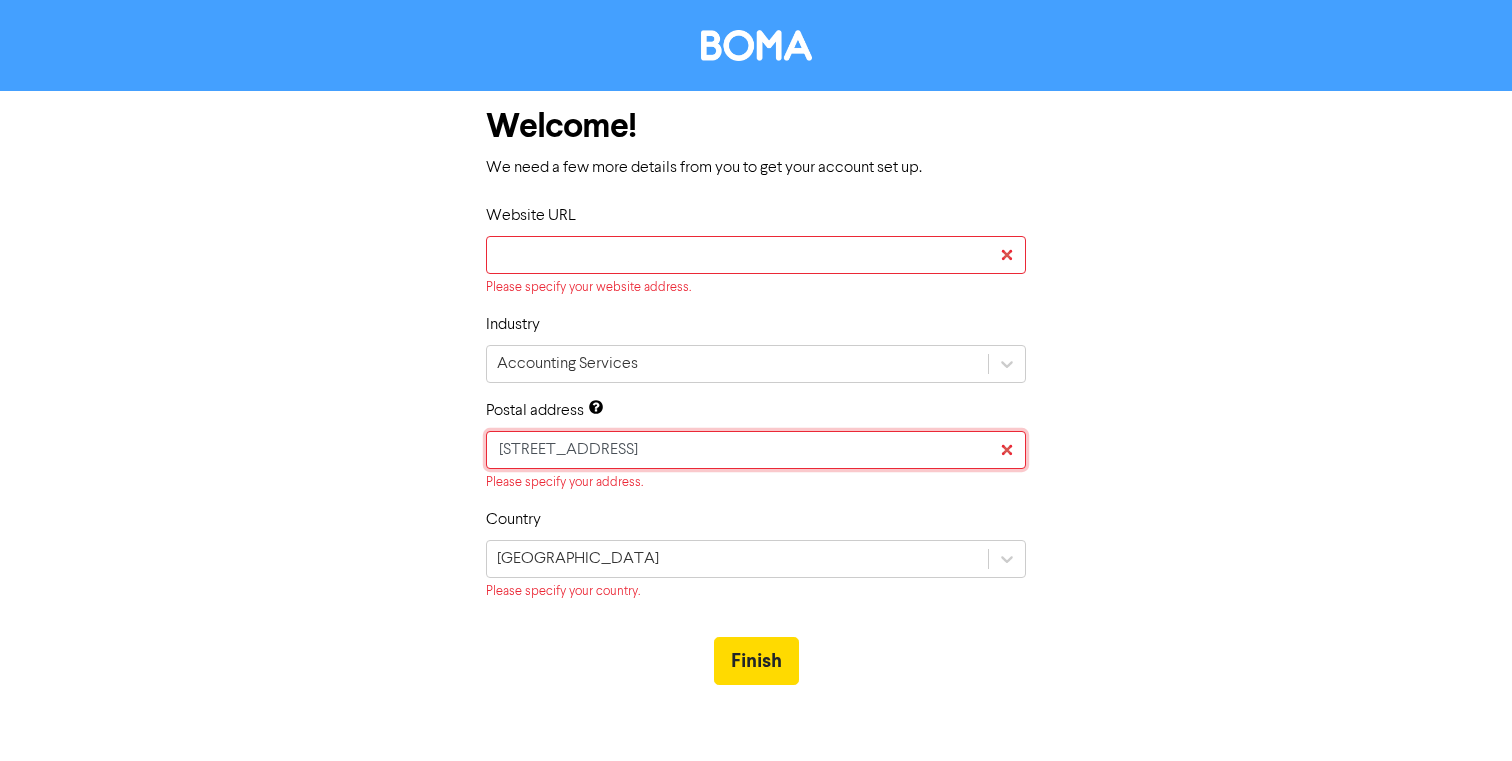 type 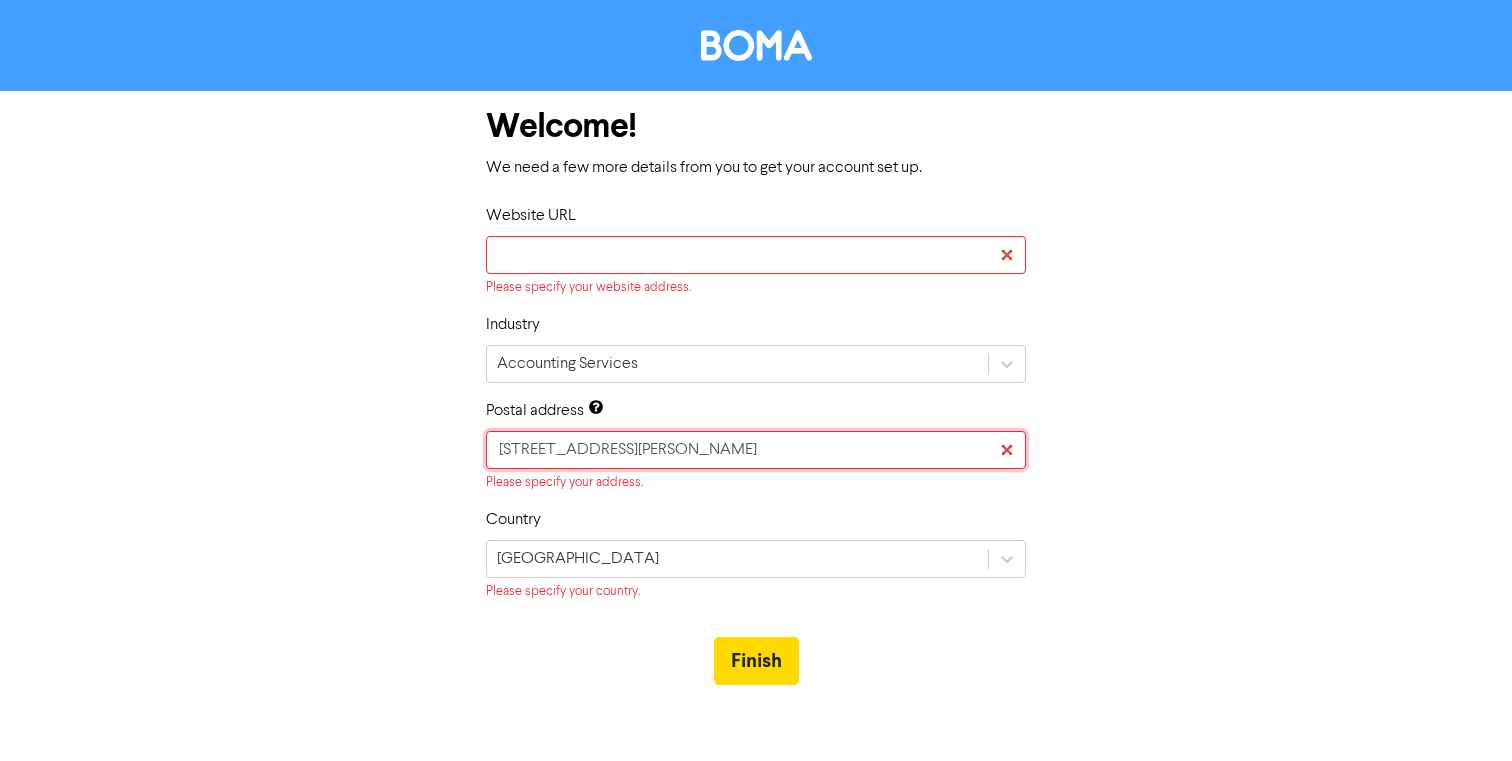 type 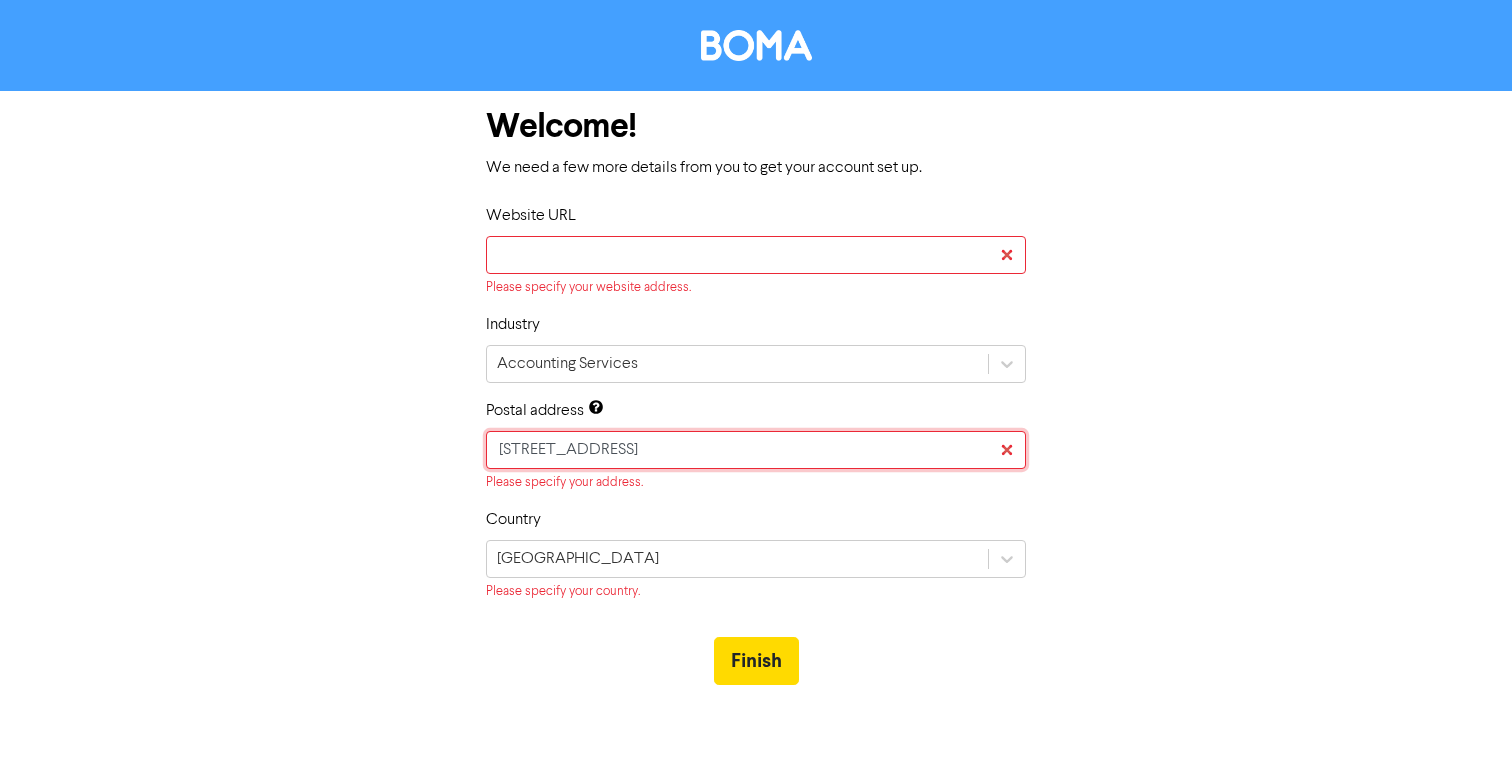 type 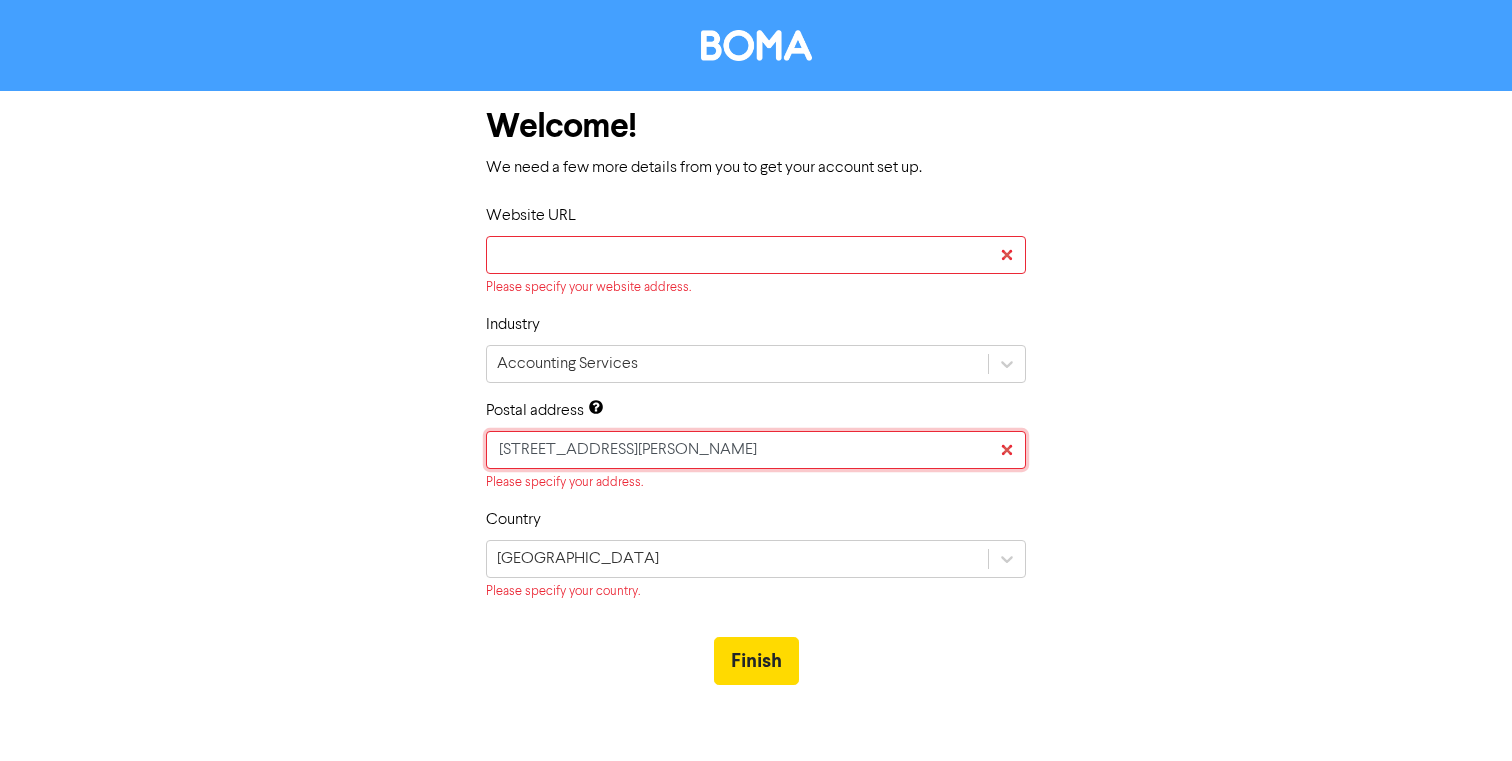 type 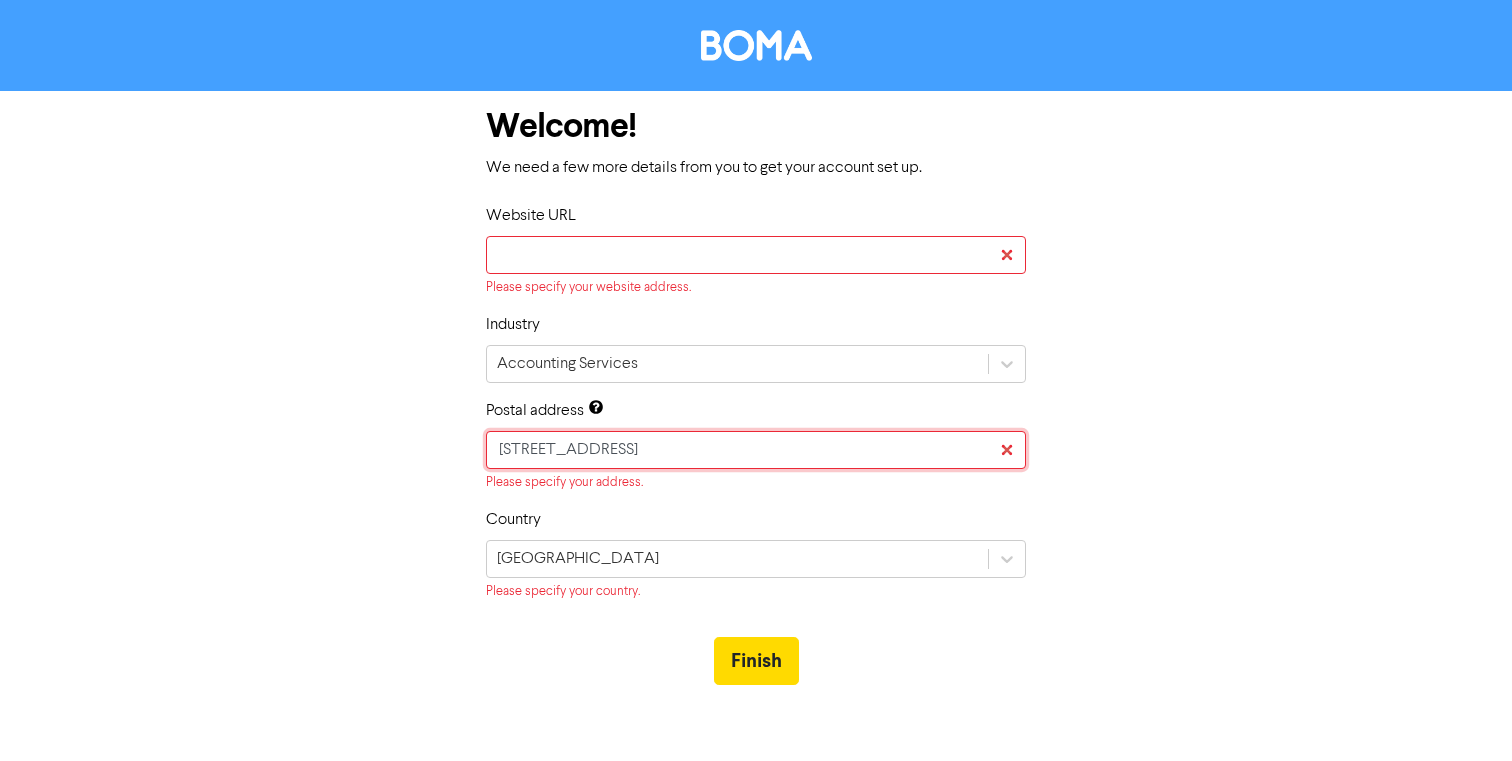 type 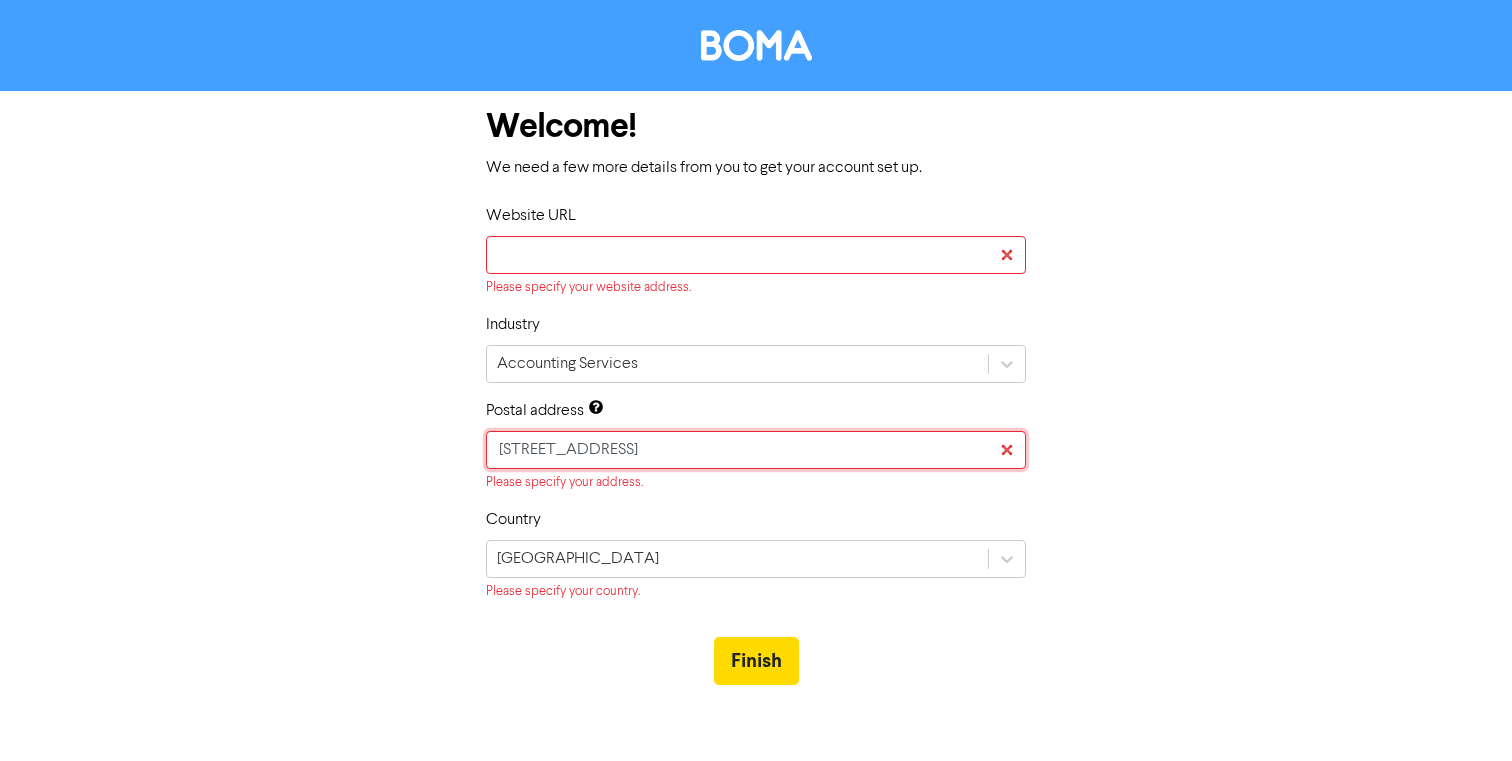 type 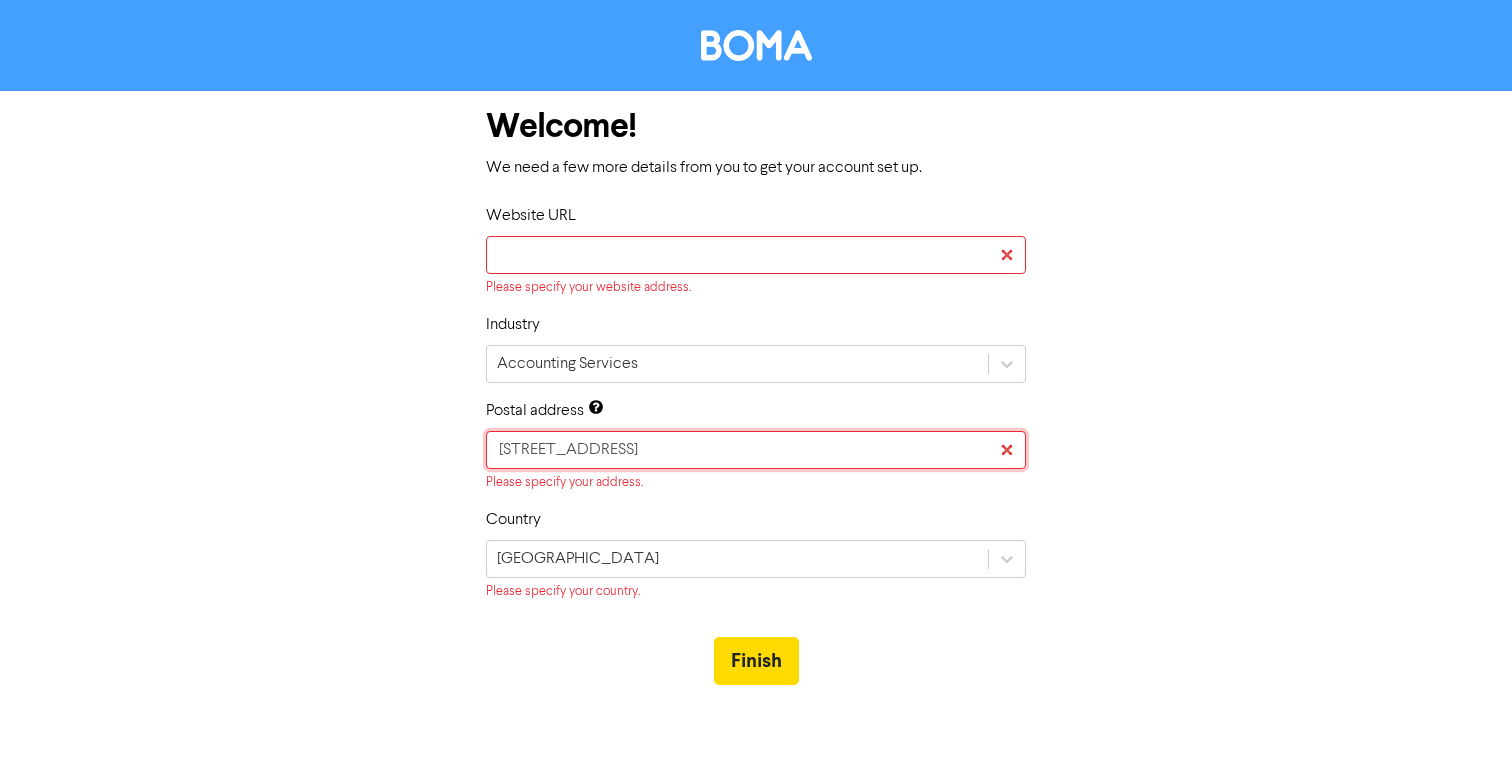type on "[STREET_ADDRESS]" 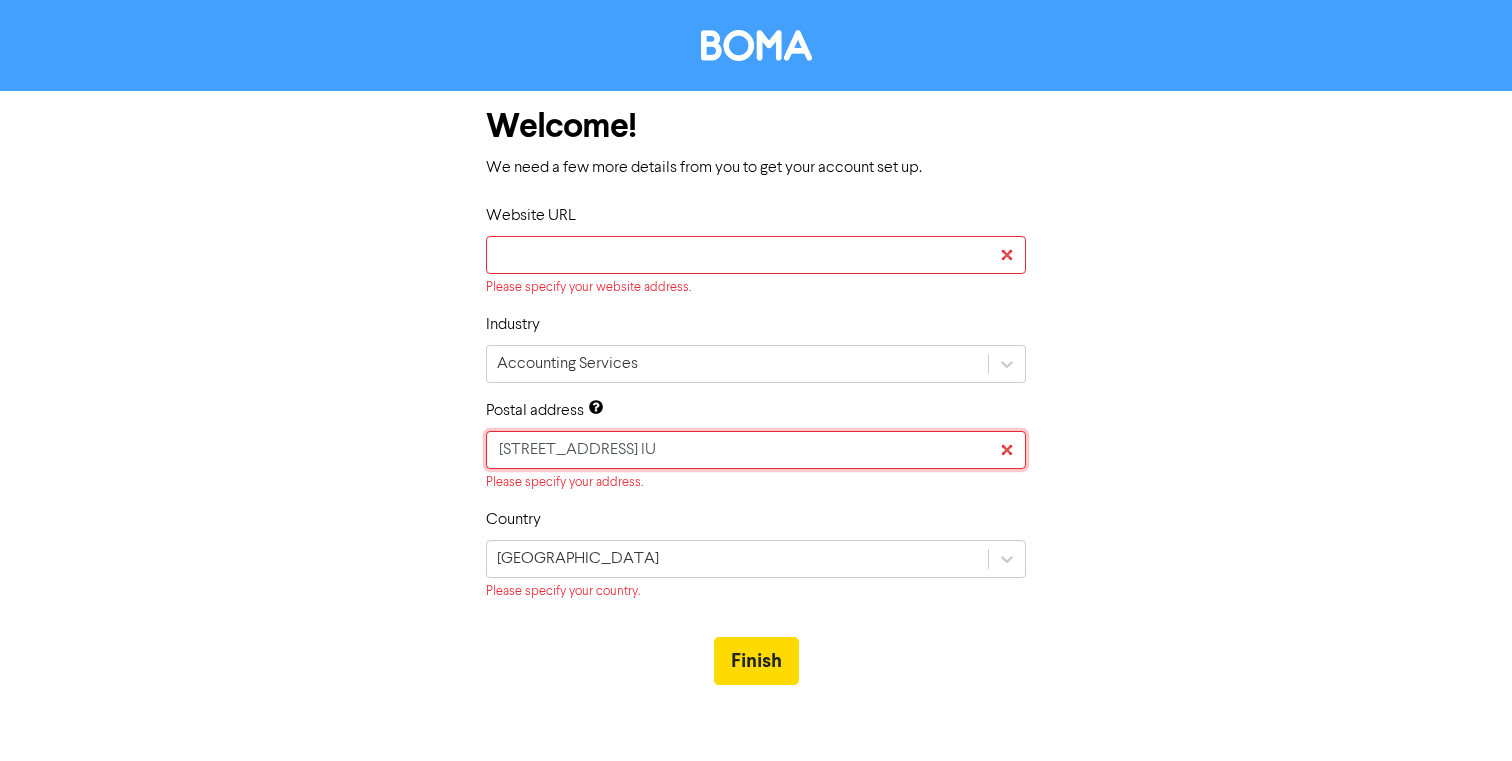 type 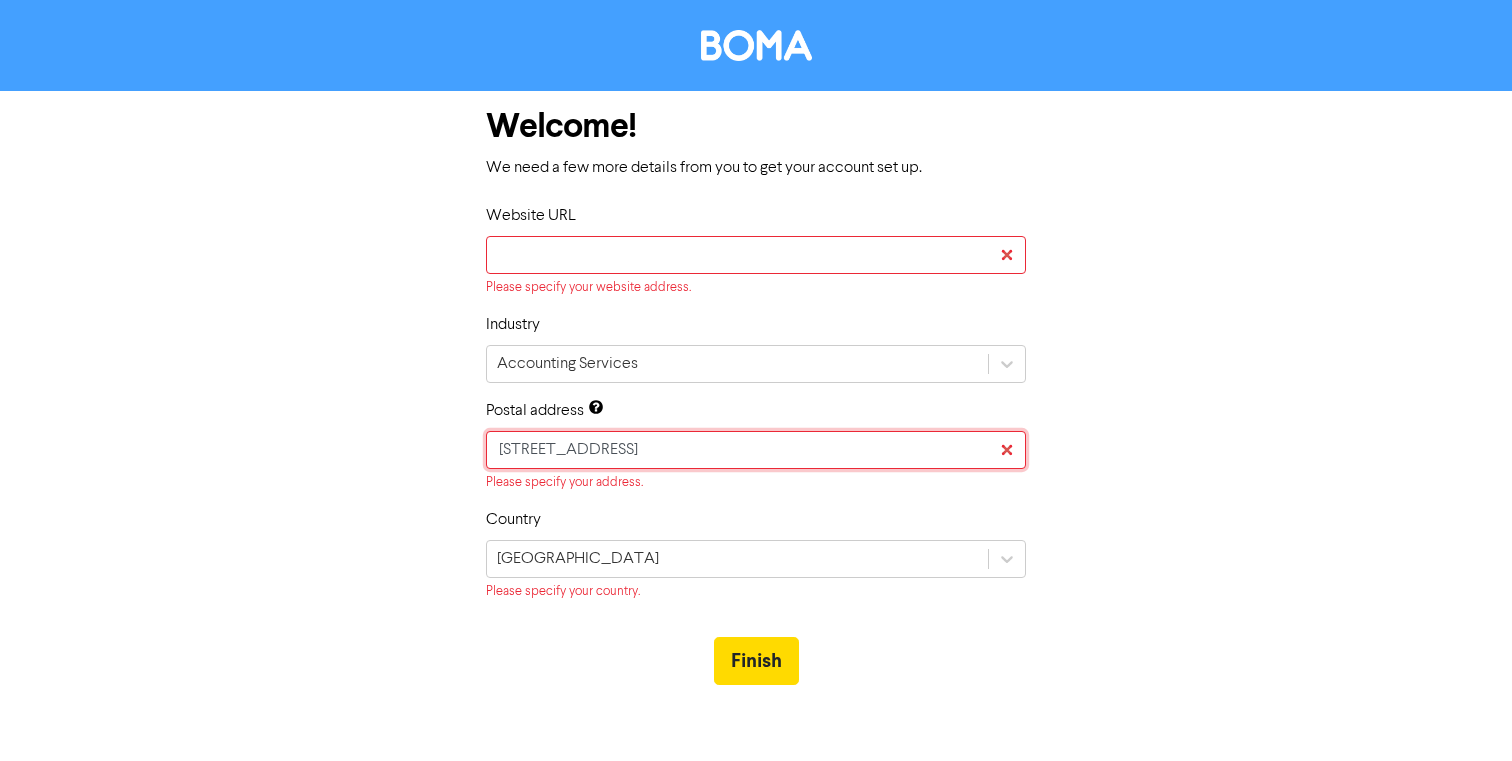 type 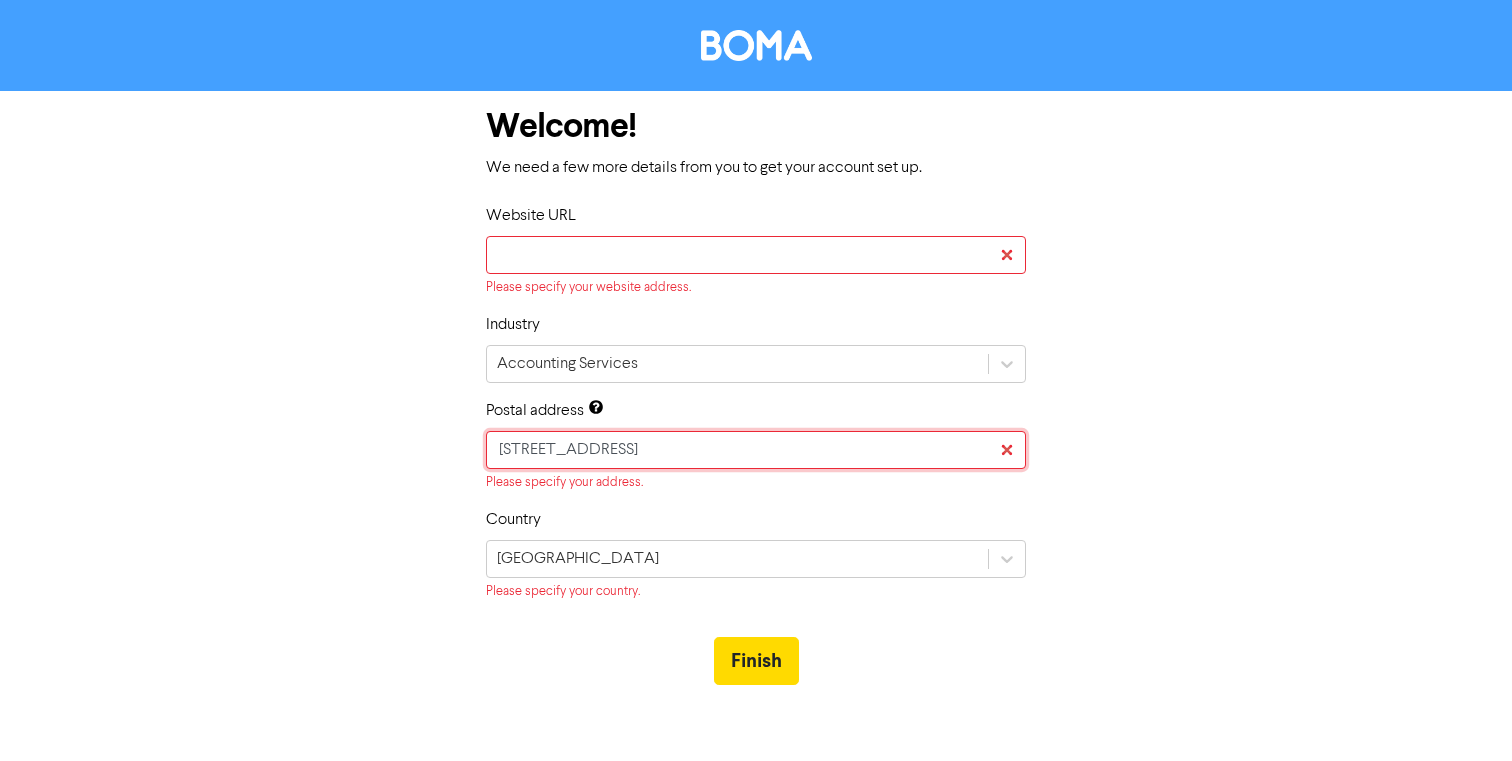 type 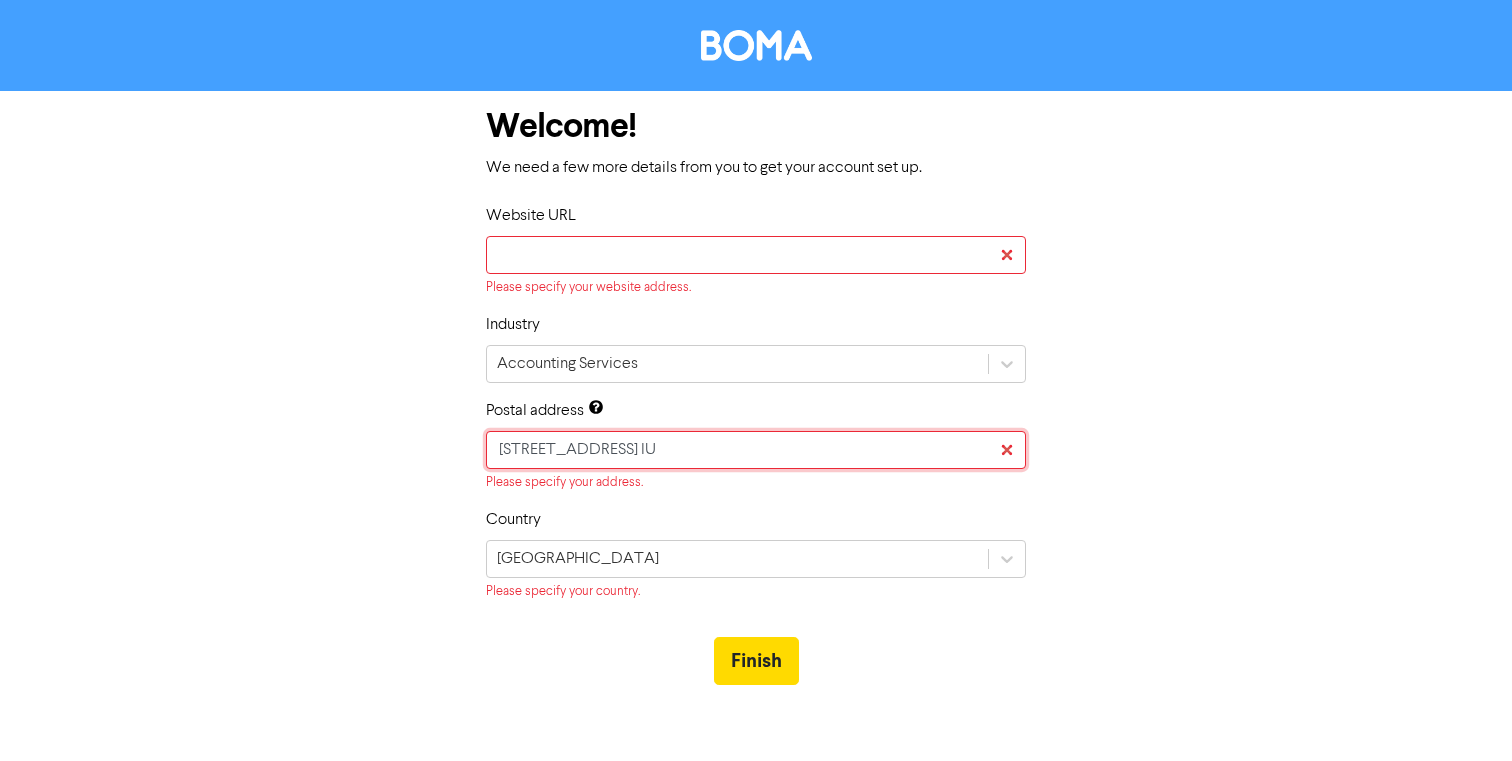 type 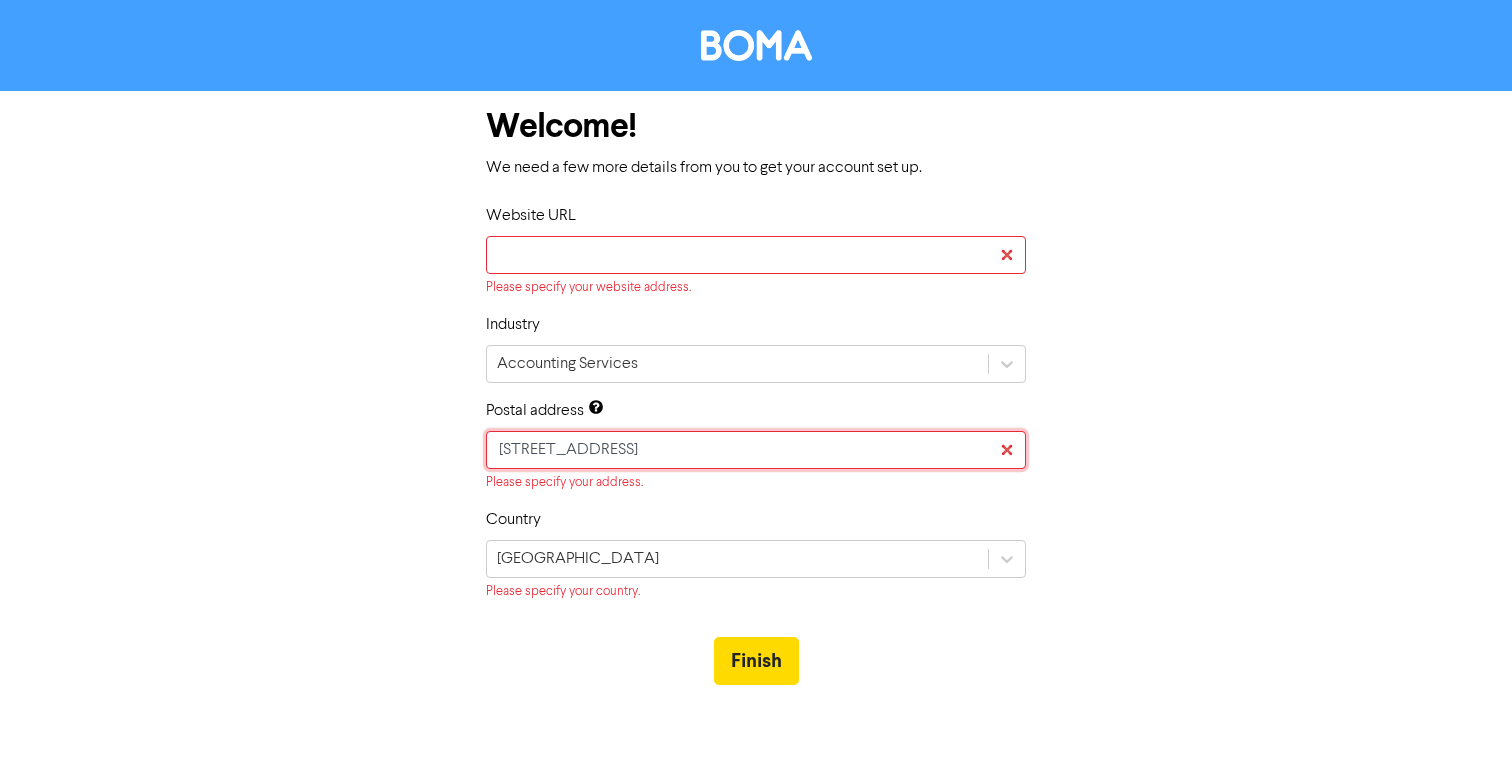 type 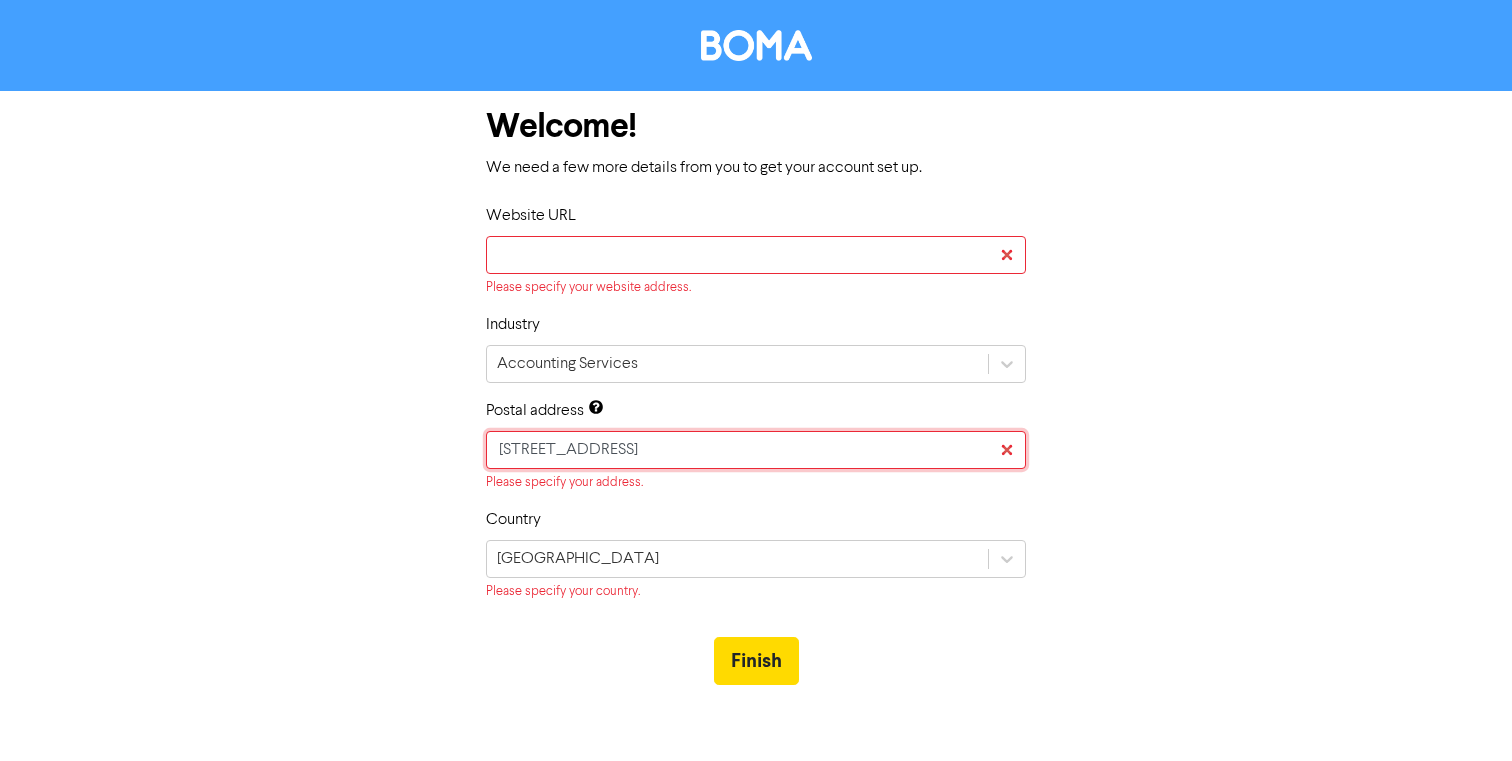 type 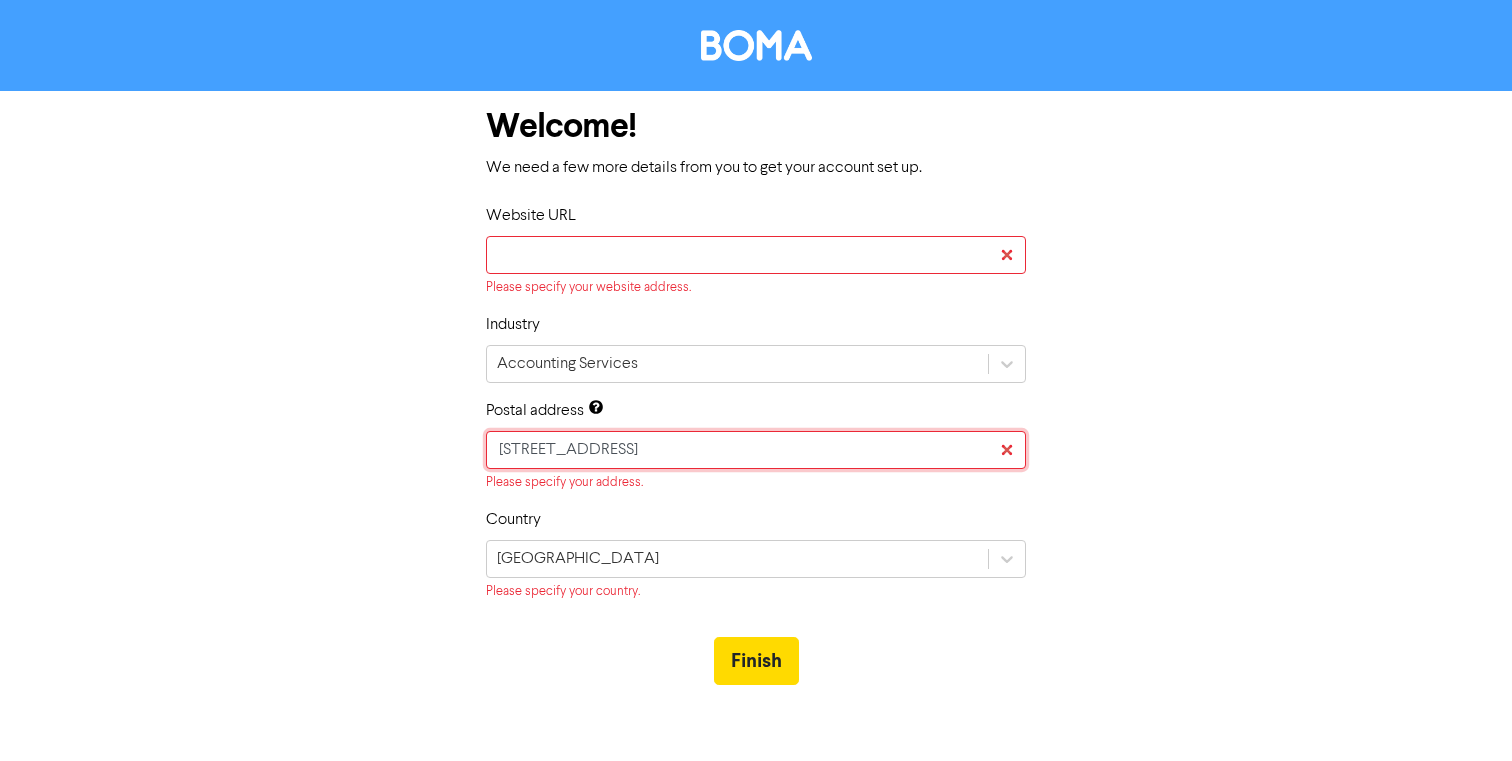 type 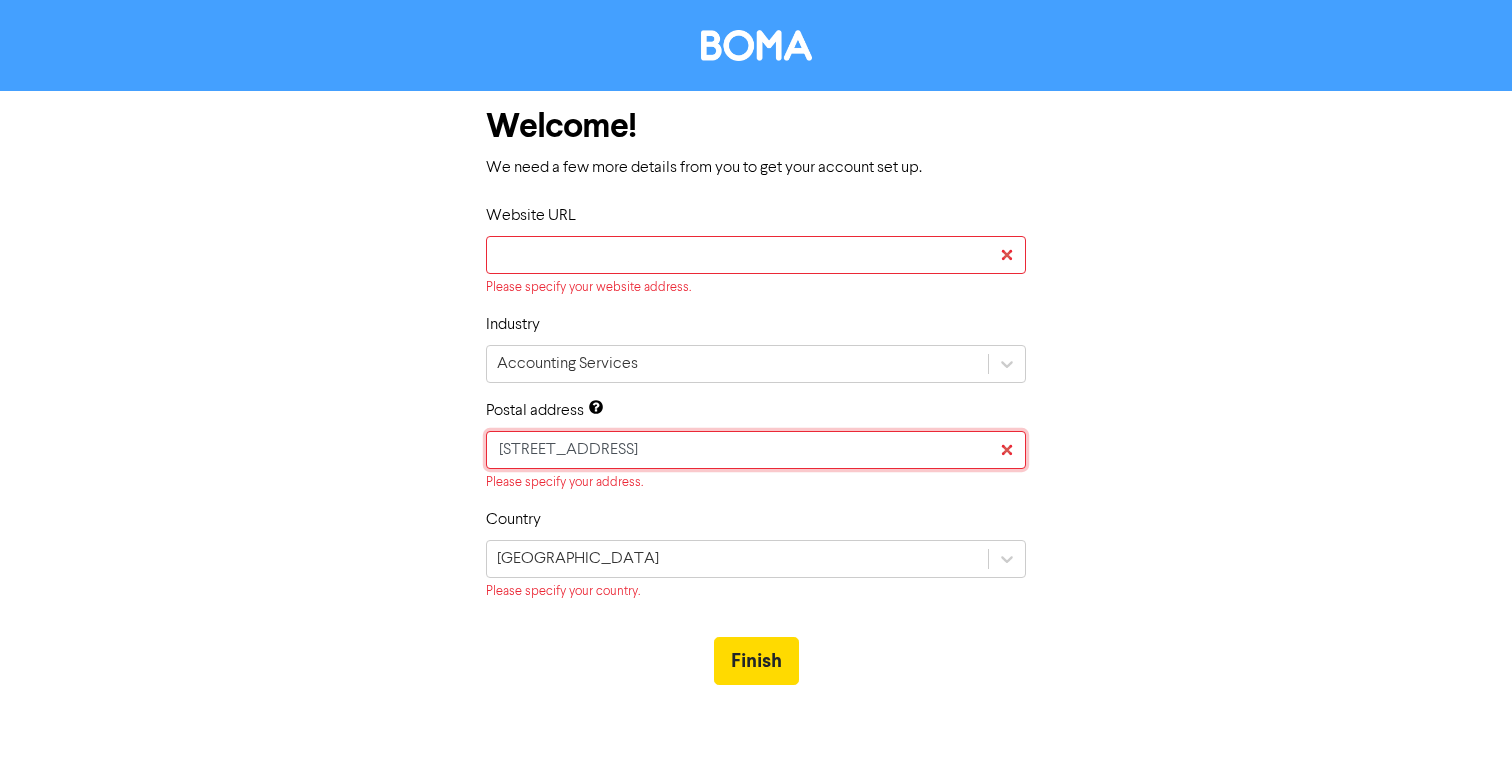 type on "[STREET_ADDRESS]" 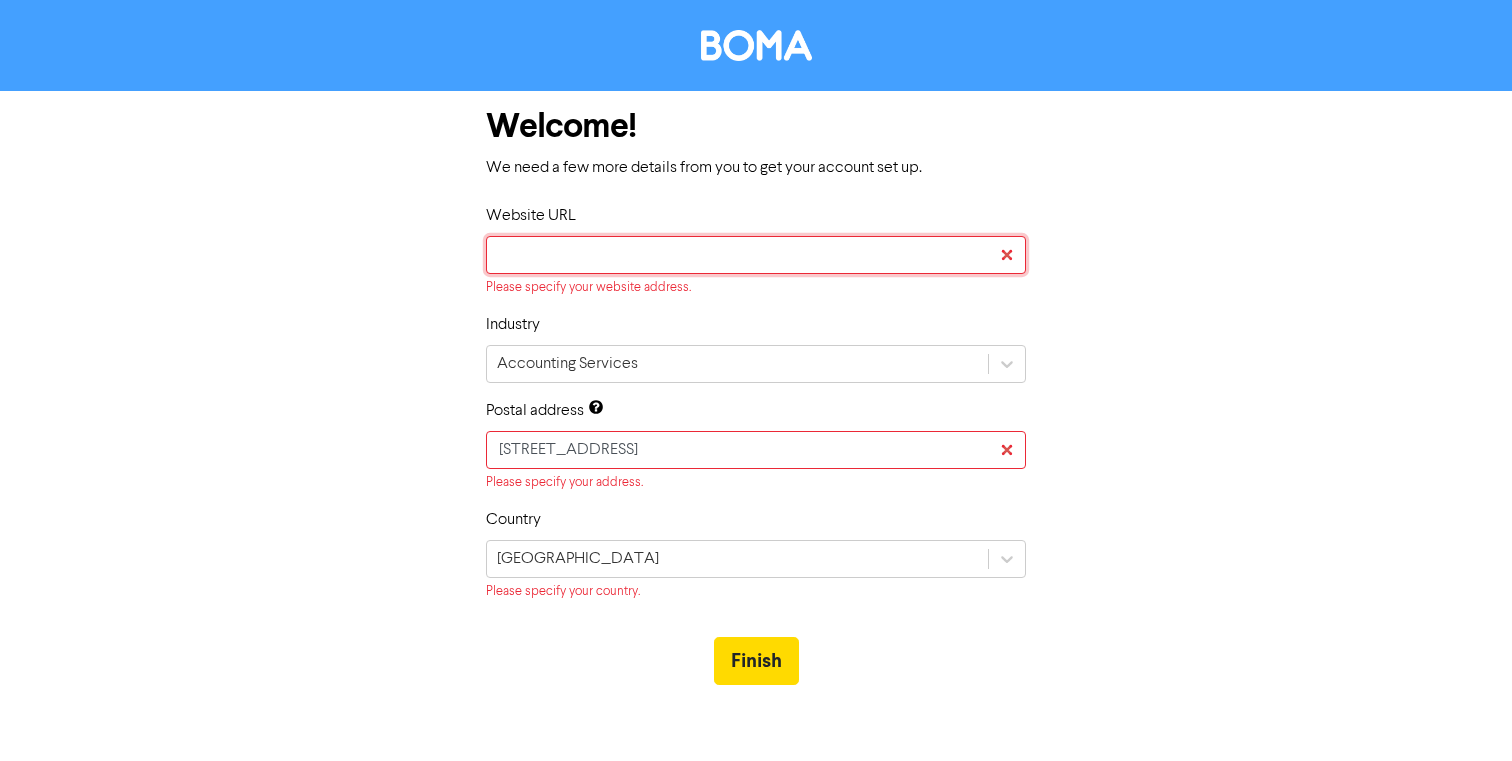 click 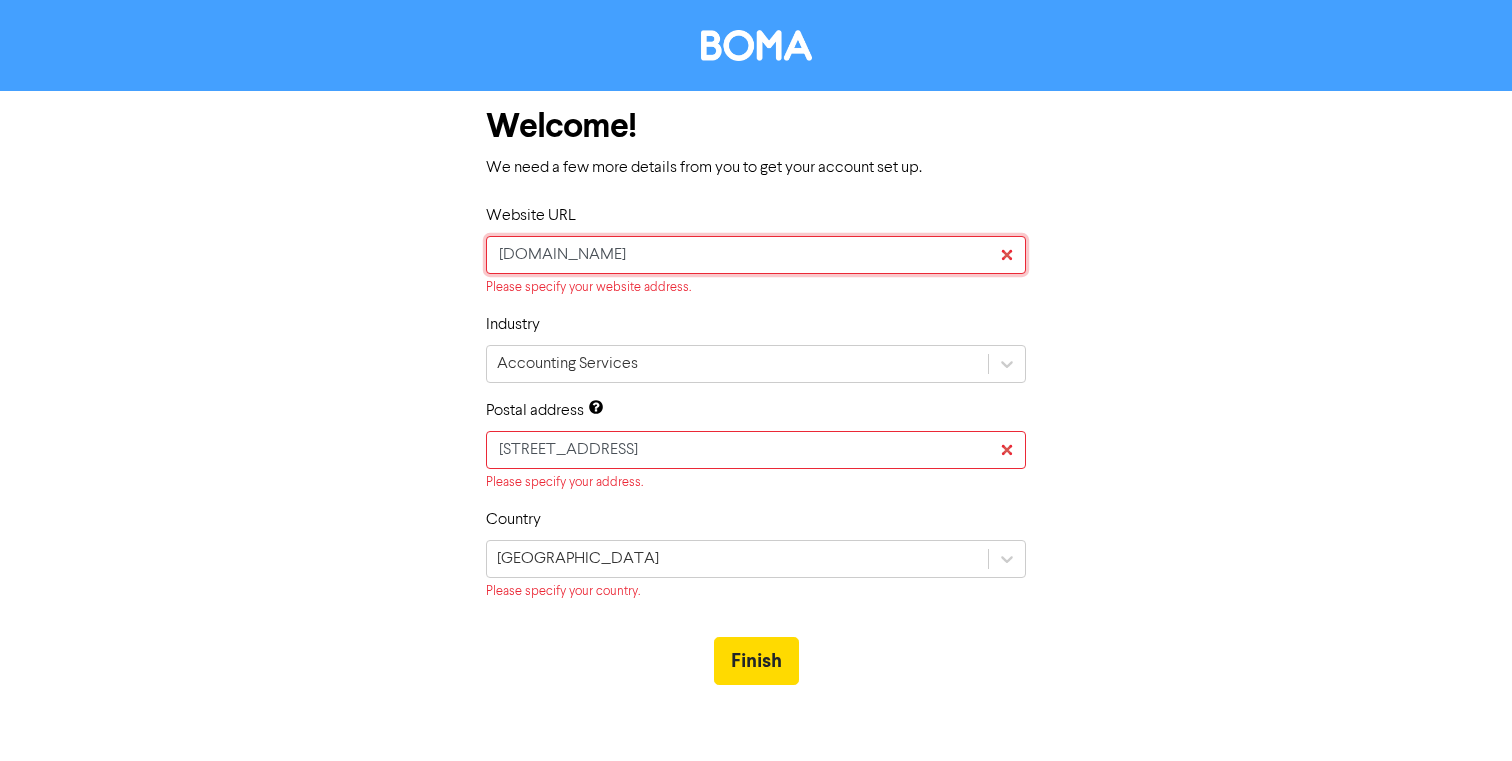 type on "[DOMAIN_NAME]" 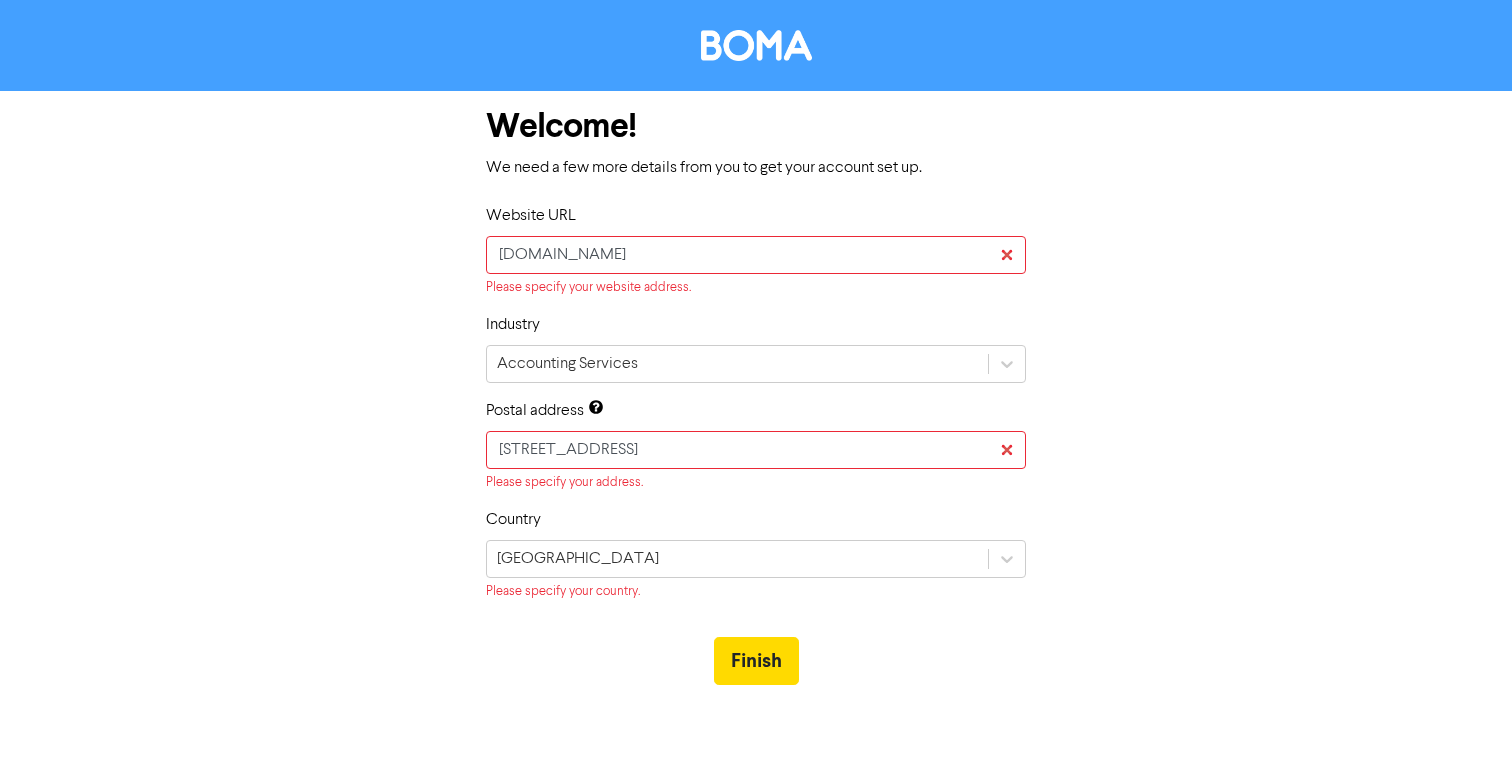 click on "Welcome! We need a few more details from you to get your account set up. Website URL [DOMAIN_NAME] Please specify your website address. Industry Accounting Services Postal address [STREET_ADDRESS] Please specify your address. Country [GEOGRAPHIC_DATA] Please specify your country. Finish" at bounding box center (756, 398) 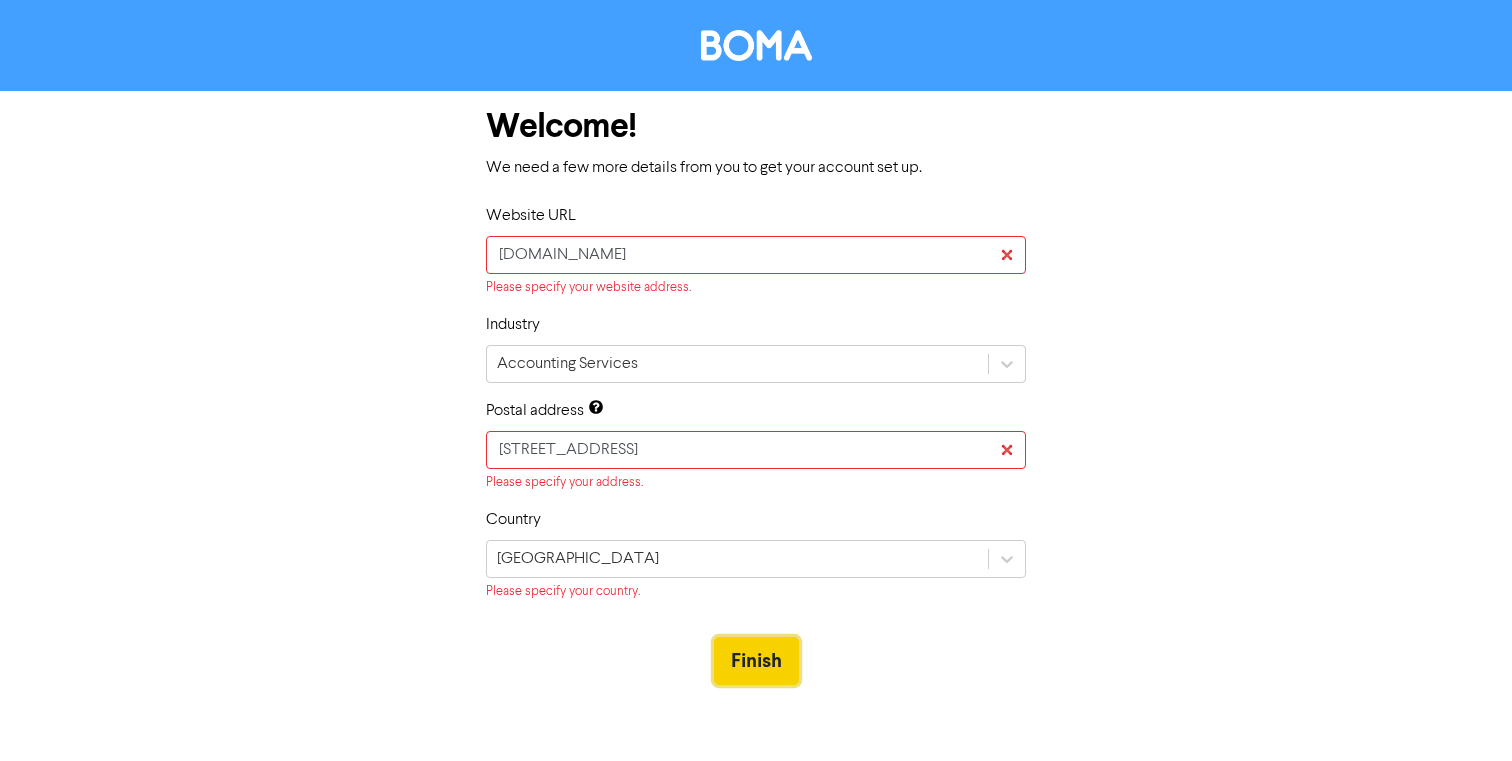 click on "Finish" at bounding box center [756, 661] 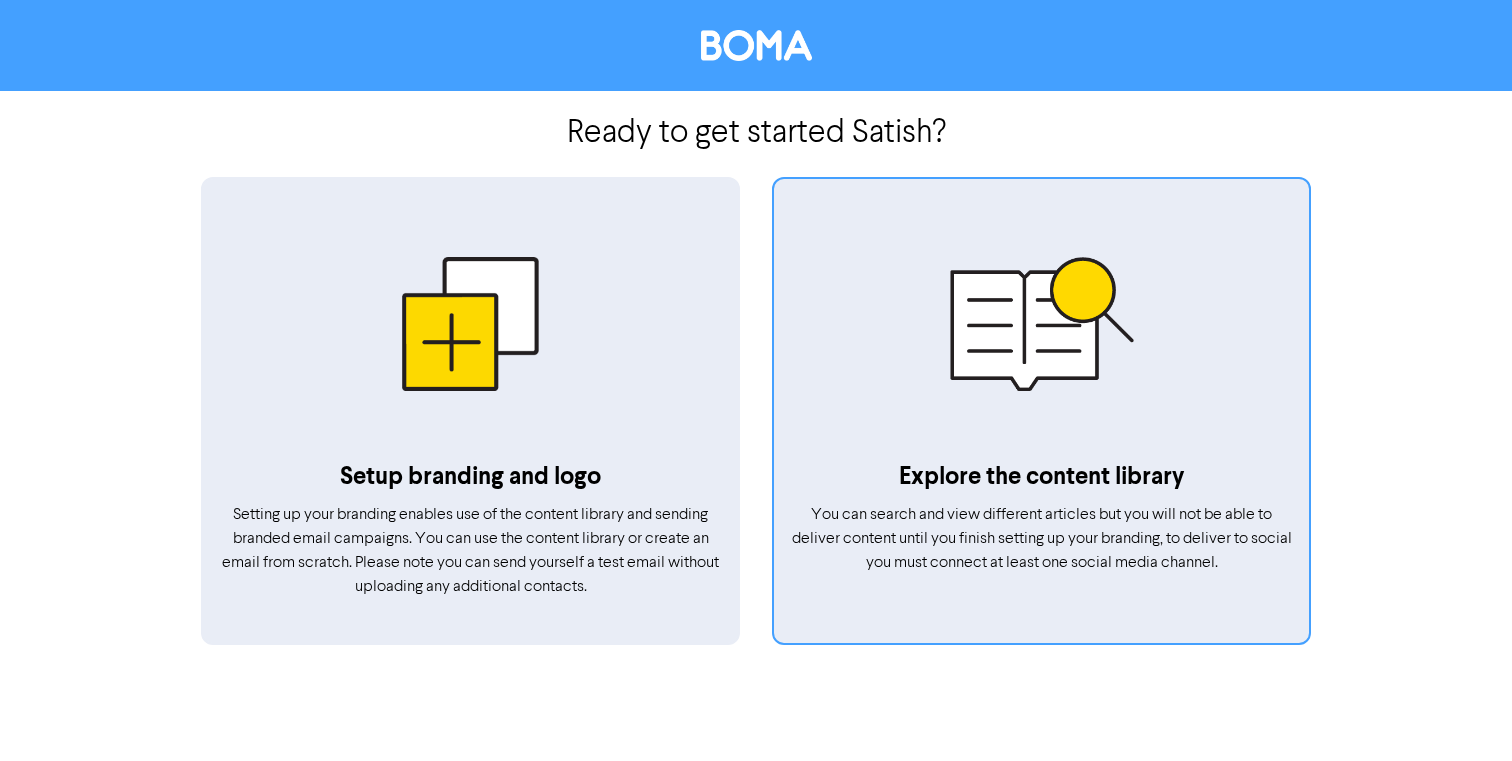 click on "Explore the content library" at bounding box center [1041, 477] 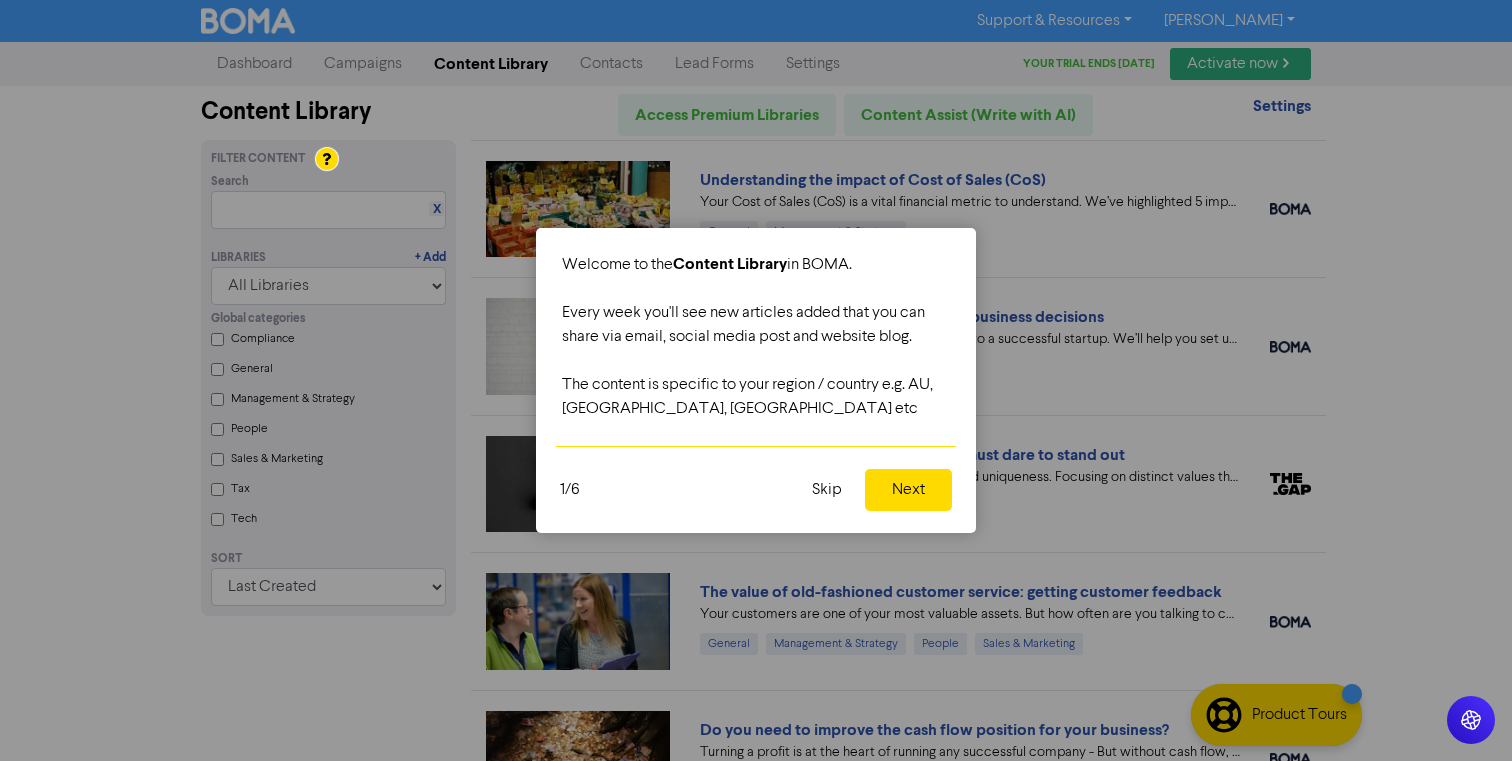 click on "Next" at bounding box center [908, 490] 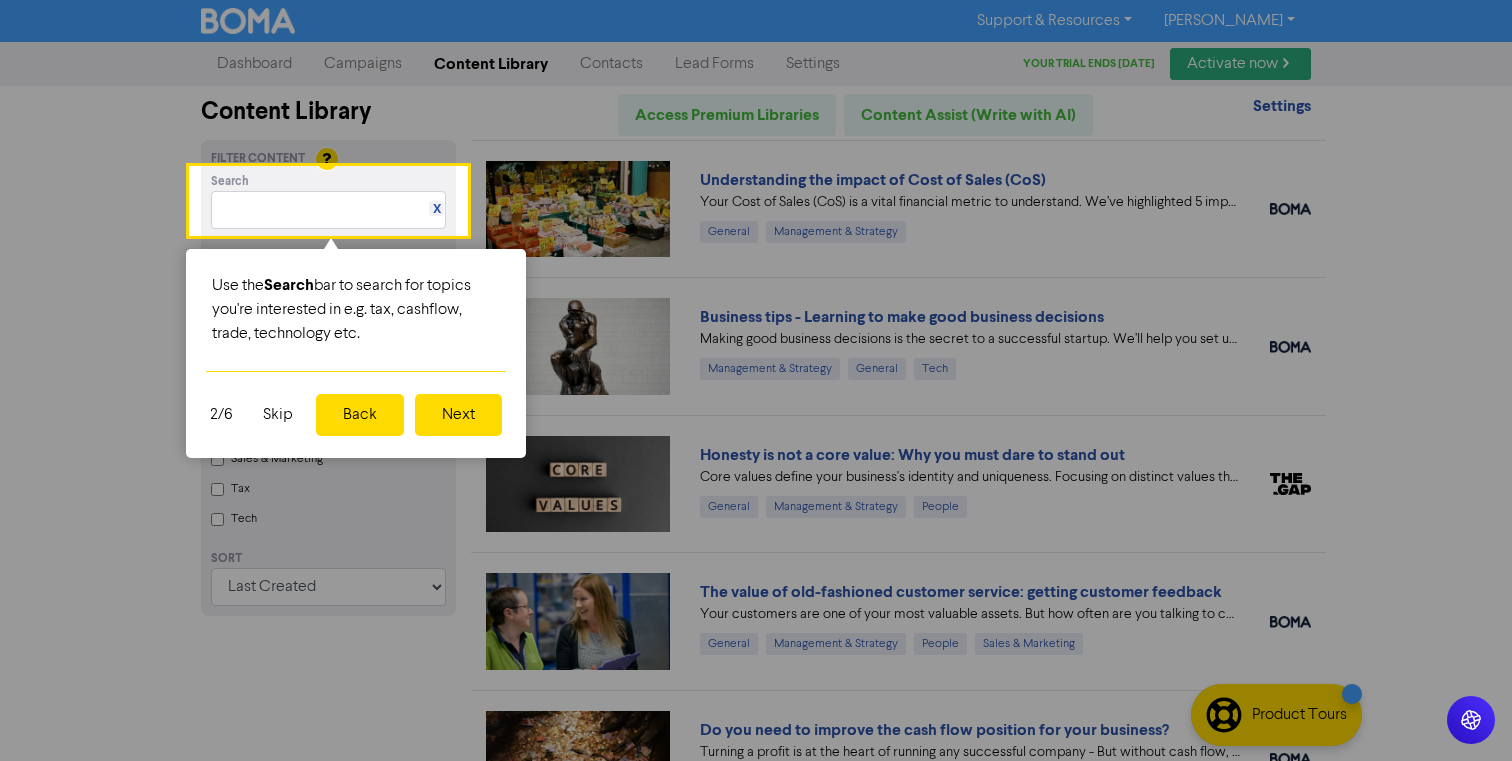 click on "Next" at bounding box center [458, 415] 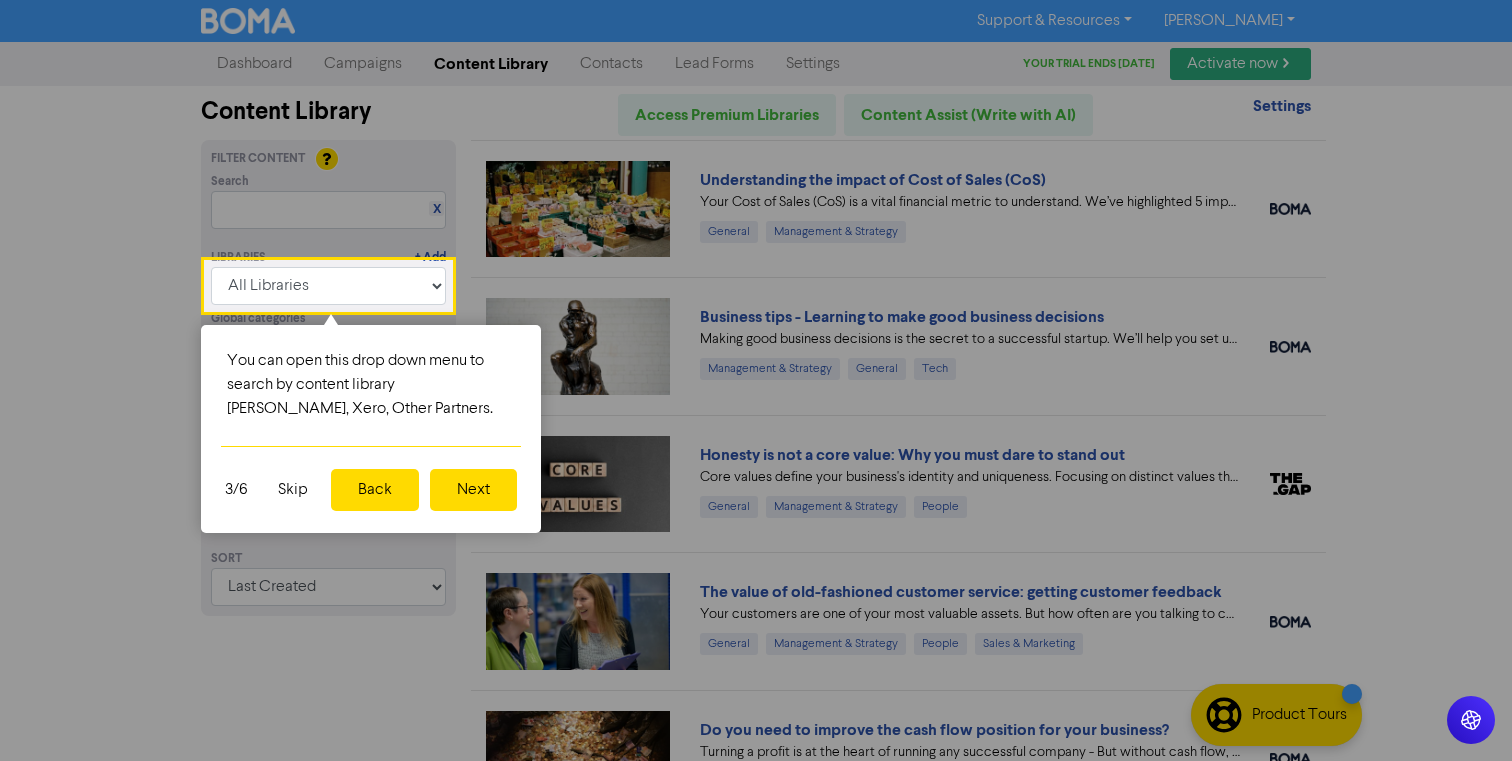 click on "Next" at bounding box center [473, 490] 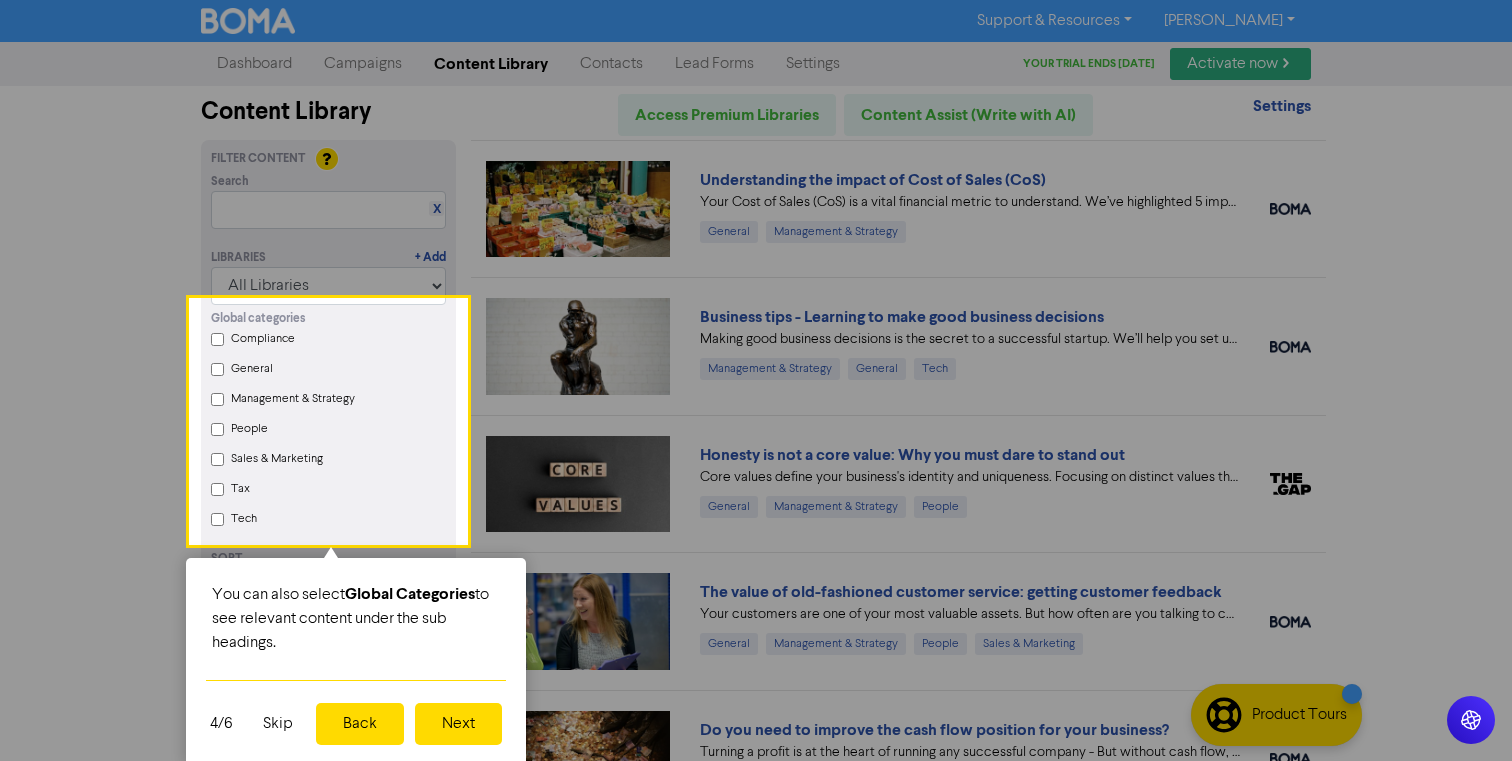scroll, scrollTop: 56, scrollLeft: 0, axis: vertical 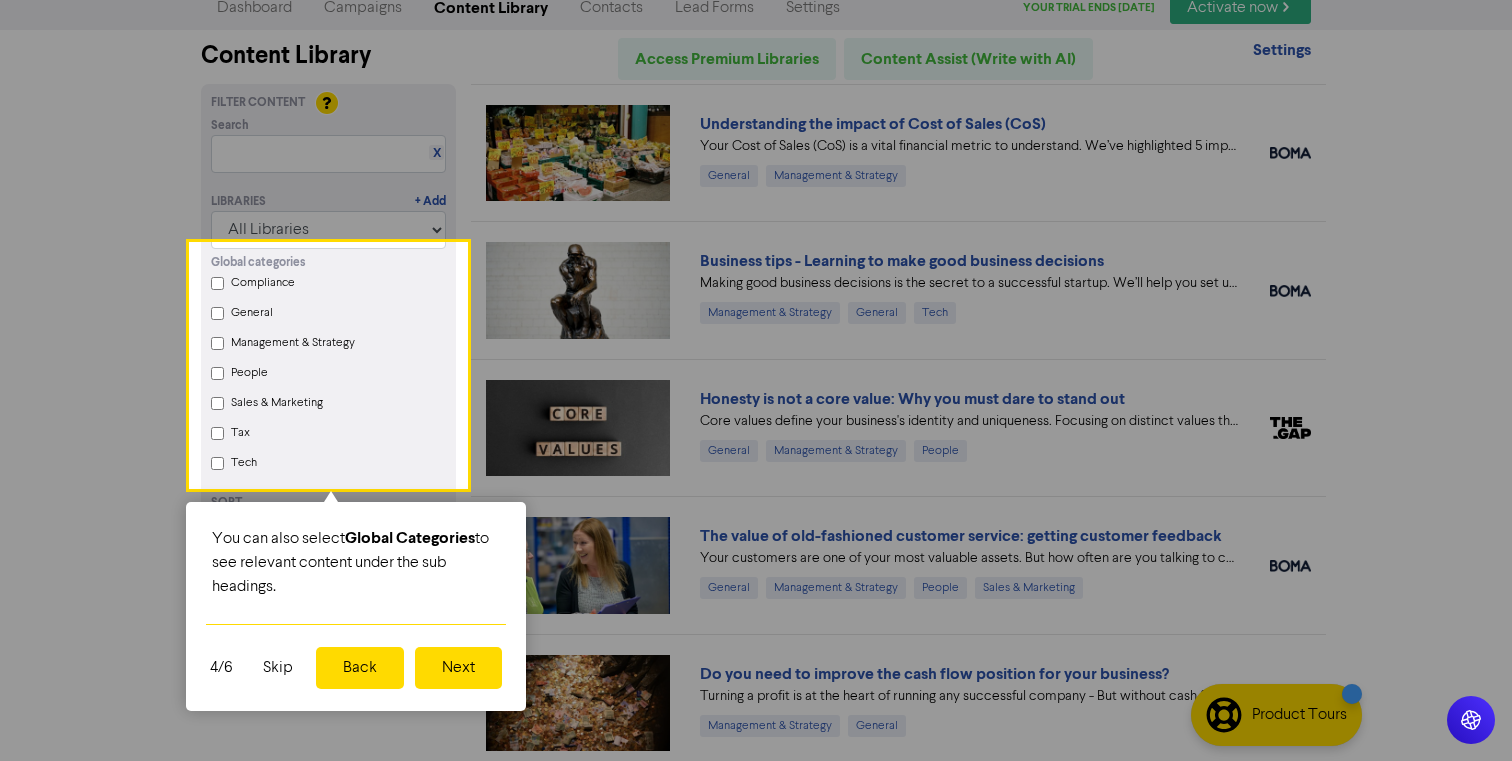 click on "Next" at bounding box center (458, 668) 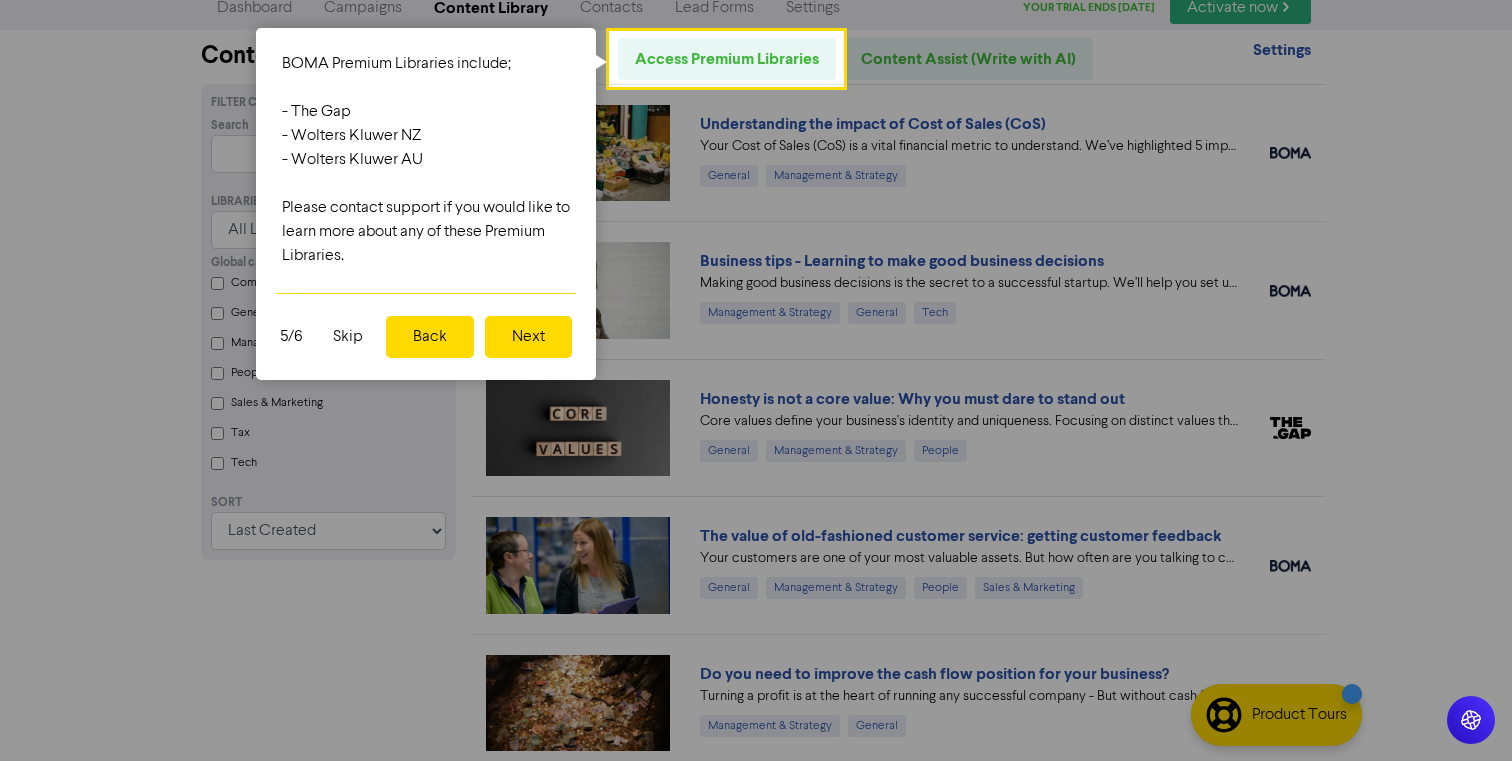click on "Next" at bounding box center (528, 337) 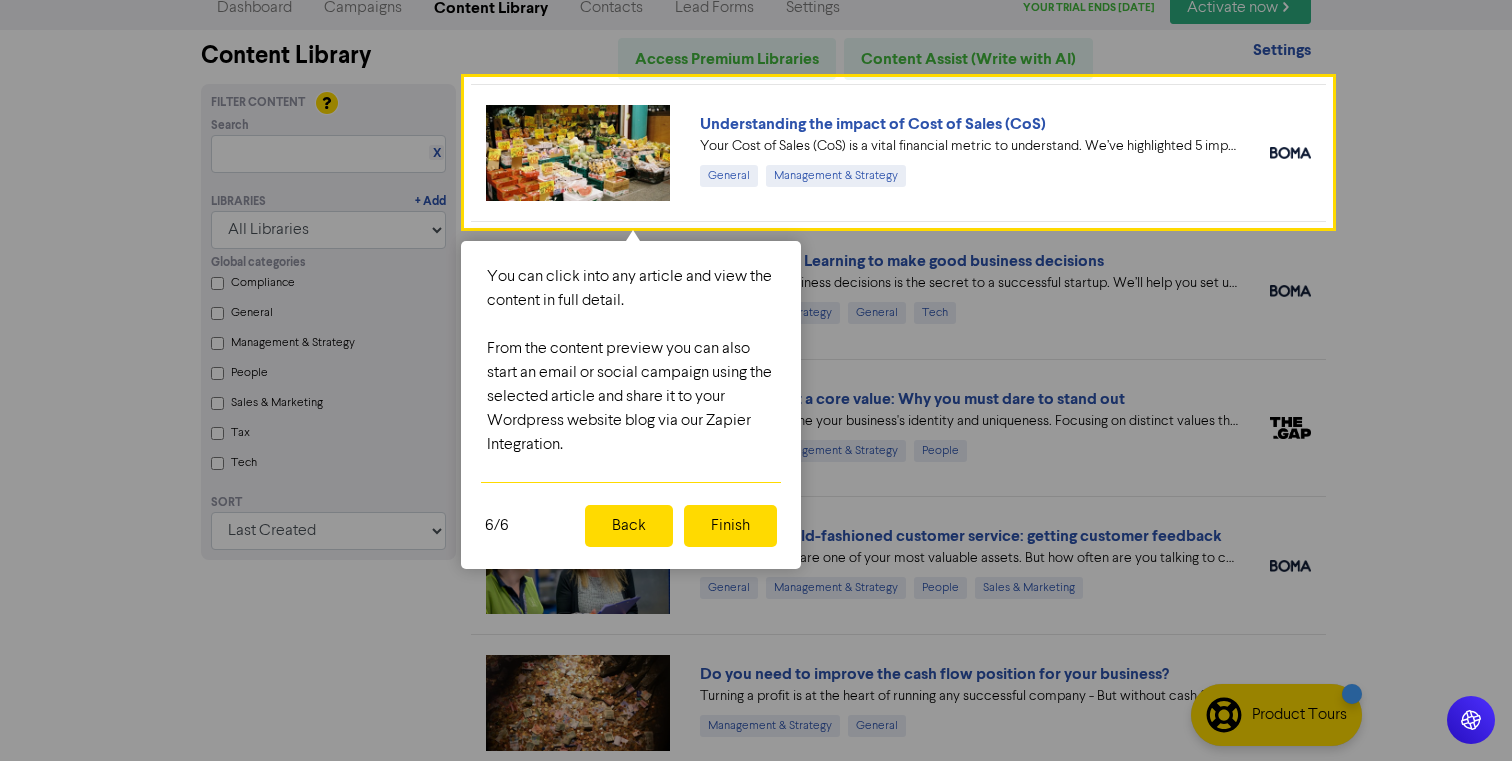 click on "Finish" at bounding box center [730, 526] 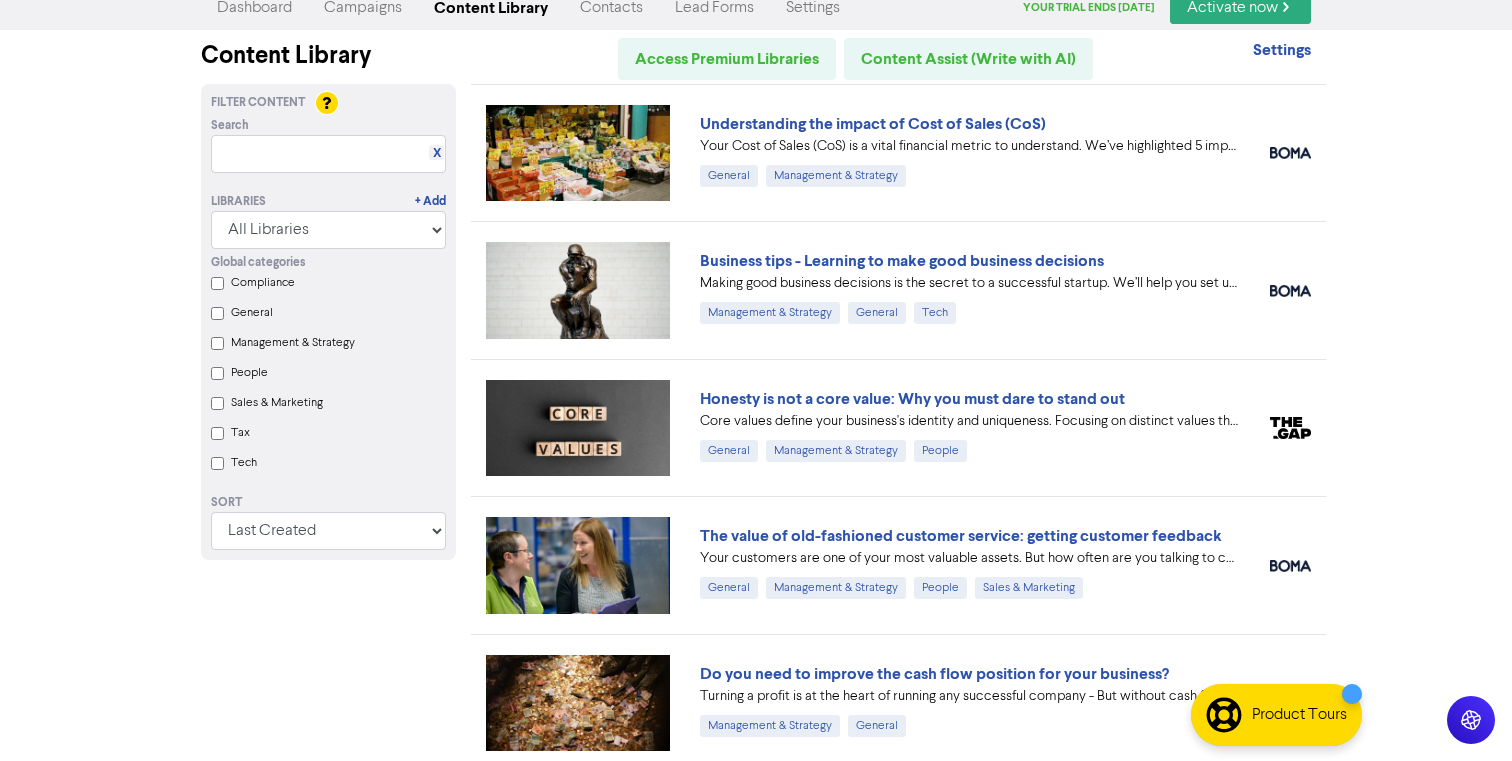 click on "Compliance" at bounding box center (263, 283) 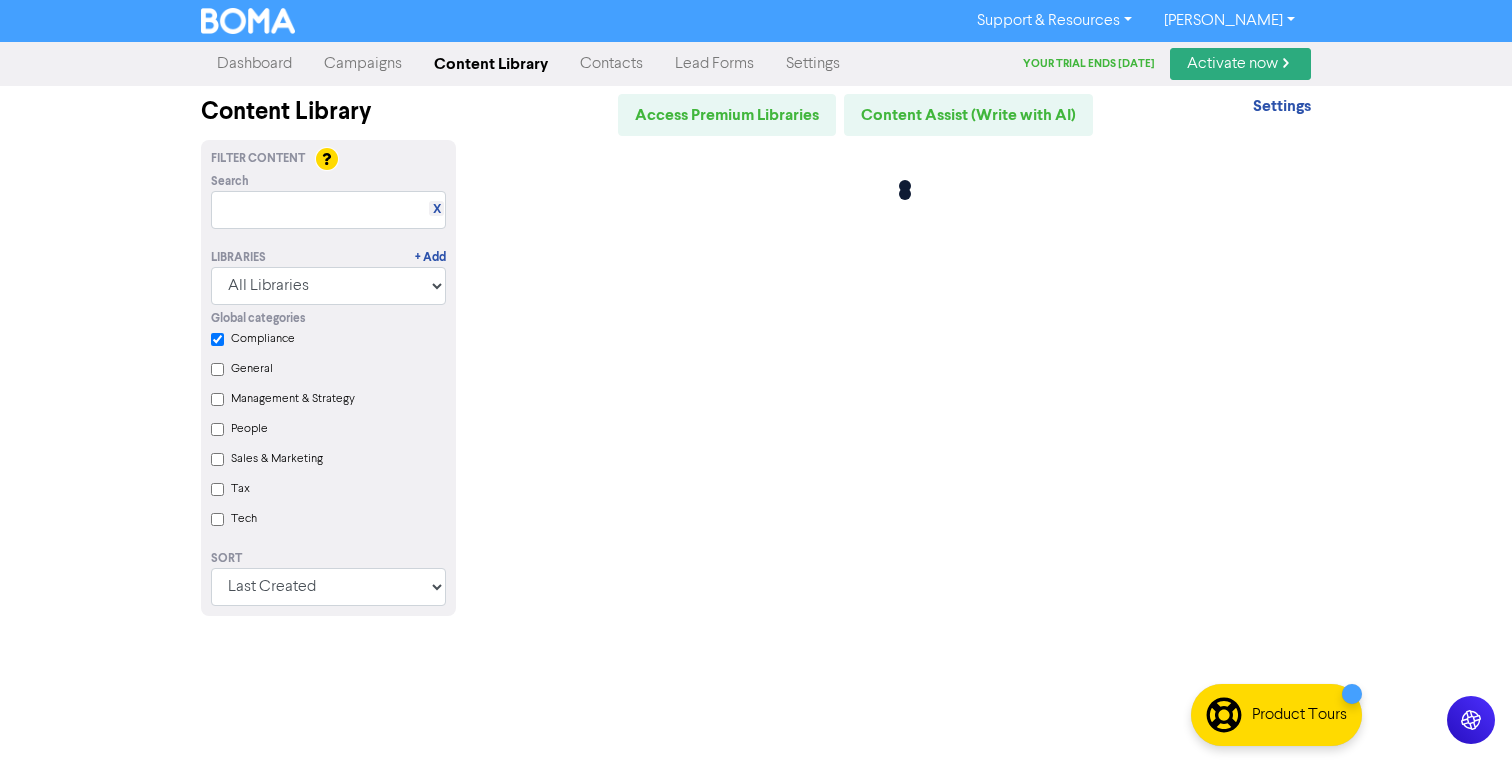 checkbox on "true" 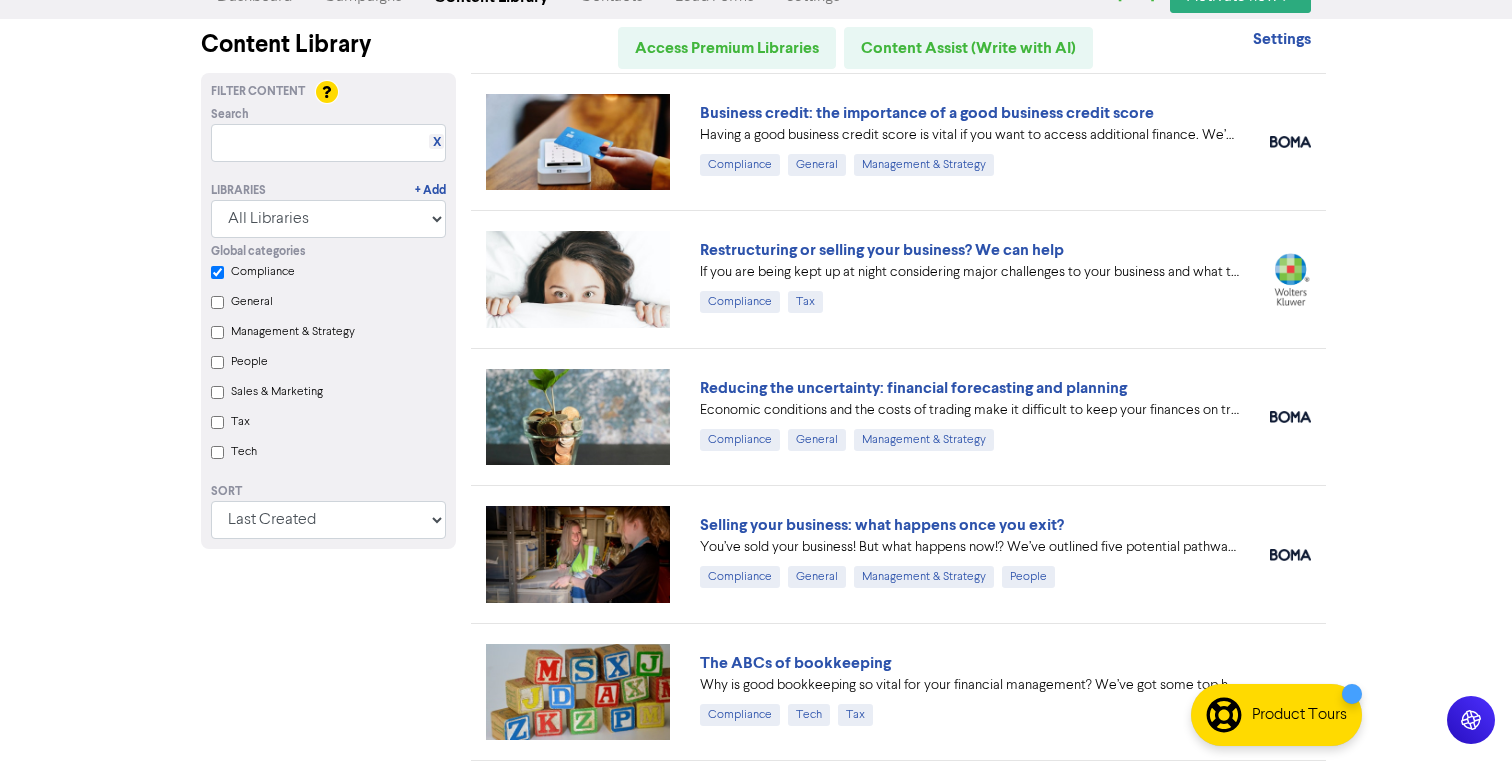 scroll, scrollTop: 0, scrollLeft: 0, axis: both 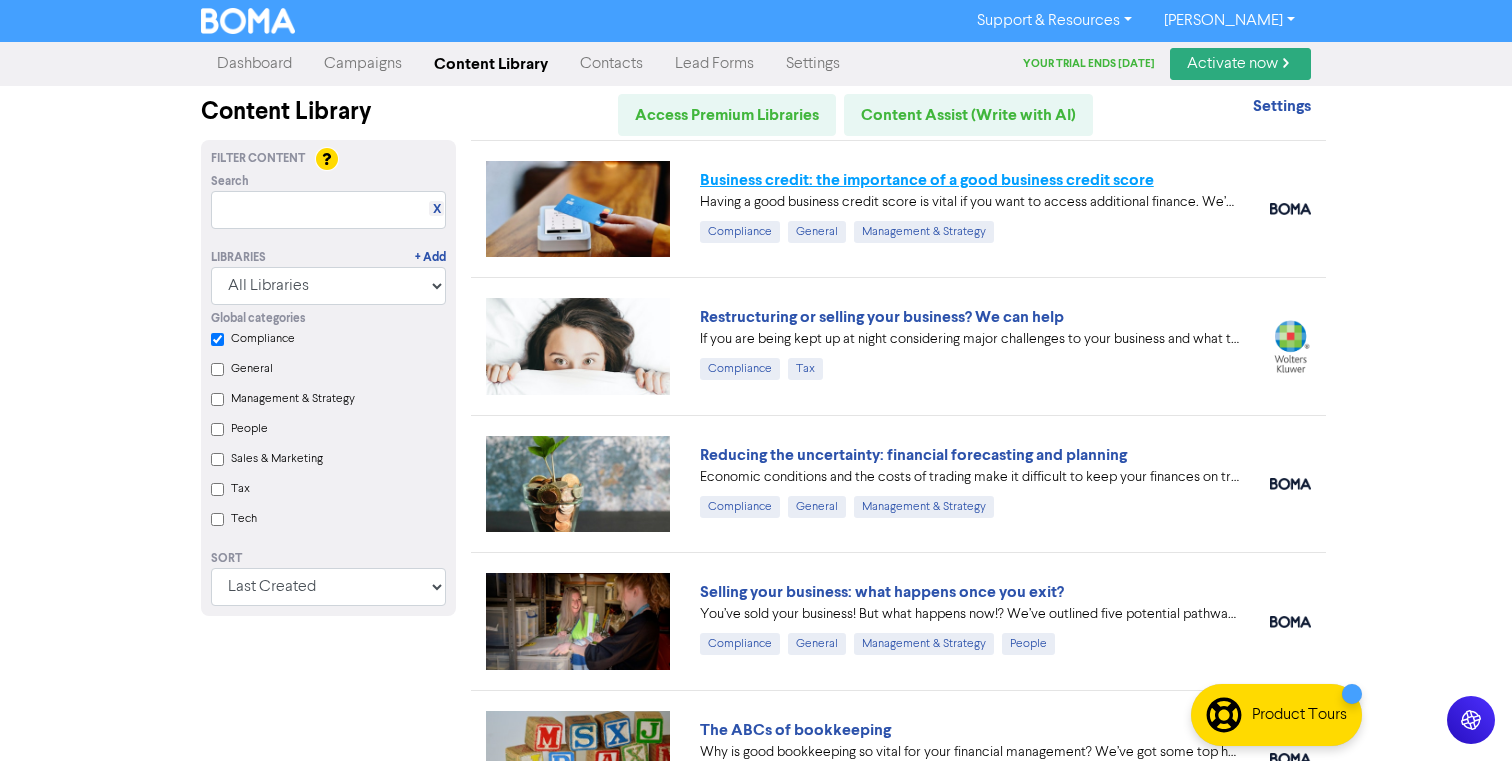 click on "Business credit: the importance of a good business credit score" at bounding box center (927, 180) 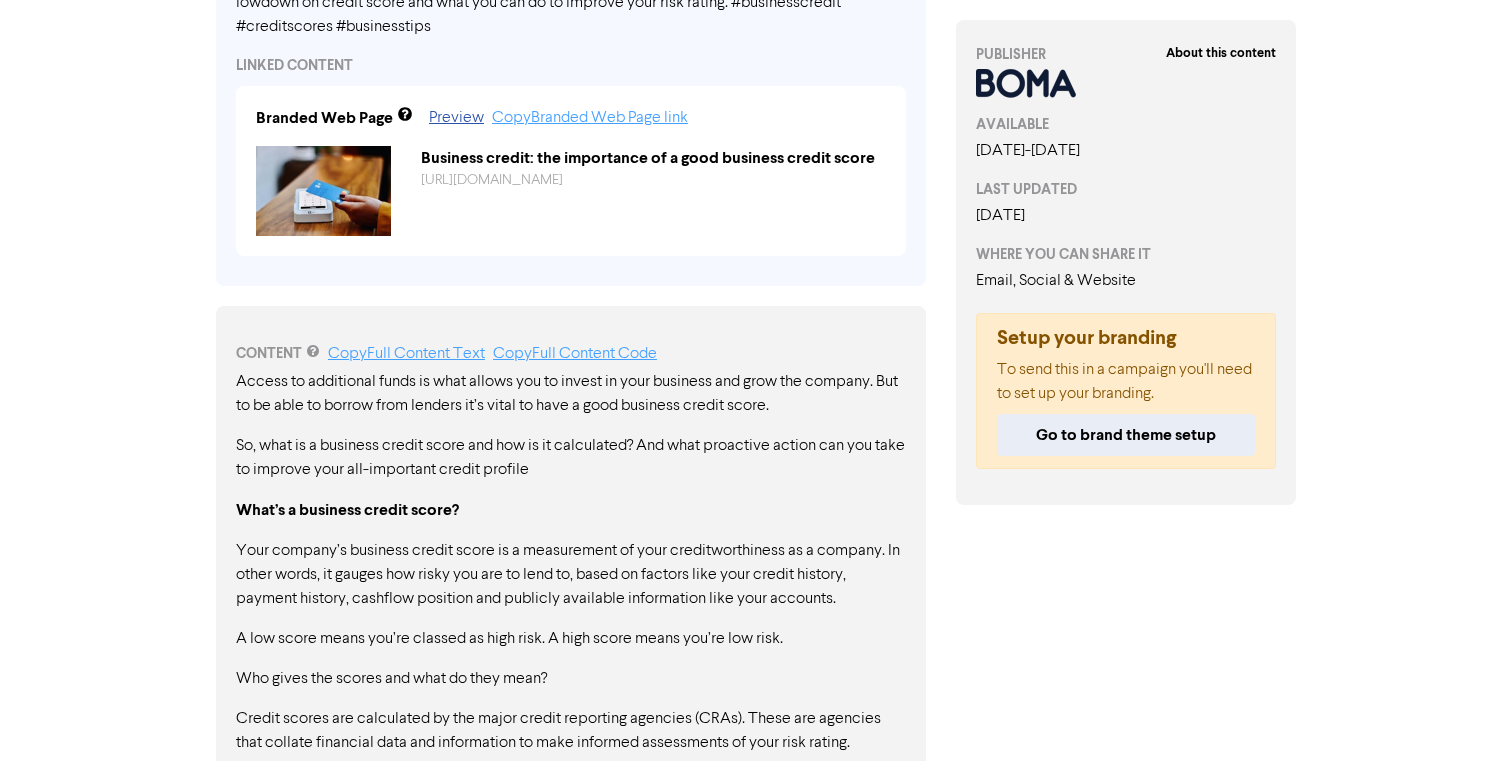 scroll, scrollTop: 0, scrollLeft: 0, axis: both 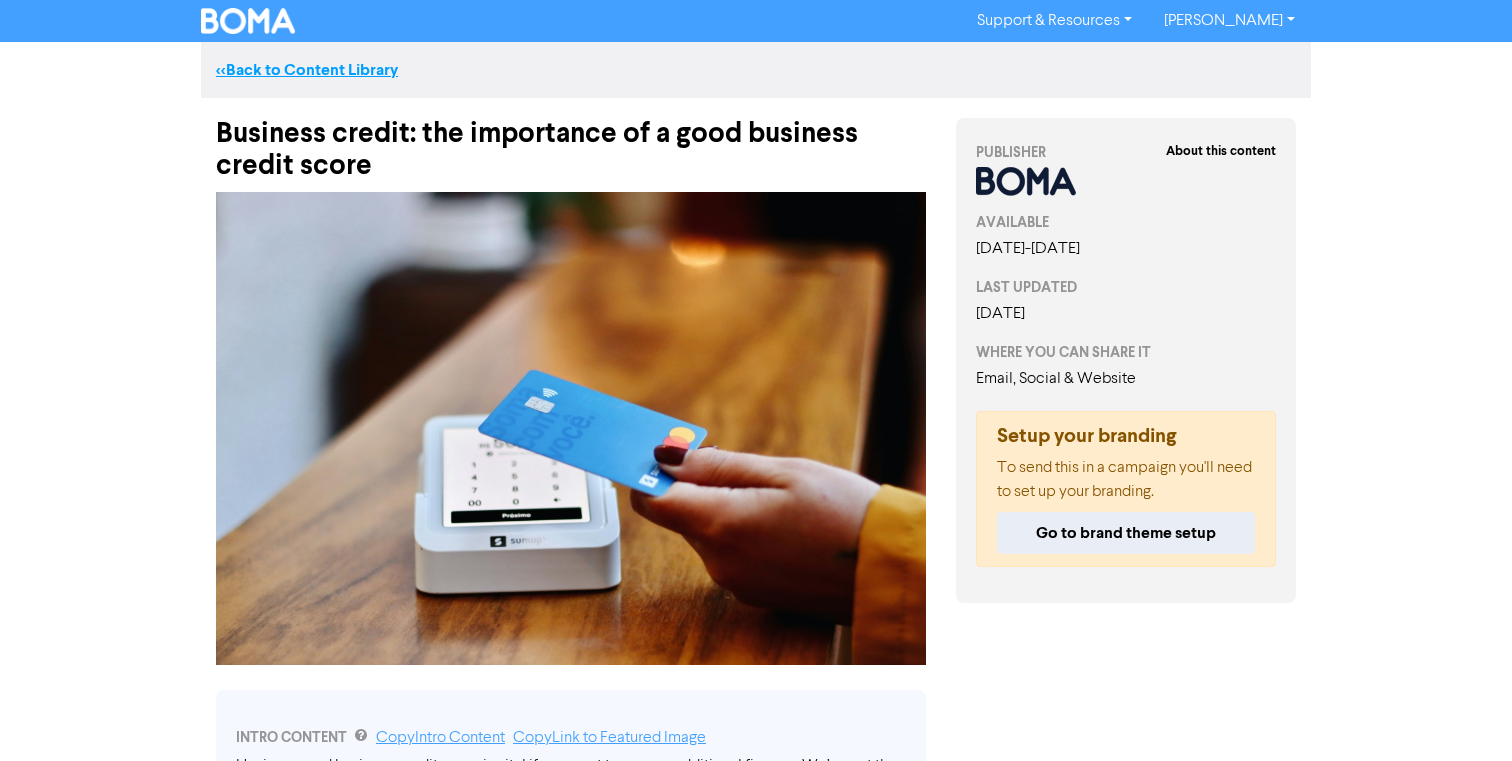 click on "<<  Back to Content Library" at bounding box center [307, 70] 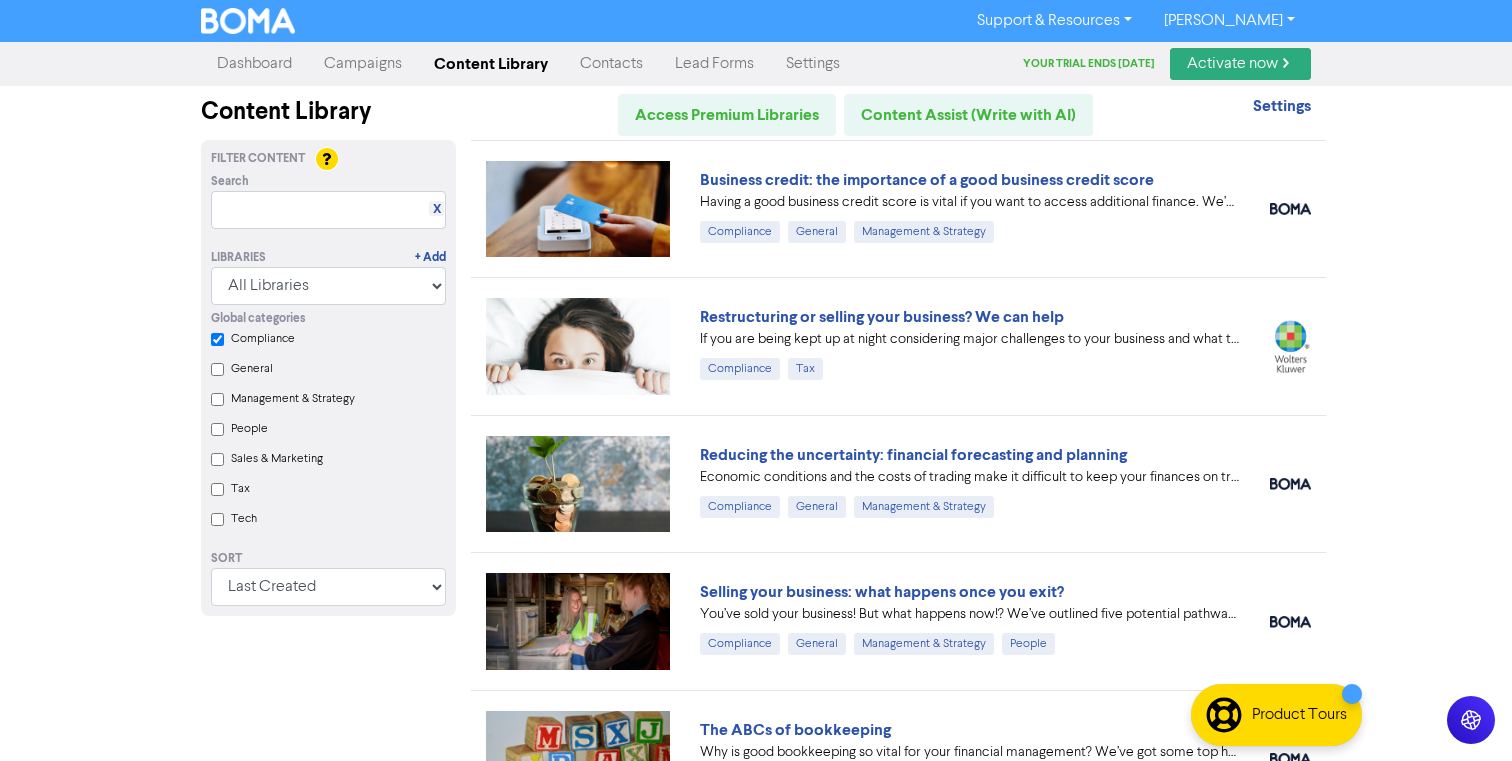 click on "Campaigns" at bounding box center (363, 64) 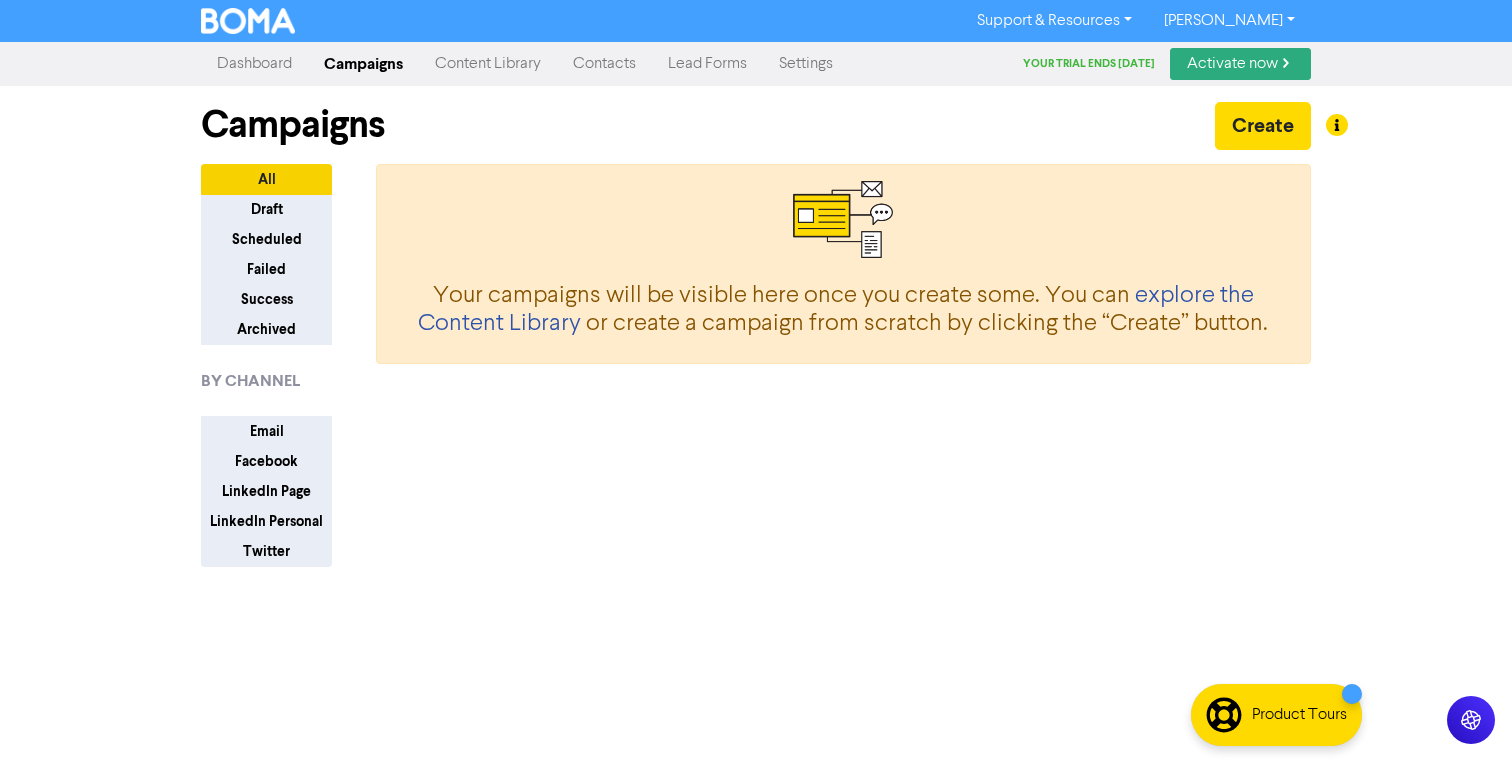 click on "Dashboard" at bounding box center (254, 64) 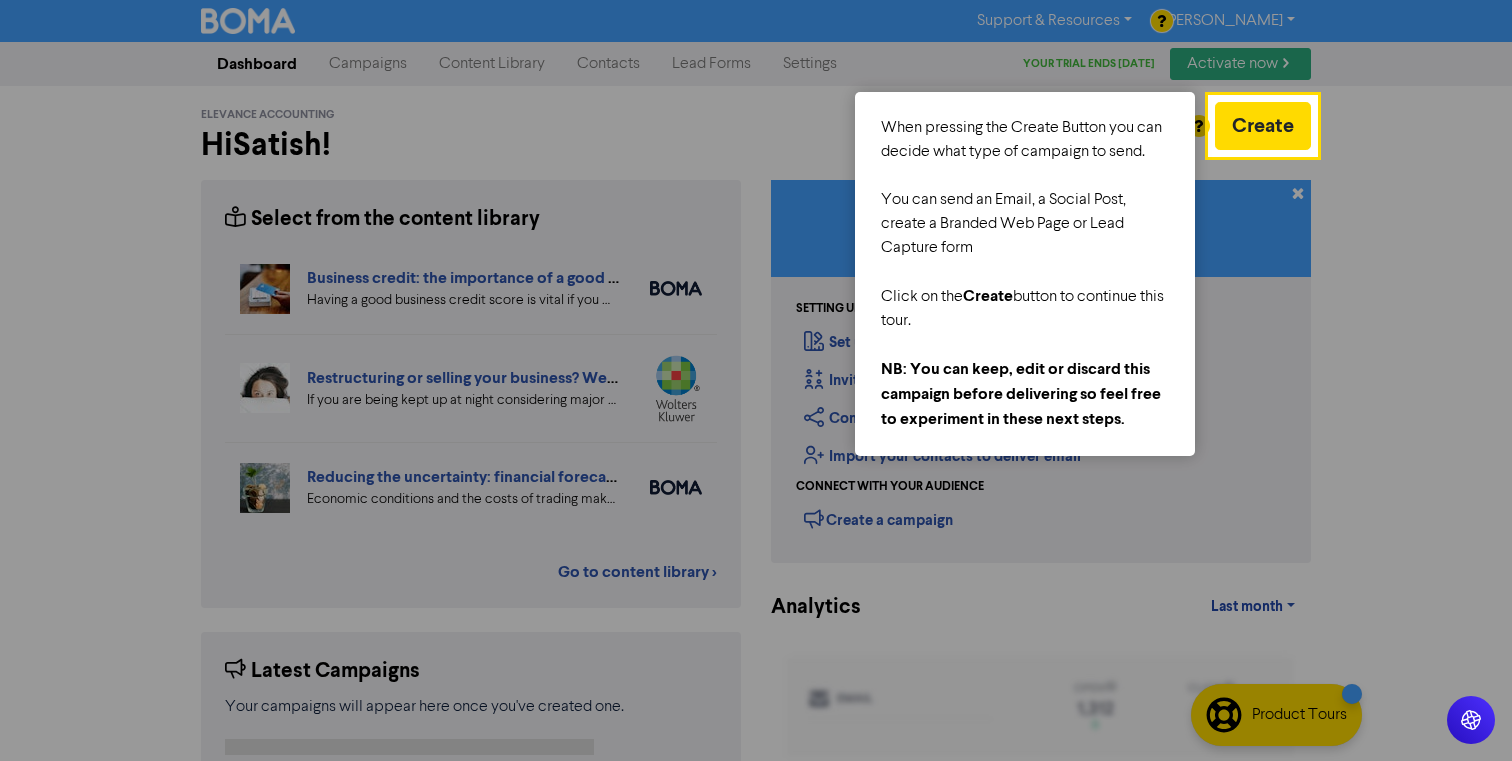 click at bounding box center [1414, 509] 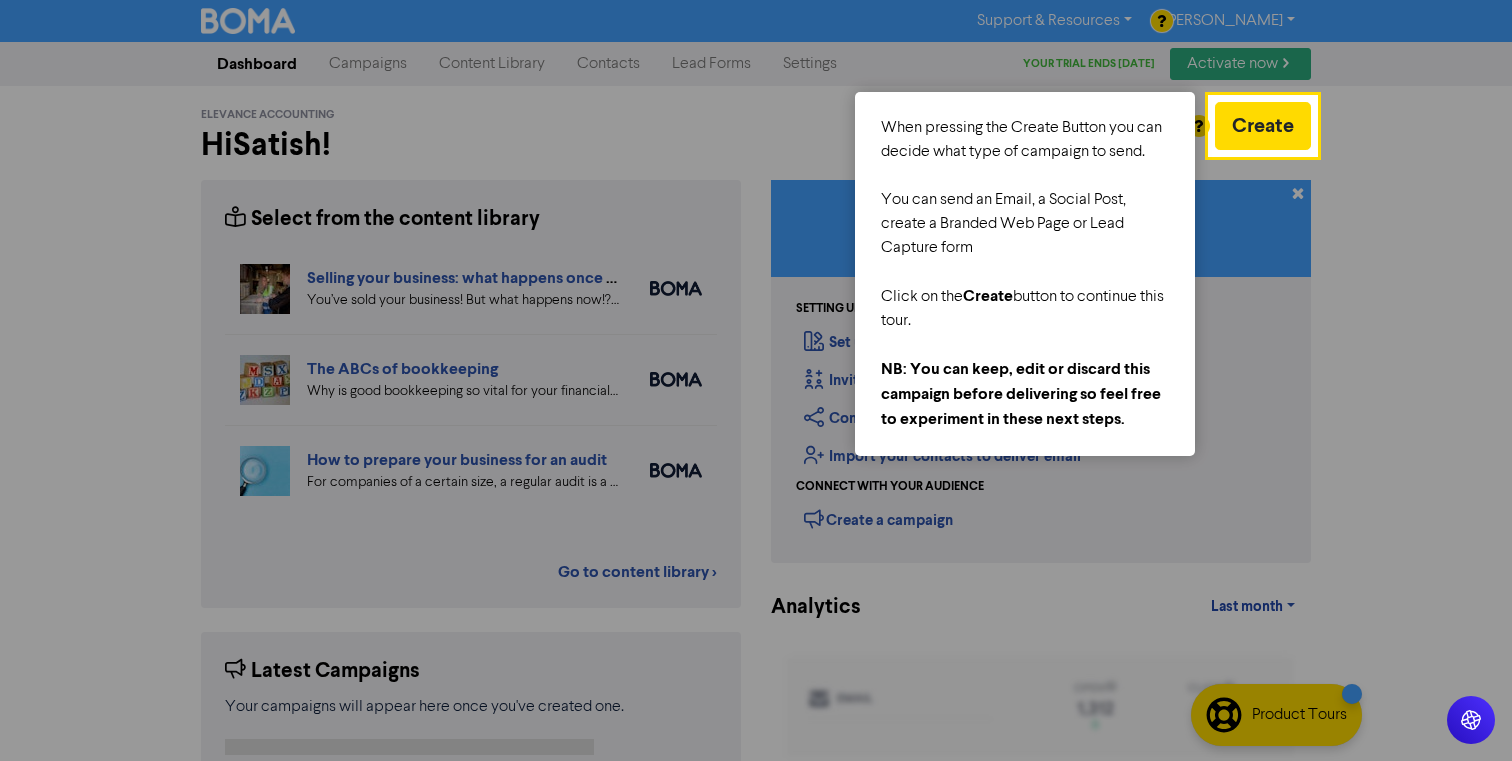 click on "Click on the  Create  button to continue this tour." at bounding box center (1025, 308) 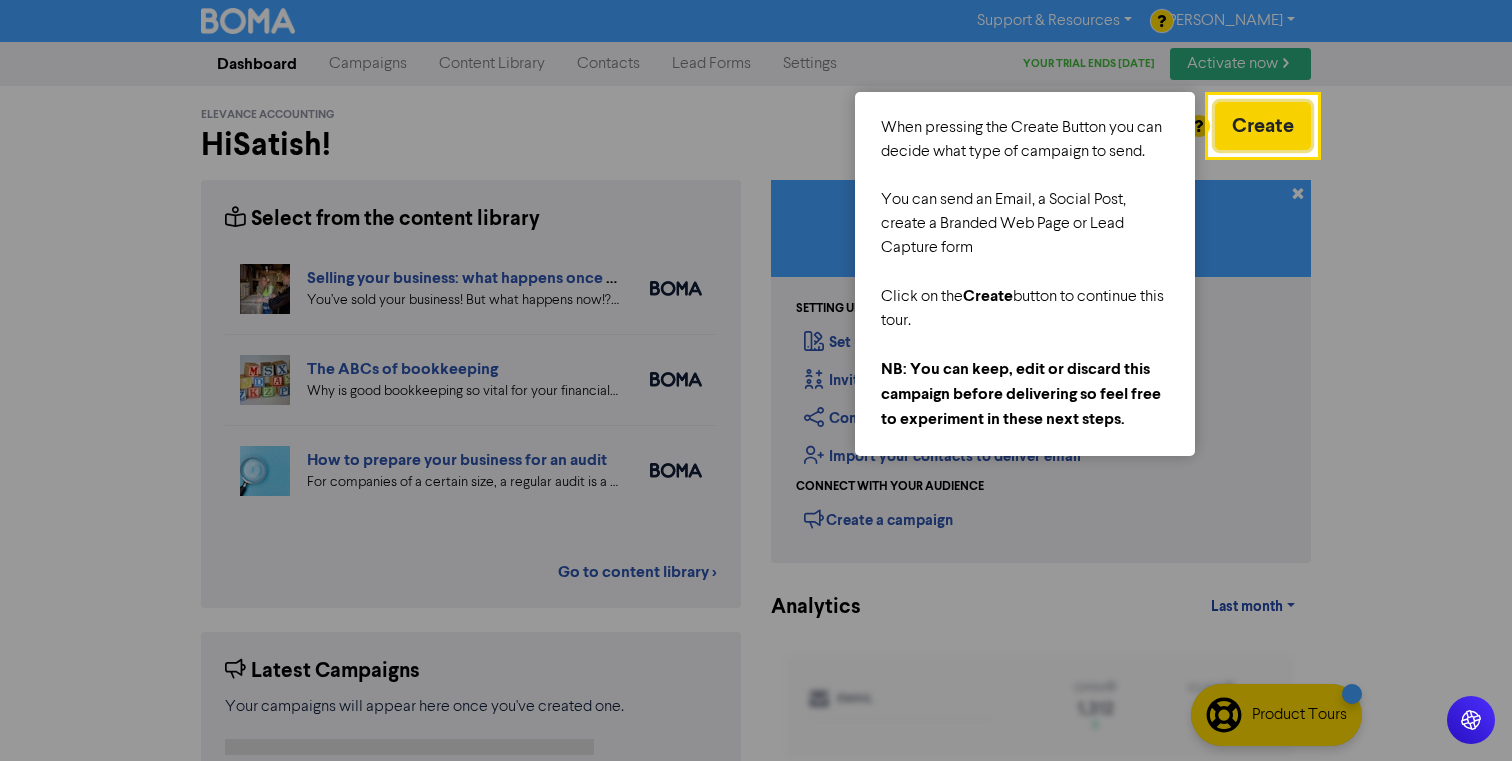 click on "Create" at bounding box center (1263, 126) 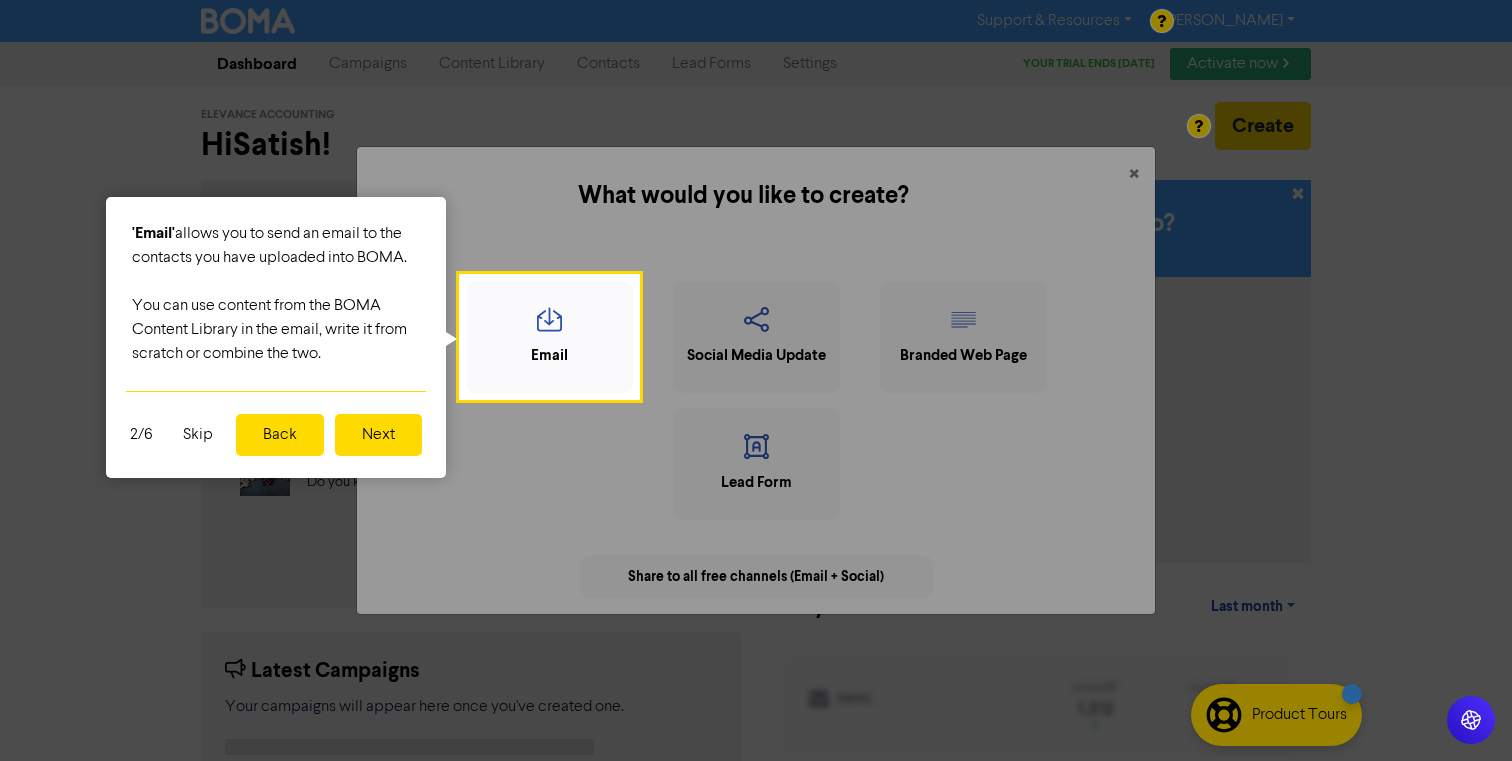 click on "Next" at bounding box center [378, 435] 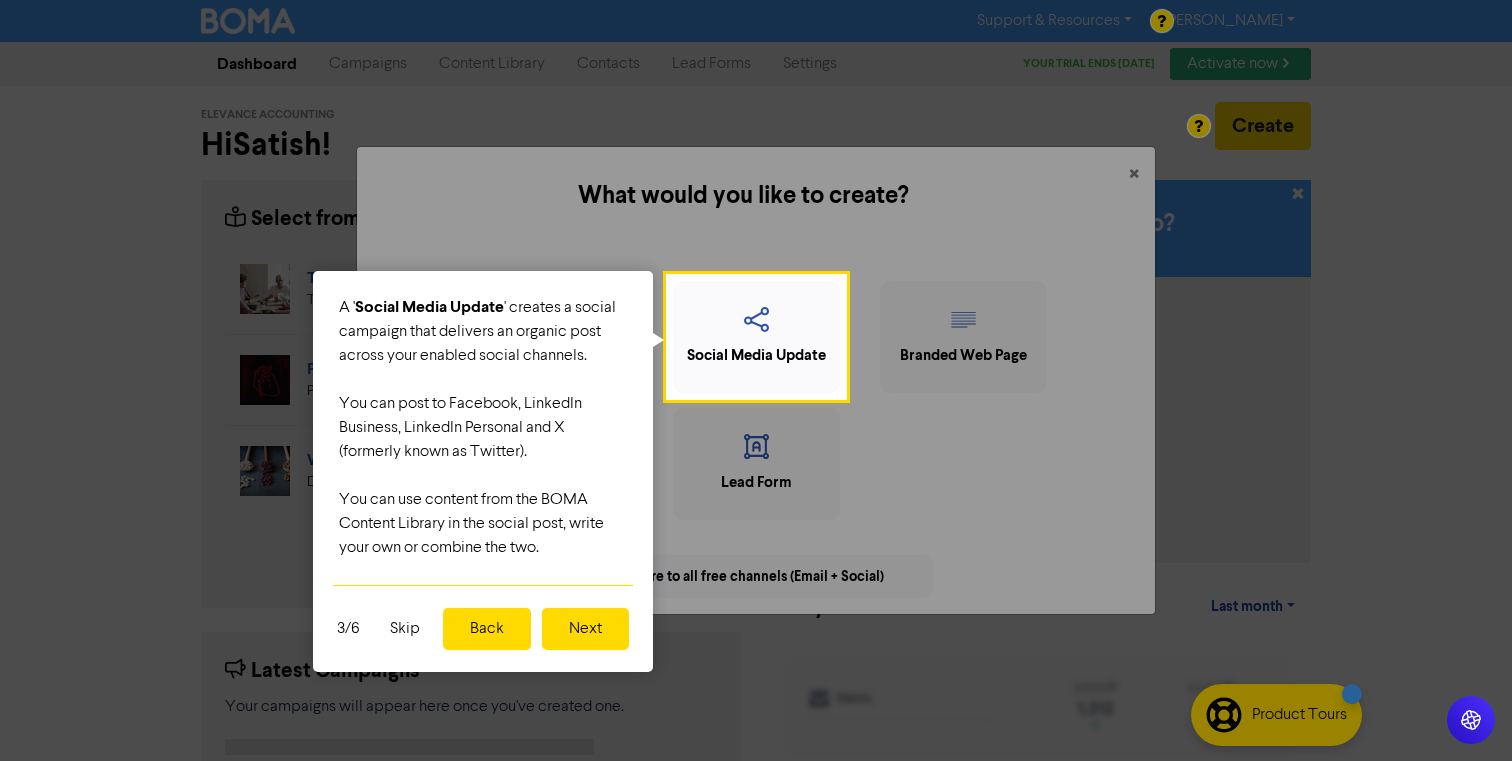 click on "Next" at bounding box center (585, 629) 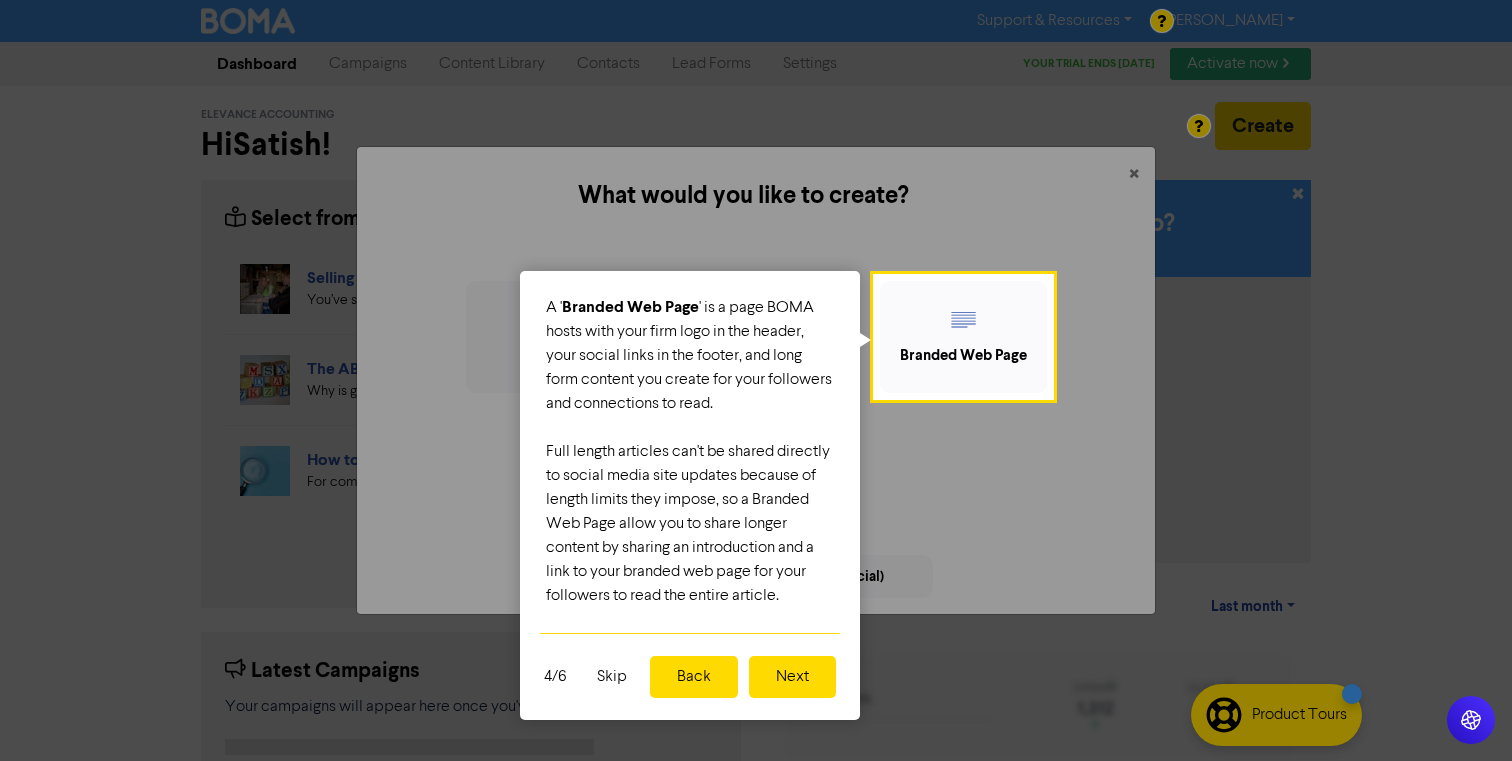 click on "Next" at bounding box center [792, 677] 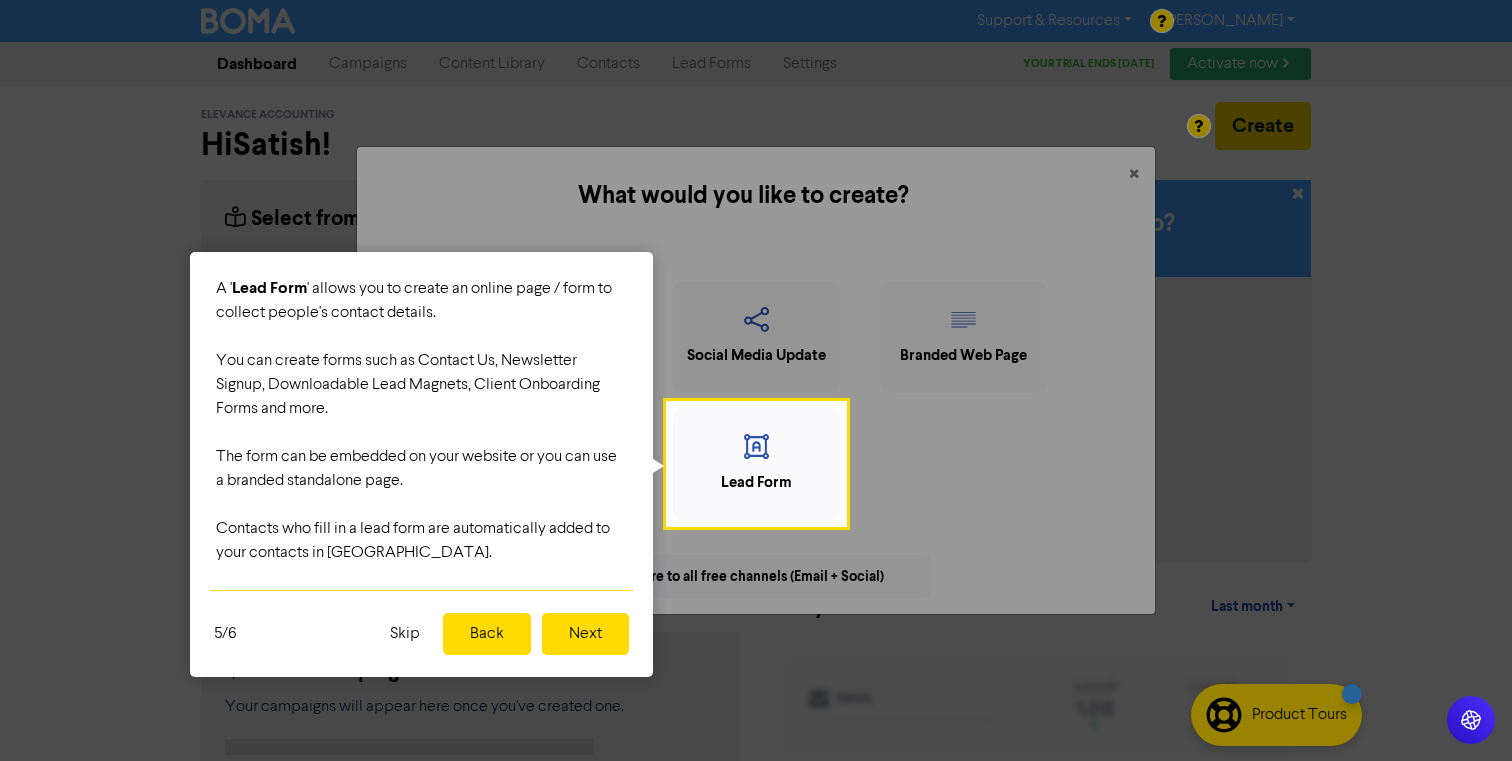 click on "Next" at bounding box center (585, 634) 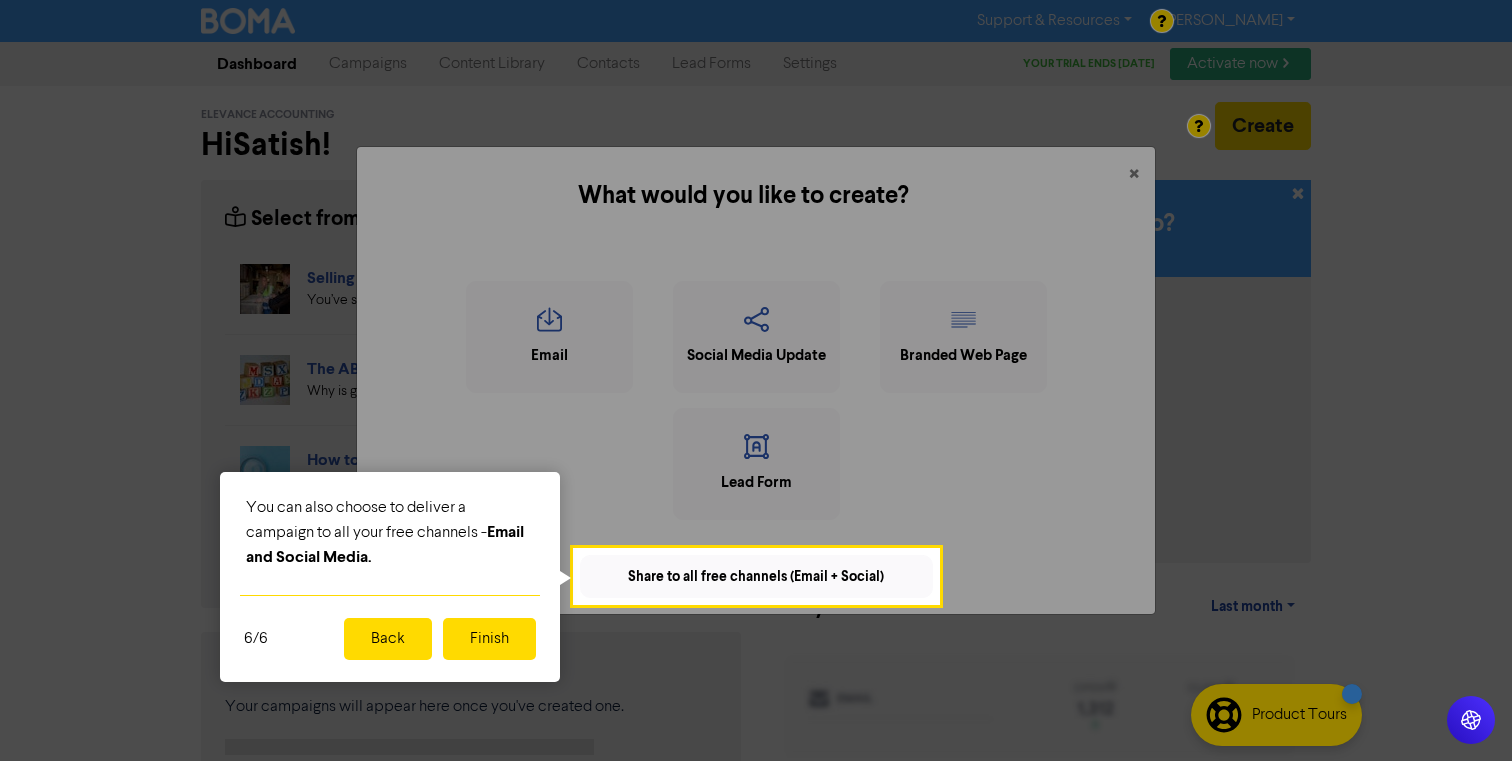 click on "Finish" at bounding box center [489, 639] 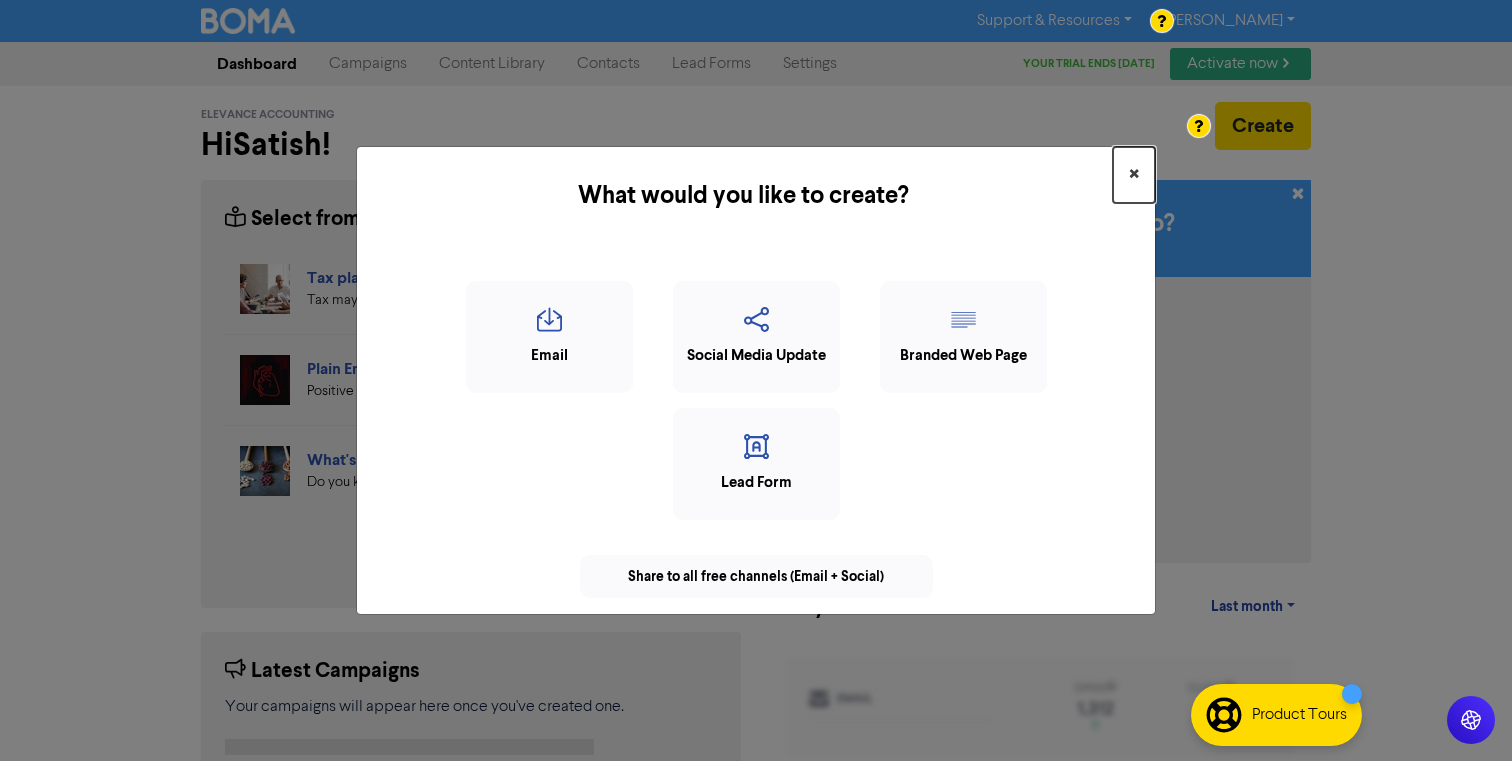 click on "×" at bounding box center [1134, 175] 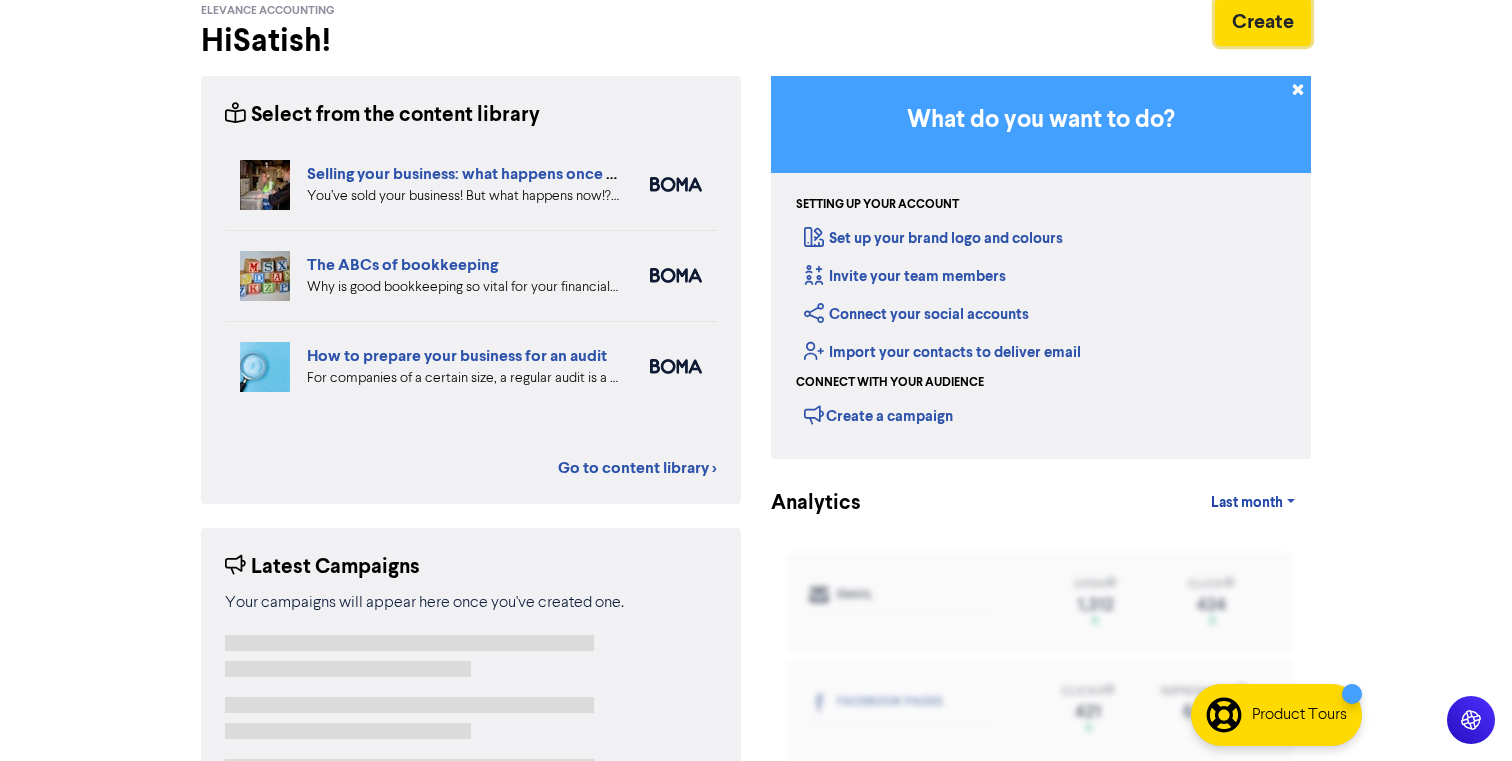 scroll, scrollTop: 257, scrollLeft: 0, axis: vertical 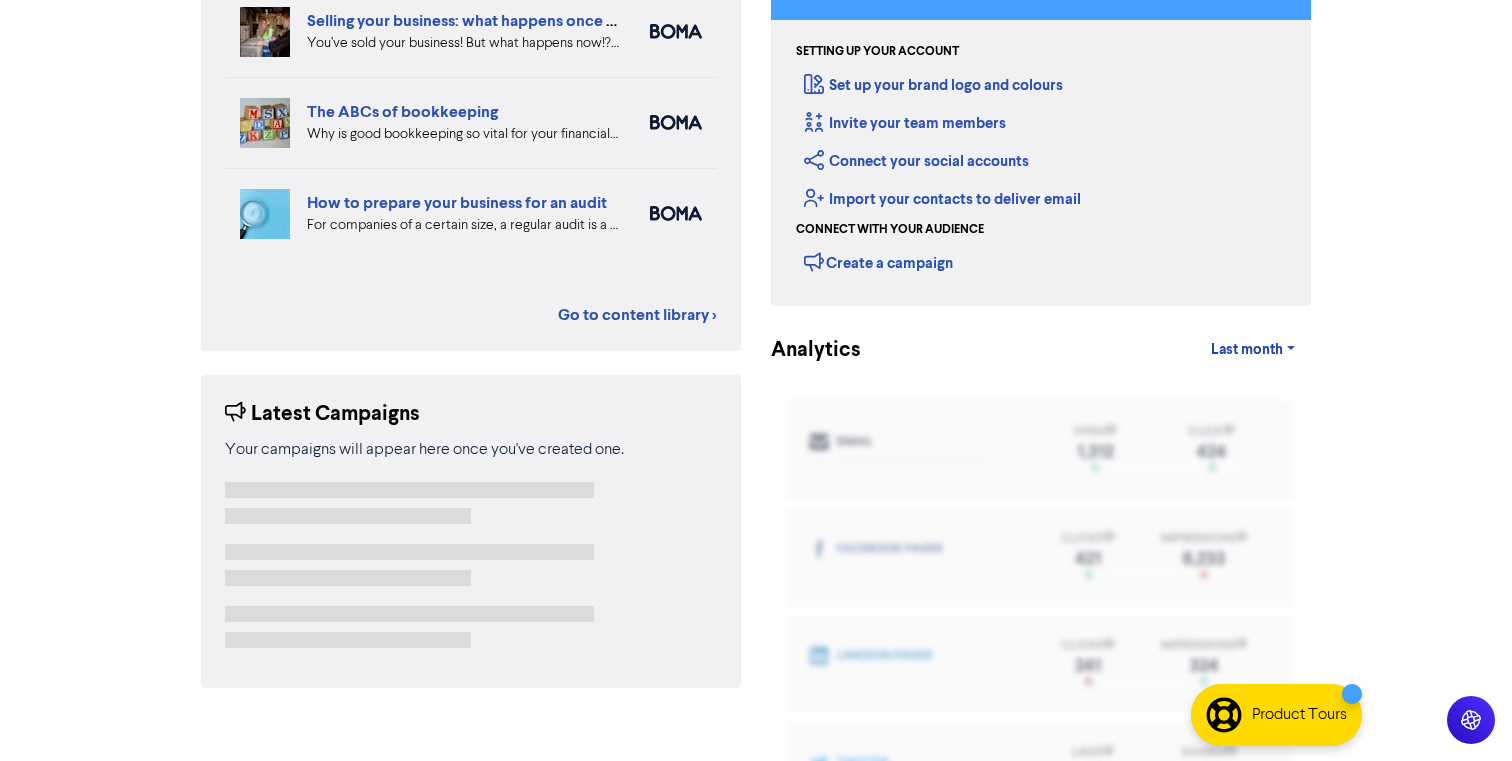 click on "Last month Last 7 days Last month Custom dates" at bounding box center [1088, 350] 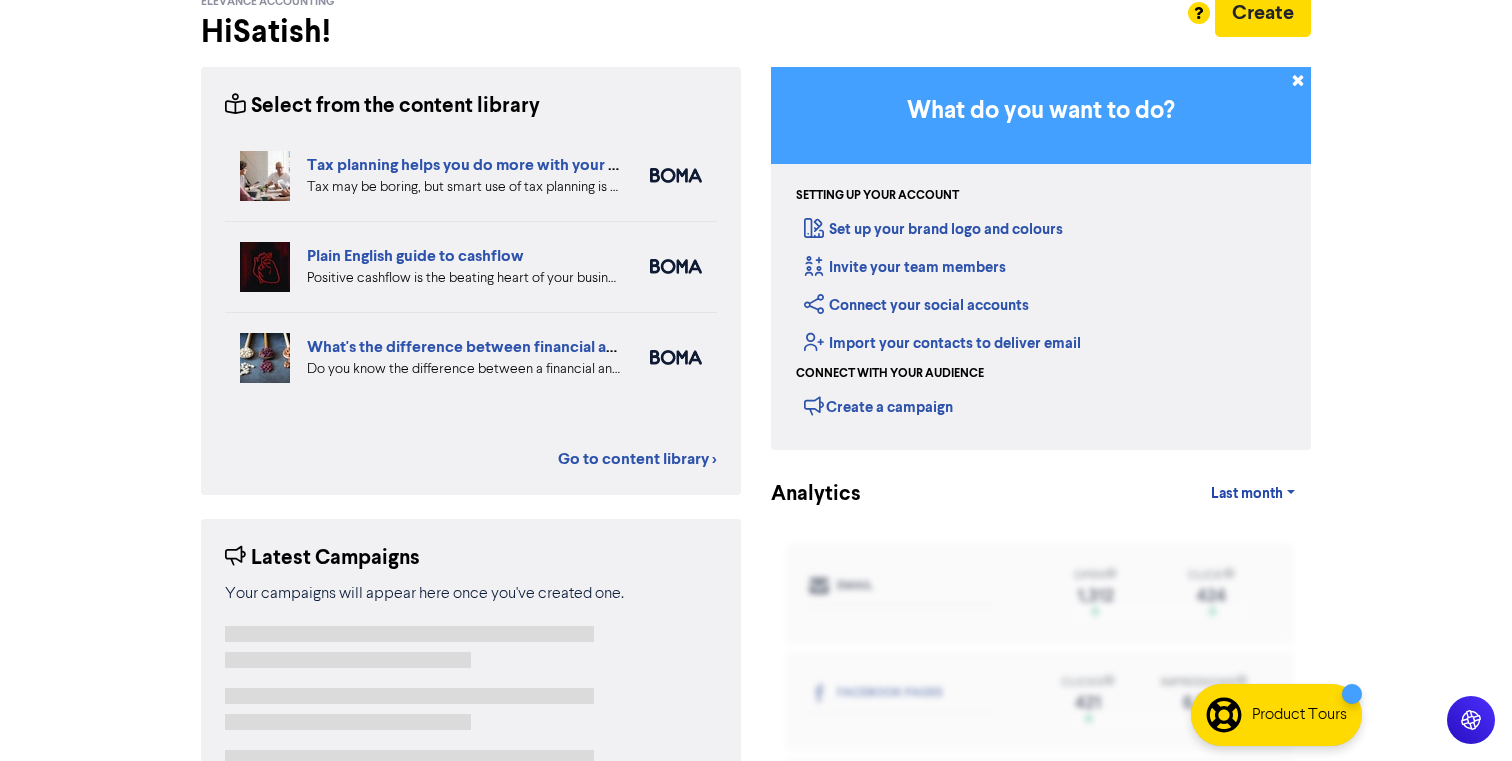 scroll, scrollTop: 0, scrollLeft: 0, axis: both 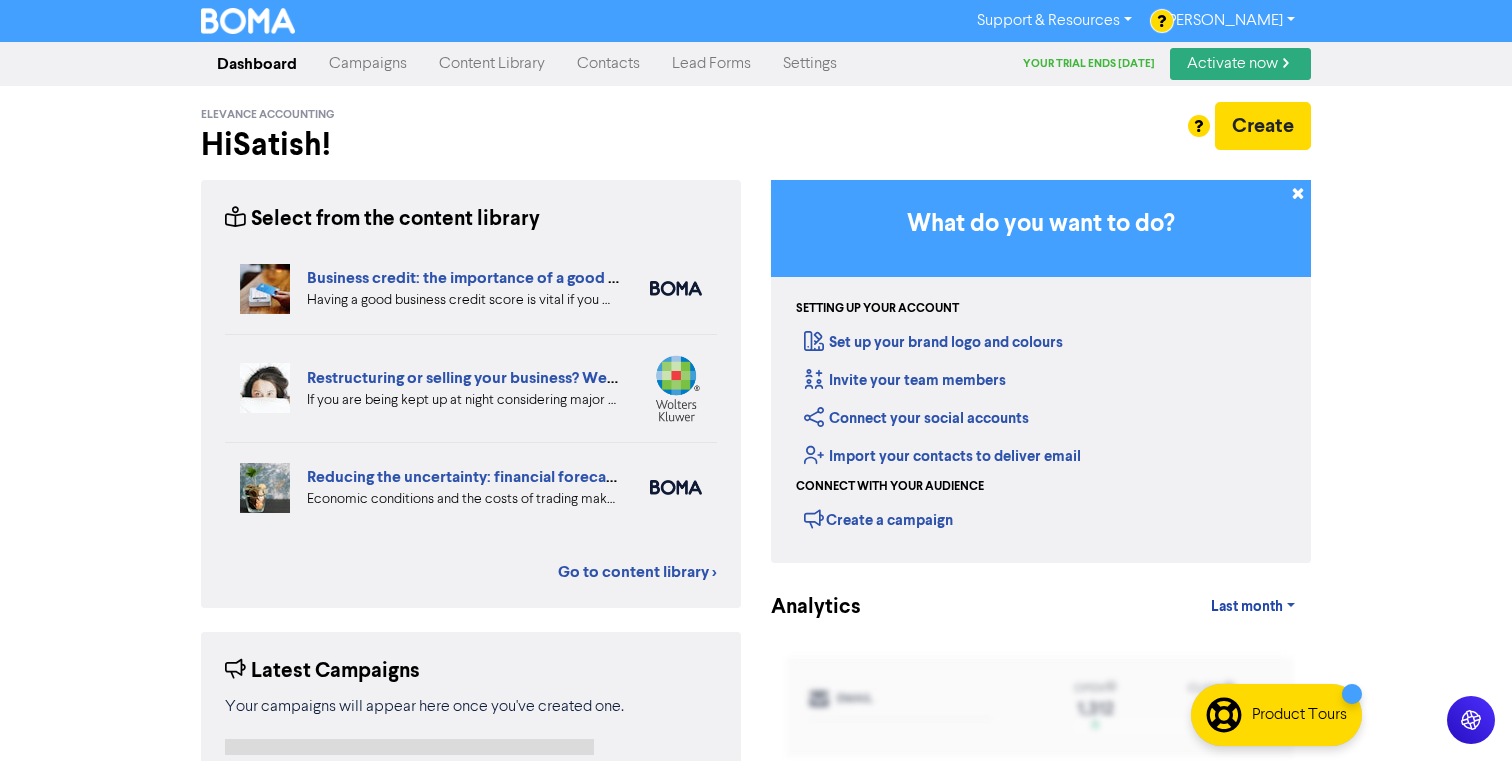 click on "Settings" at bounding box center [810, 64] 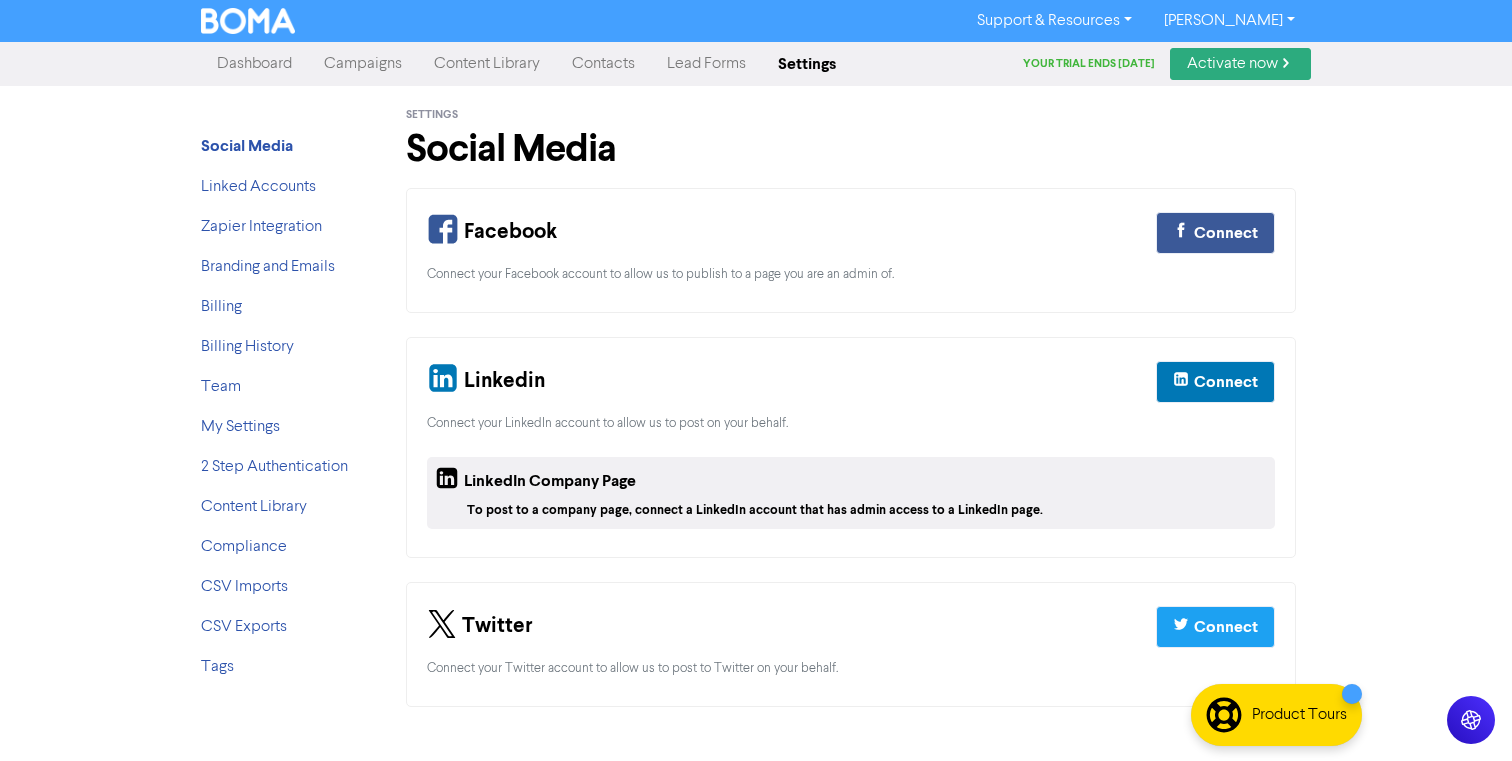 click on "Zapier Integration" at bounding box center (281, 227) 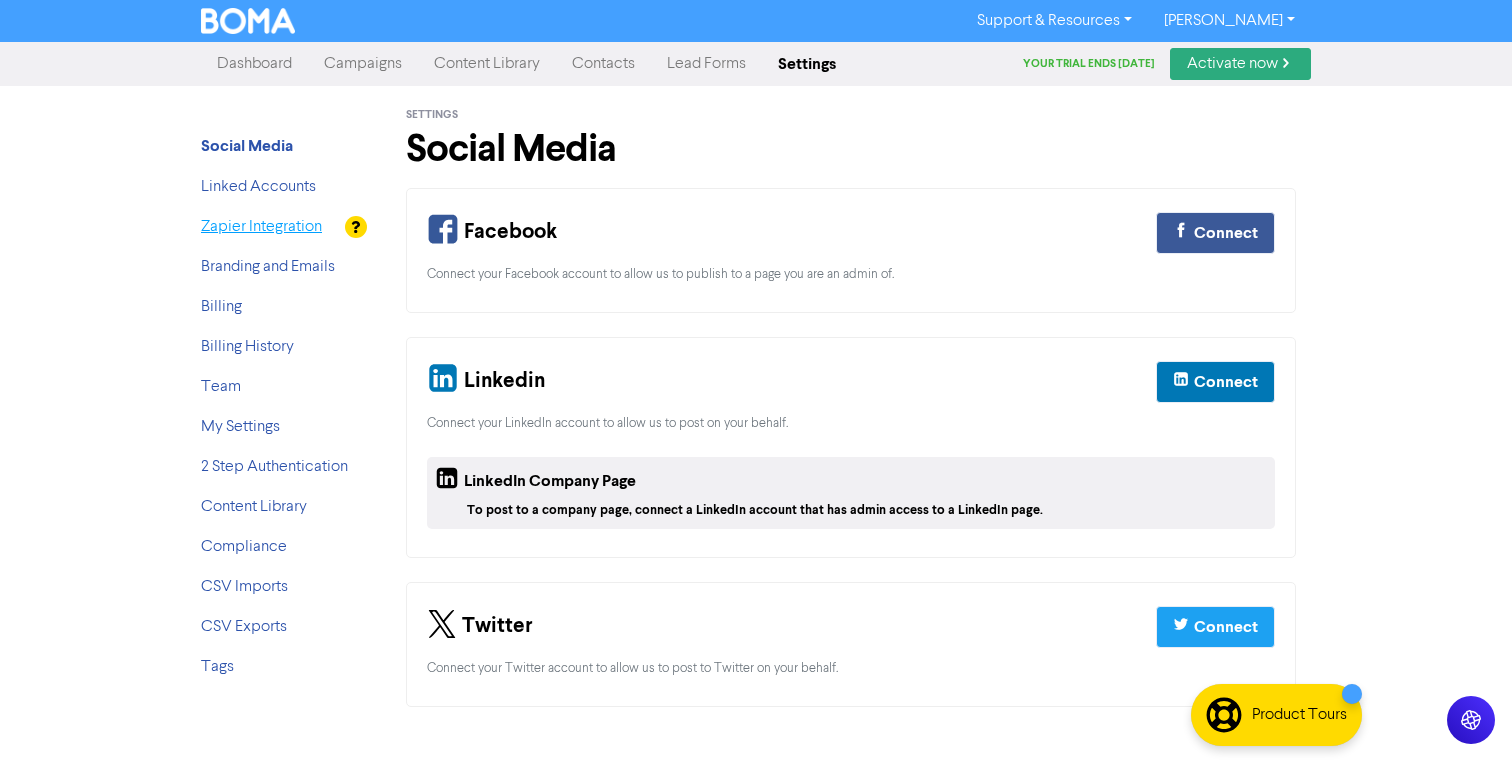 click on "Zapier Integration" at bounding box center (261, 227) 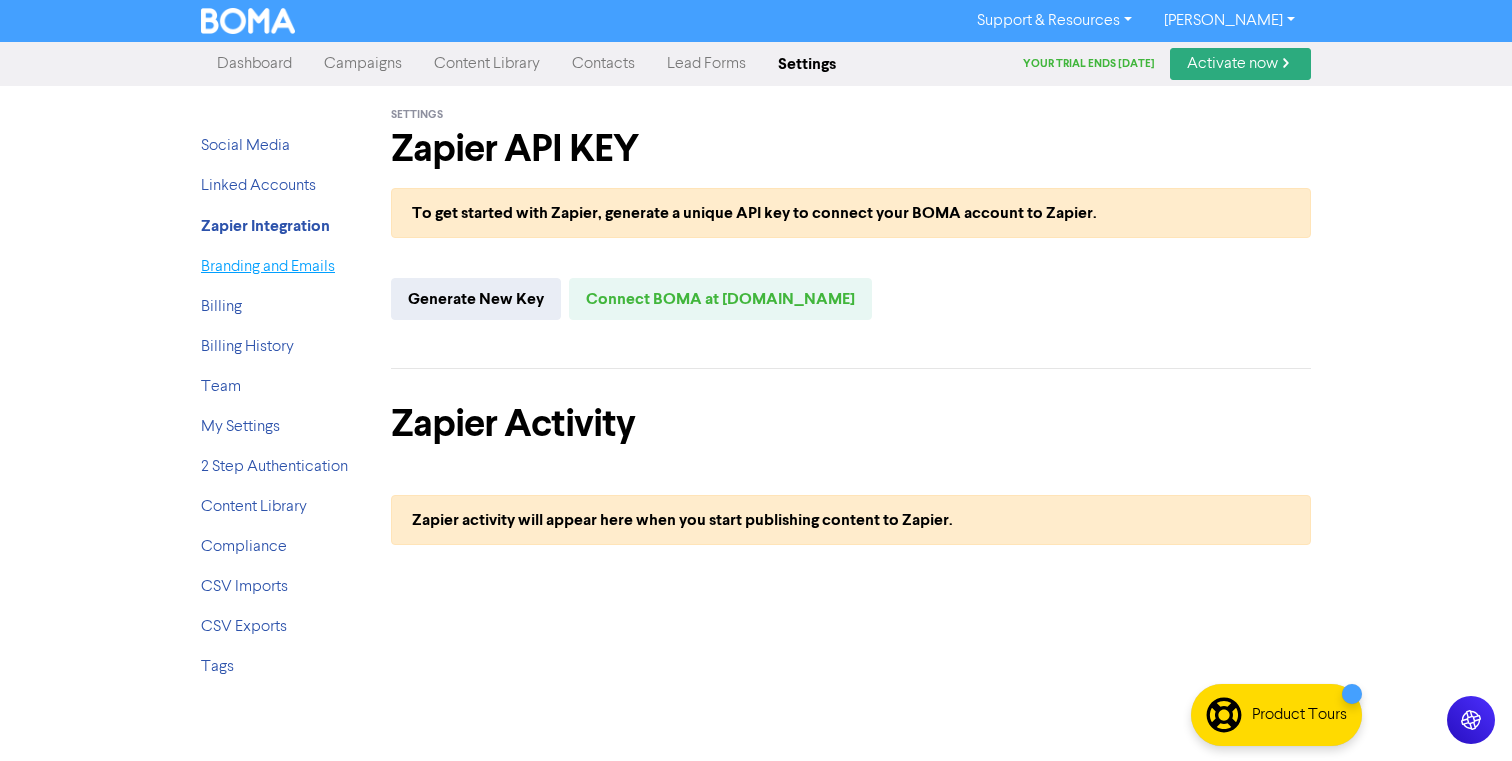 click on "Branding and Emails" at bounding box center (268, 267) 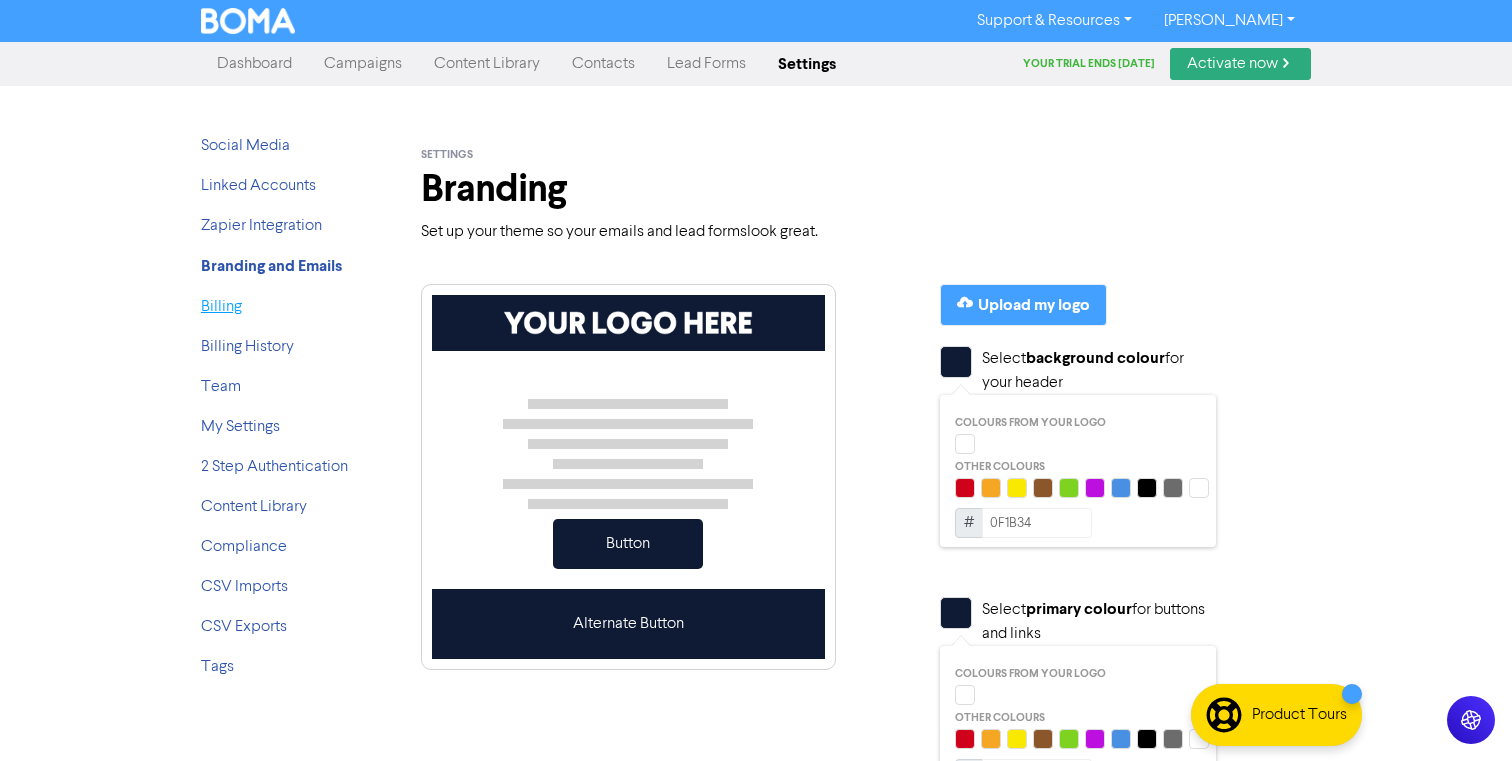 click on "Billing" at bounding box center (221, 307) 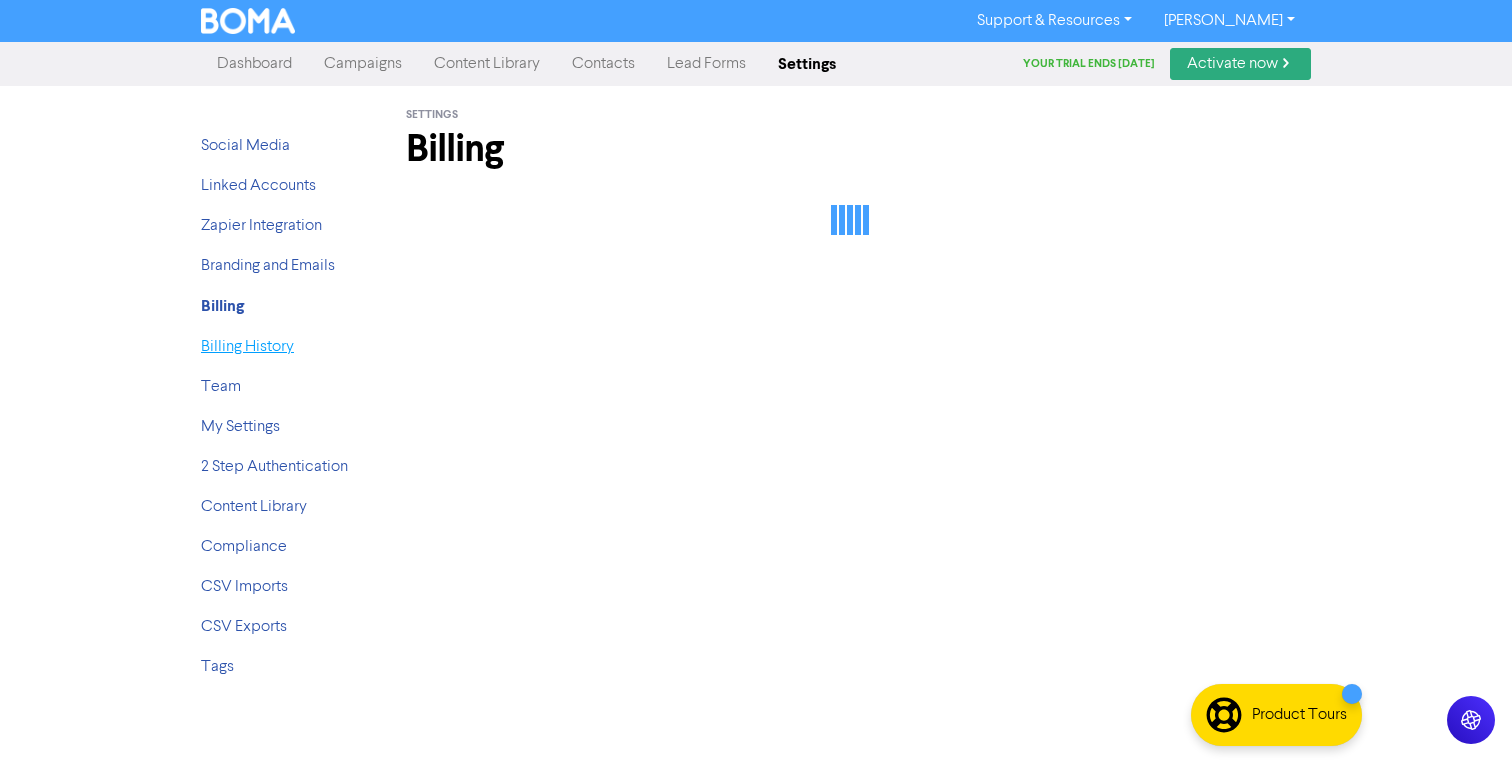 click on "Billing History" at bounding box center (247, 347) 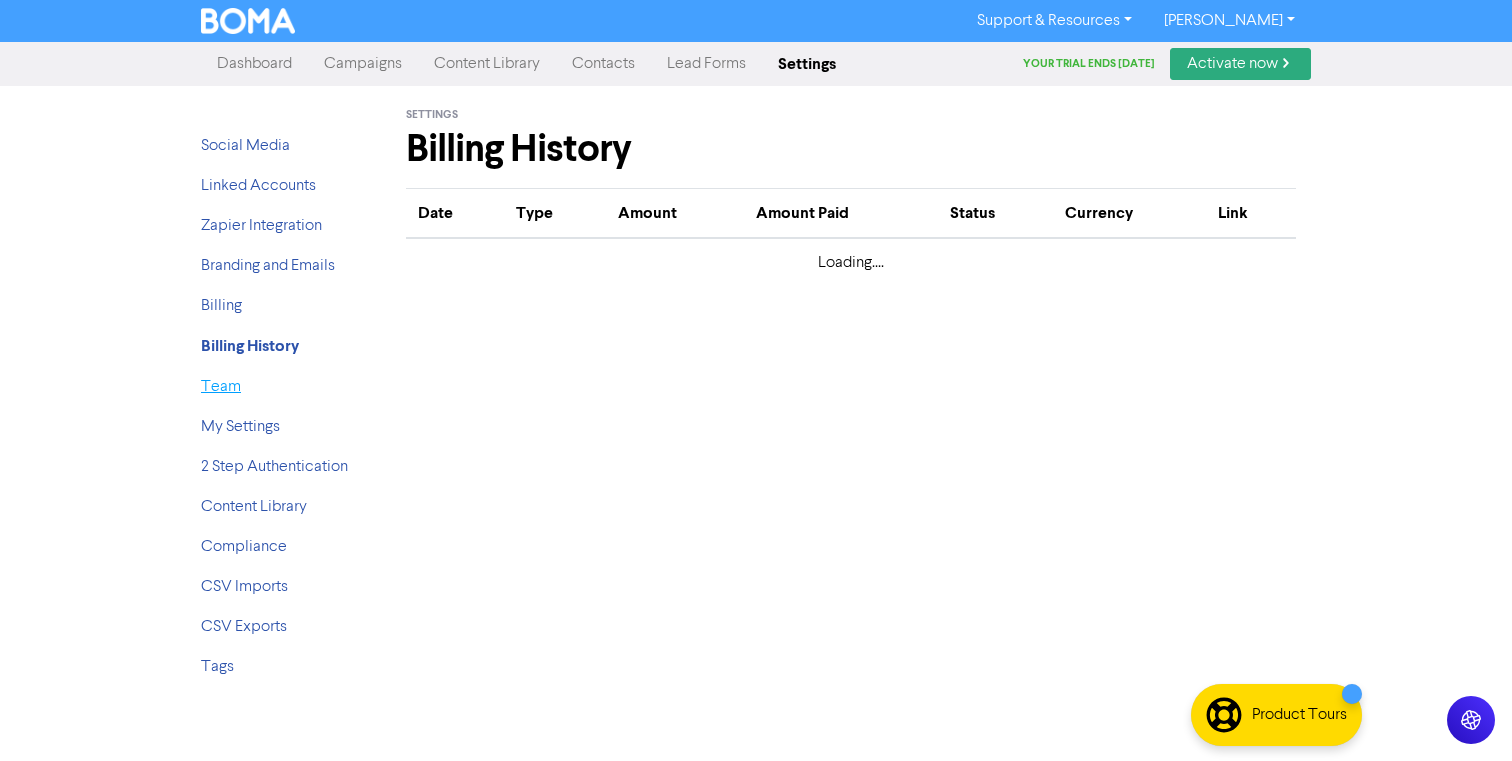 click on "Team" at bounding box center (221, 387) 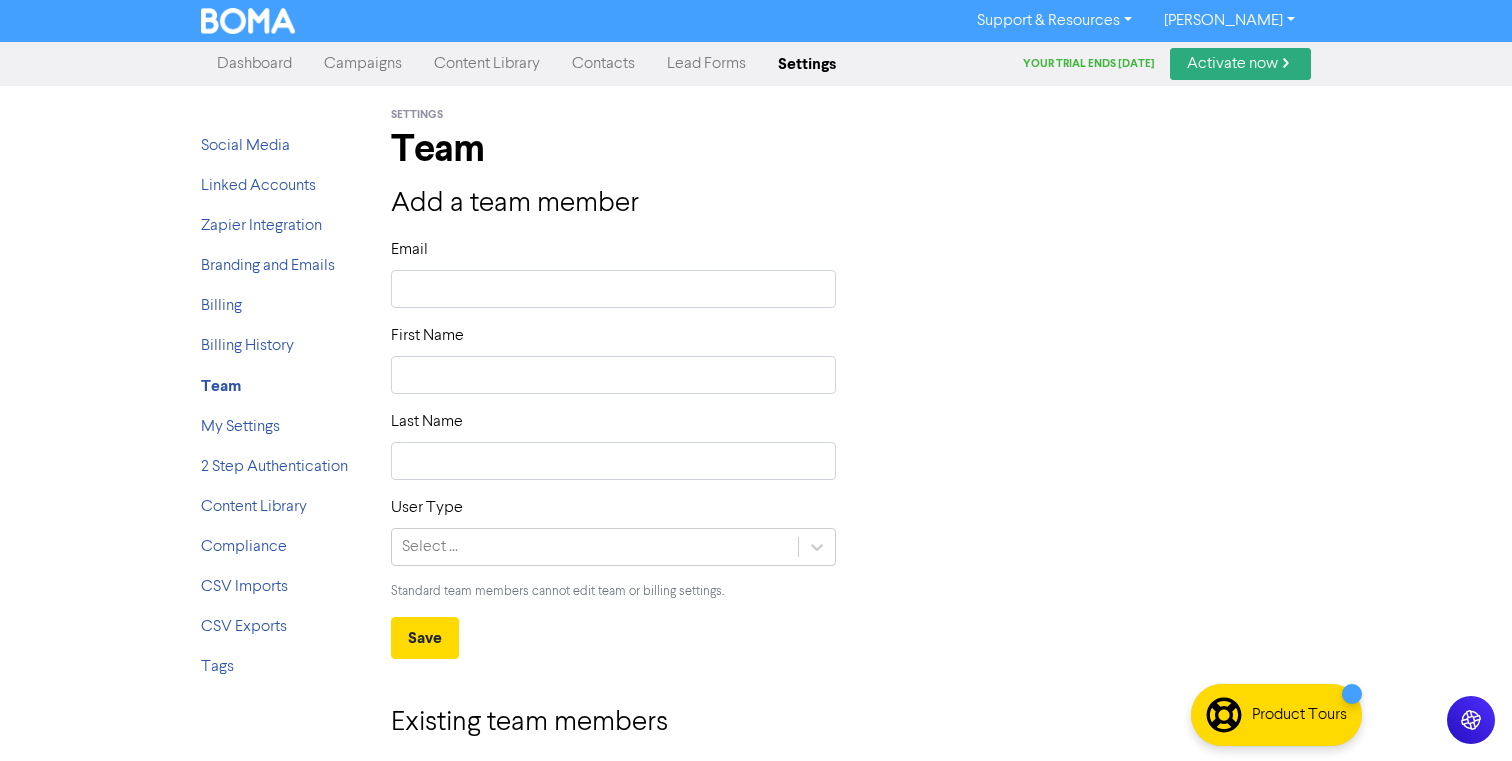 type 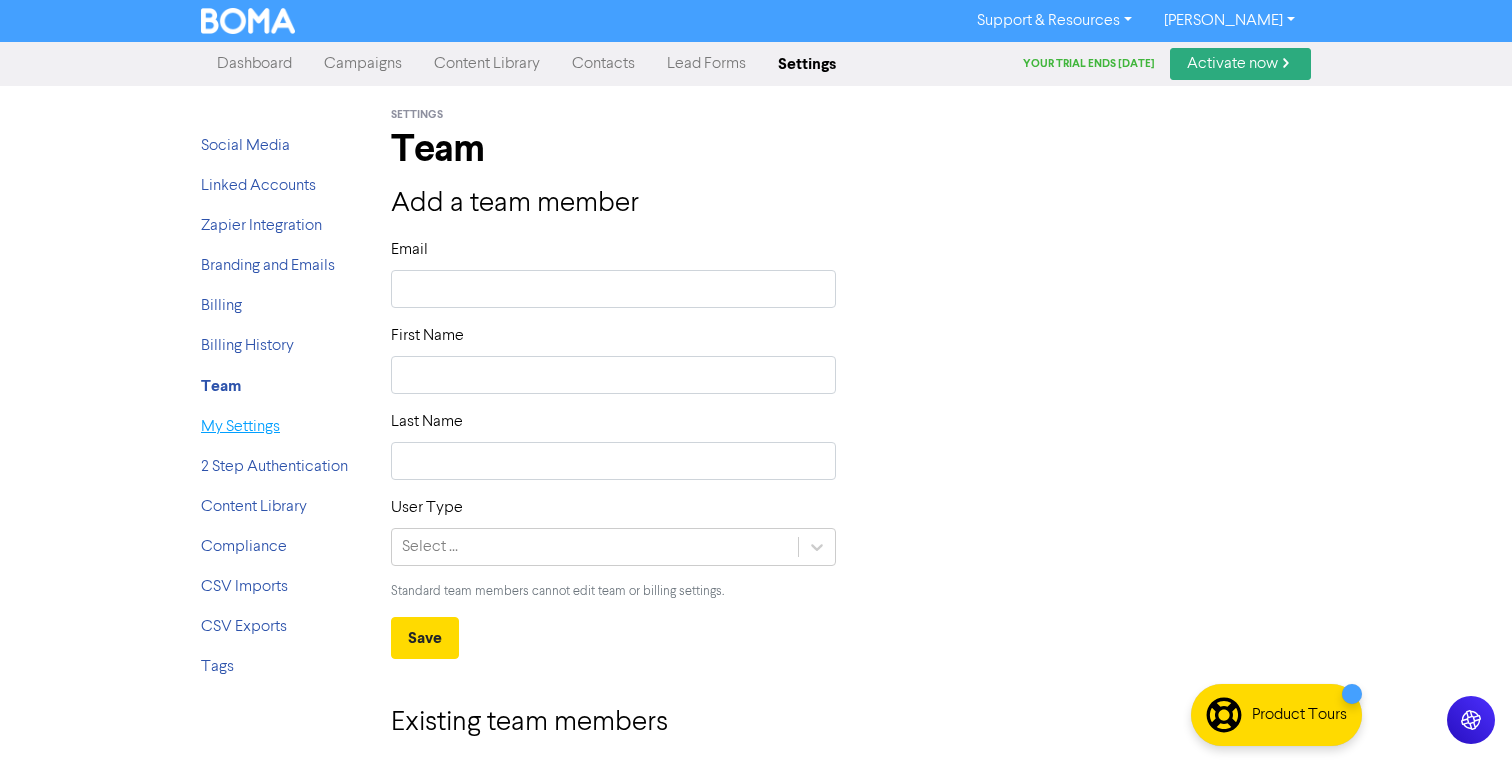 click on "My Settings" at bounding box center [240, 427] 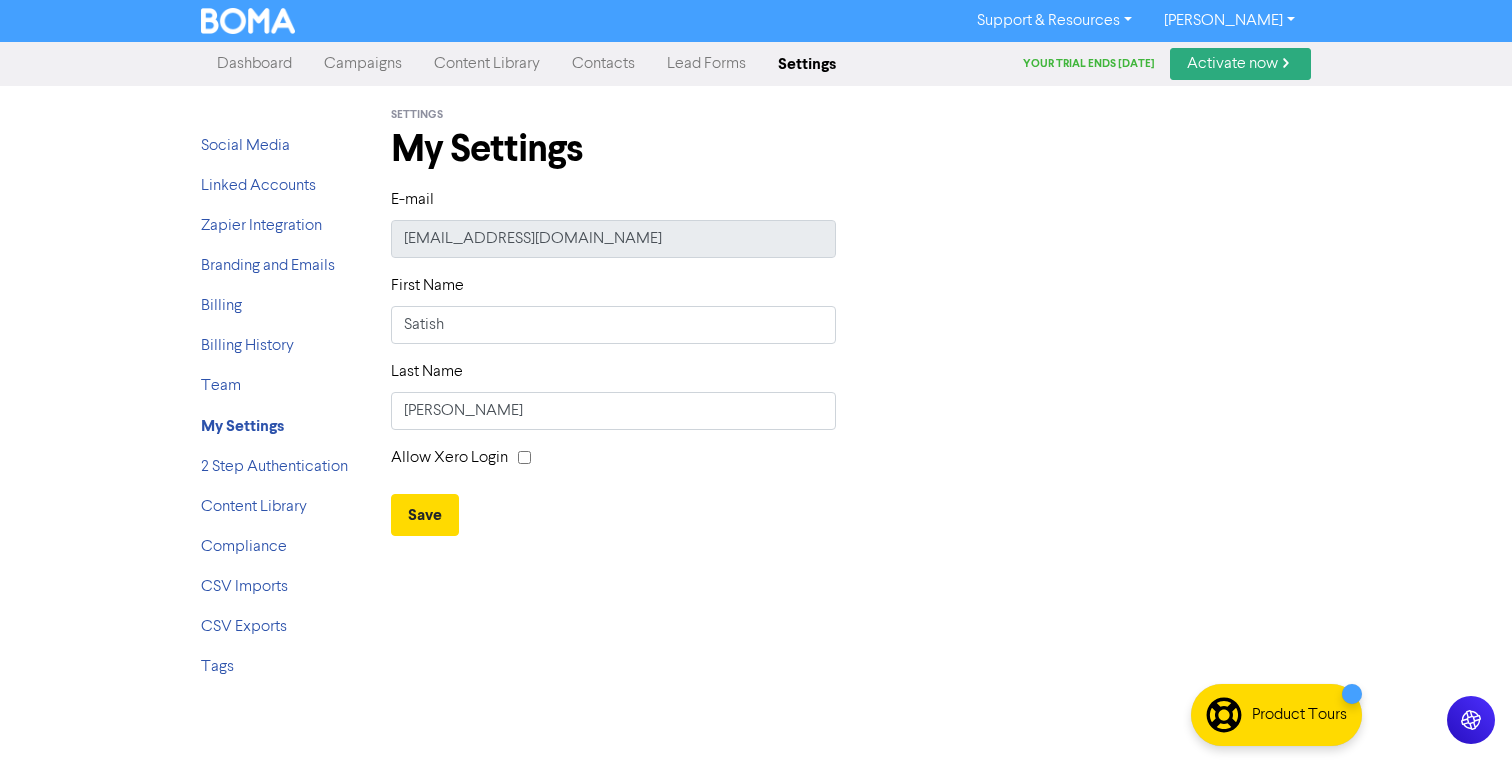 click on "Campaigns" at bounding box center [363, 64] 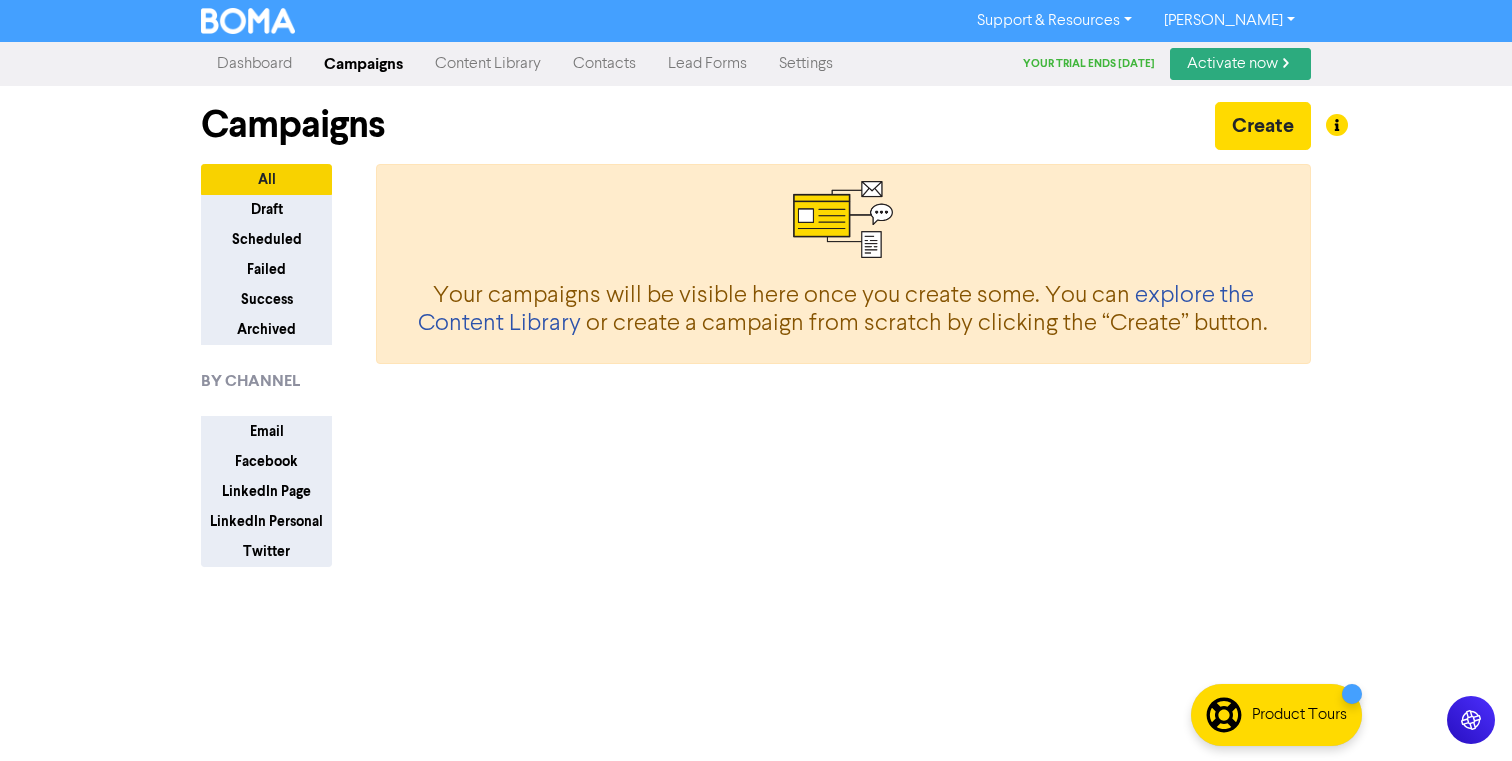 click on "Dashboard" at bounding box center [254, 64] 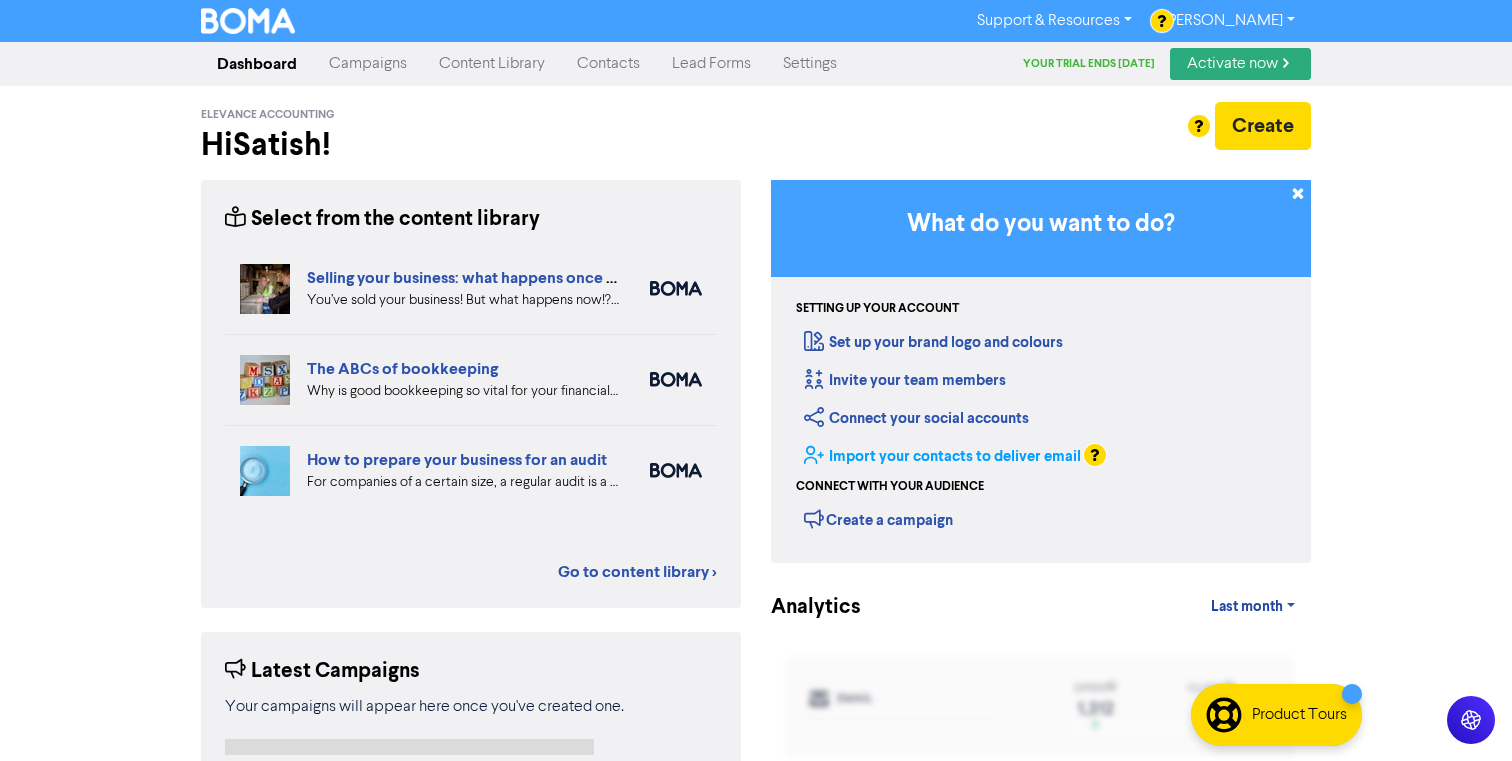 click on "Import your contacts to deliver email" at bounding box center (942, 456) 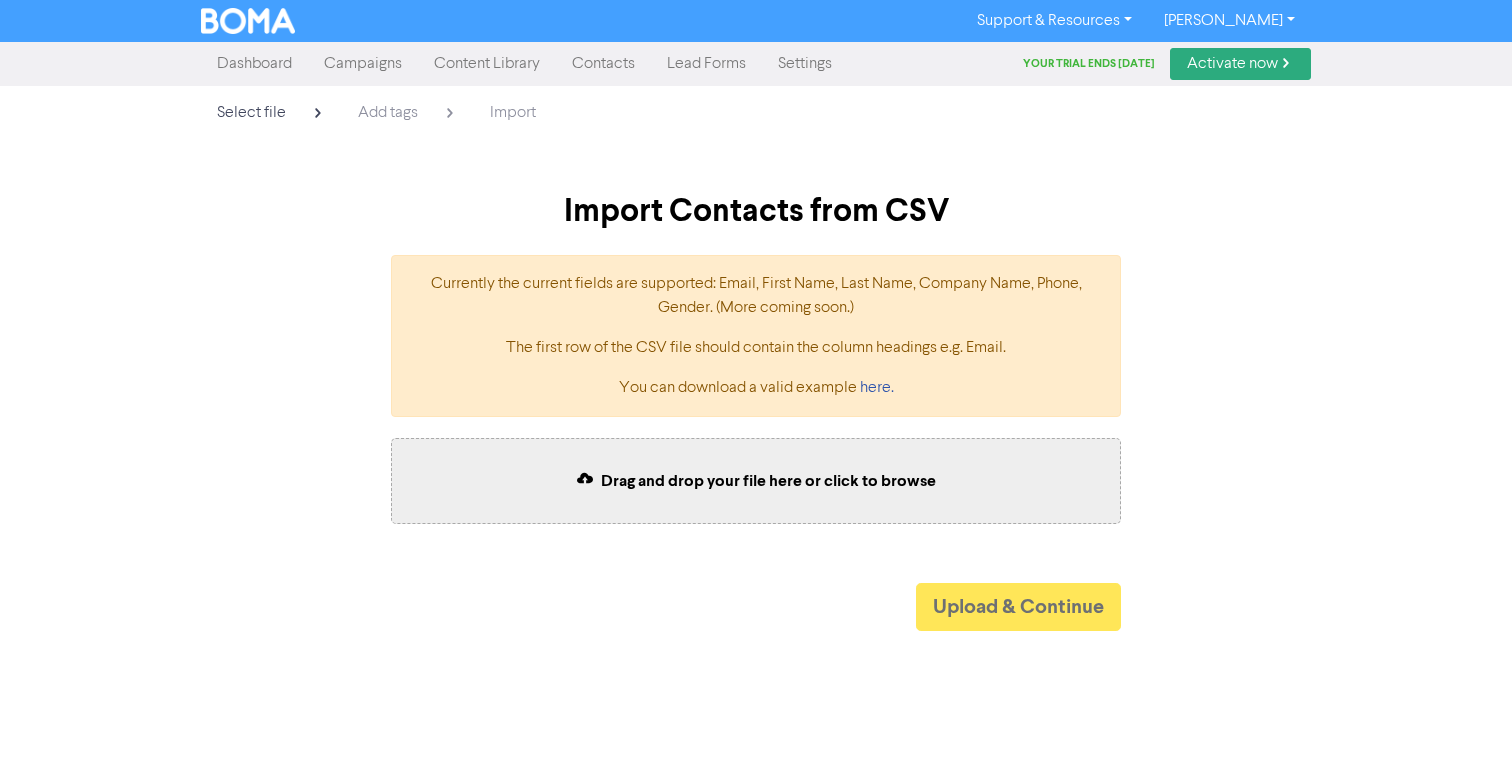 click on "Dashboard" at bounding box center (254, 64) 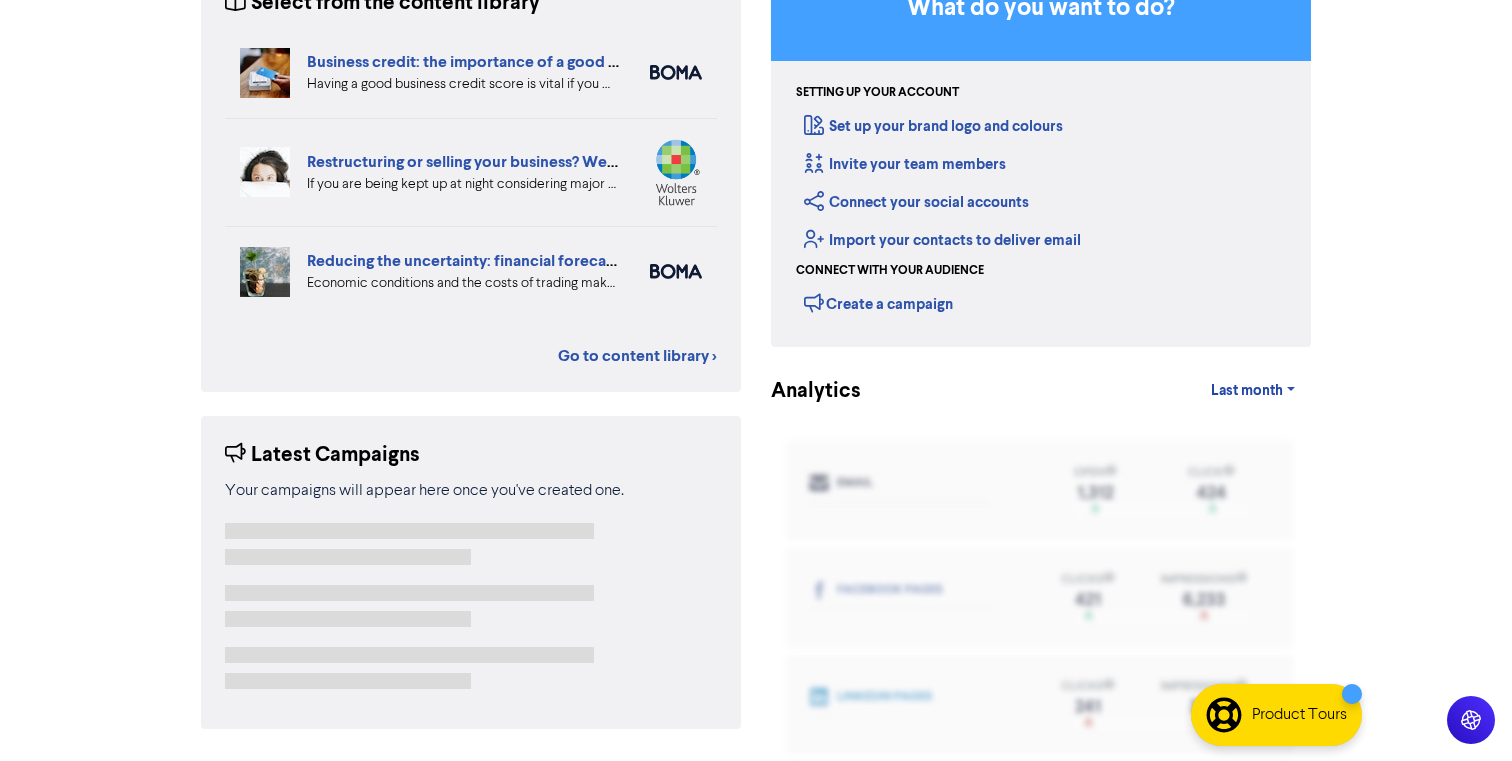 scroll, scrollTop: 0, scrollLeft: 0, axis: both 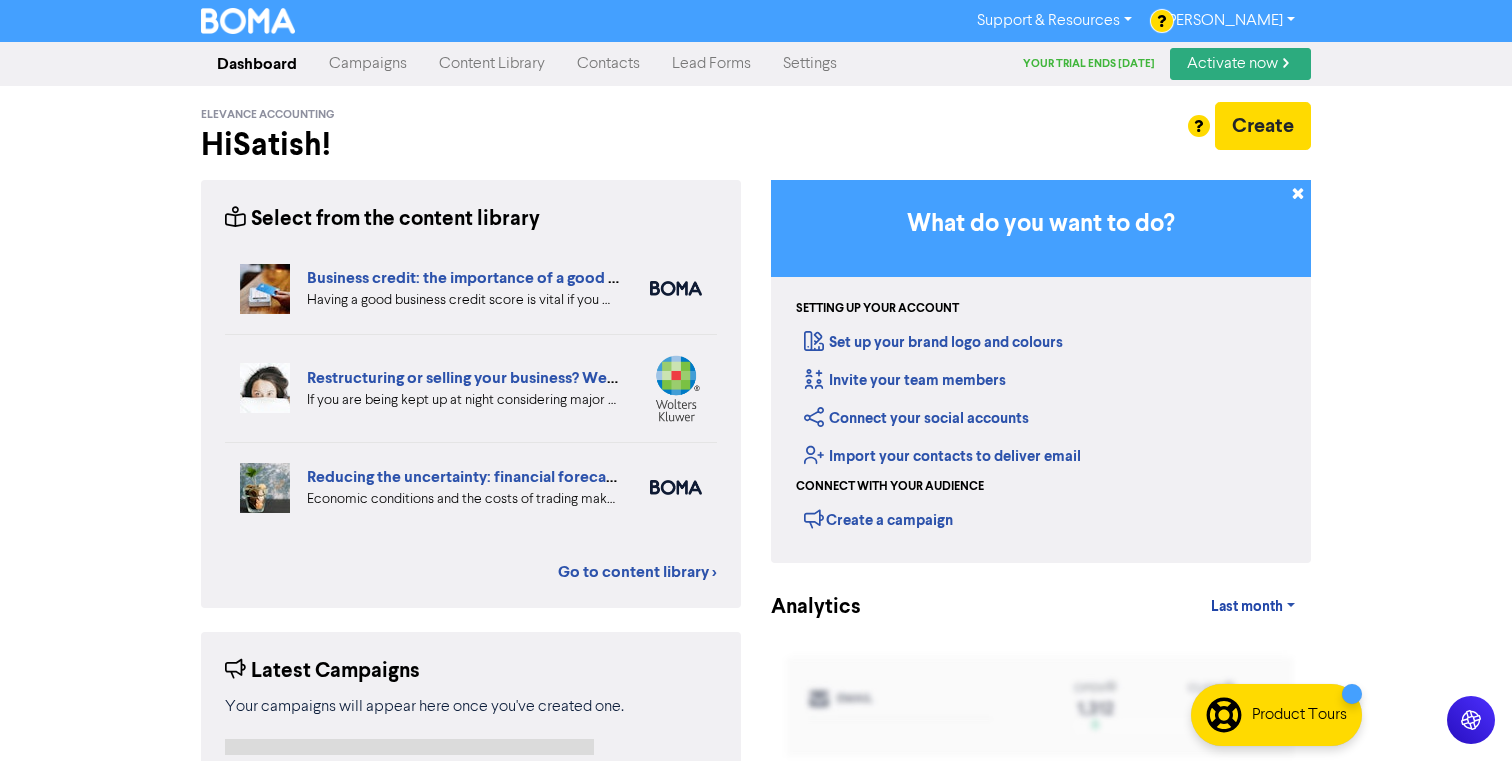 click on "Settings" at bounding box center (810, 64) 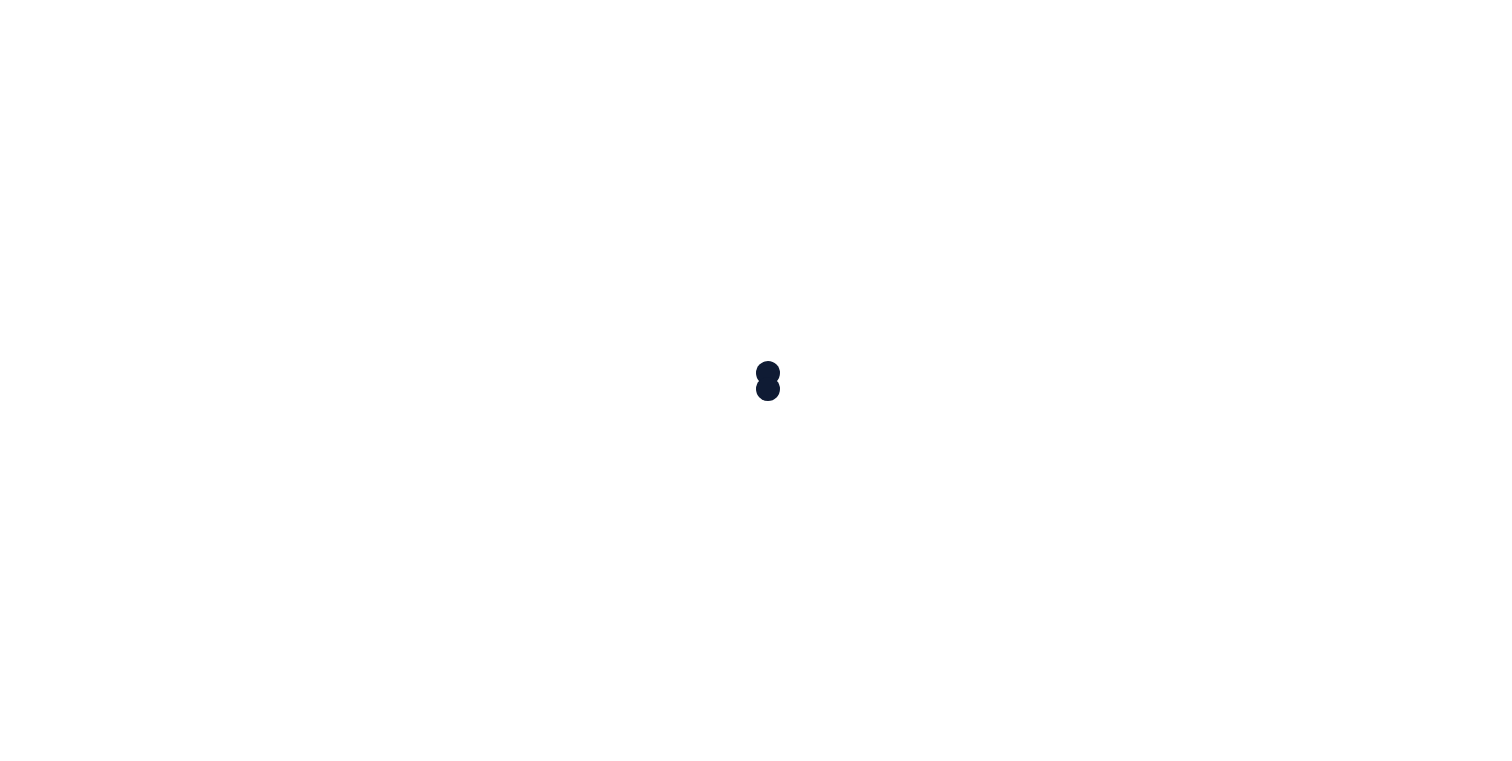 scroll, scrollTop: 0, scrollLeft: 0, axis: both 